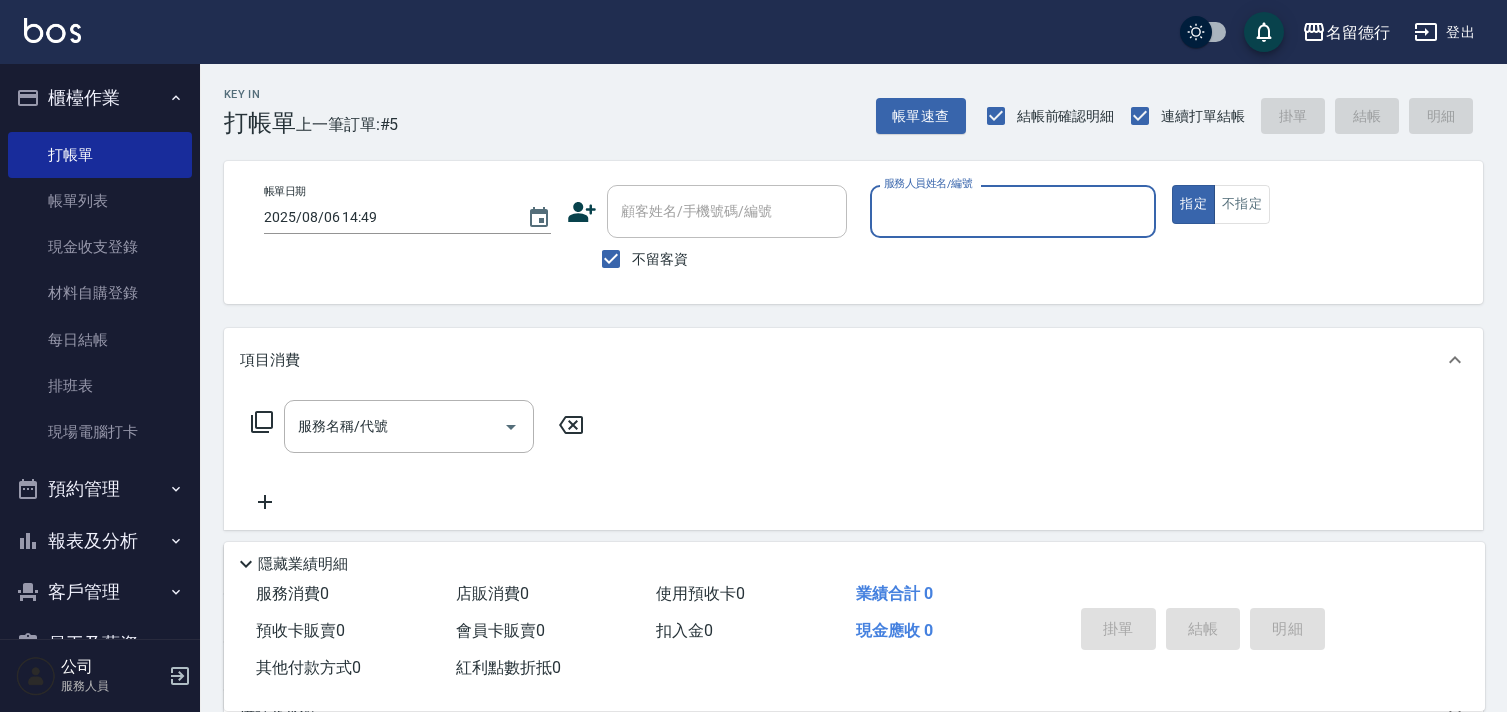 scroll, scrollTop: 0, scrollLeft: 0, axis: both 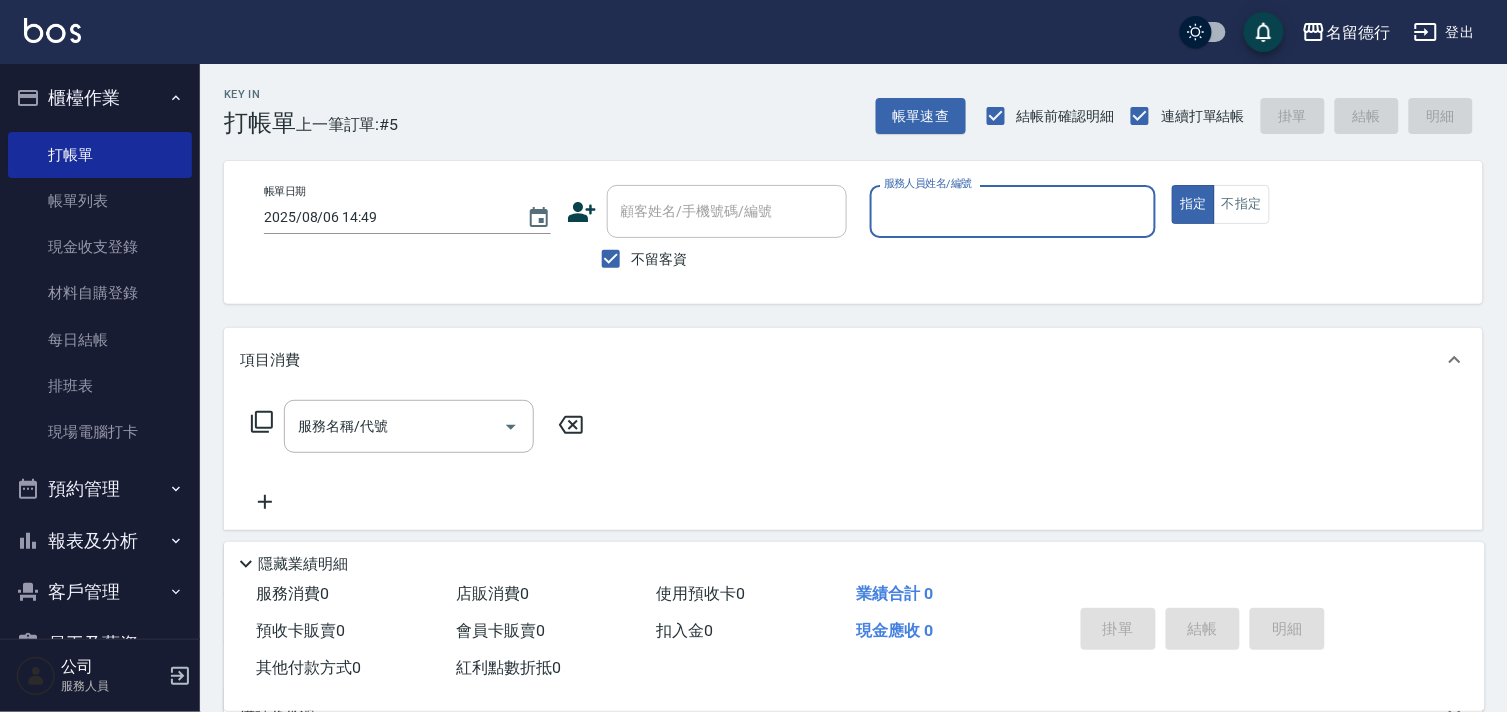 click on "服務人員姓名/編號" at bounding box center (1013, 211) 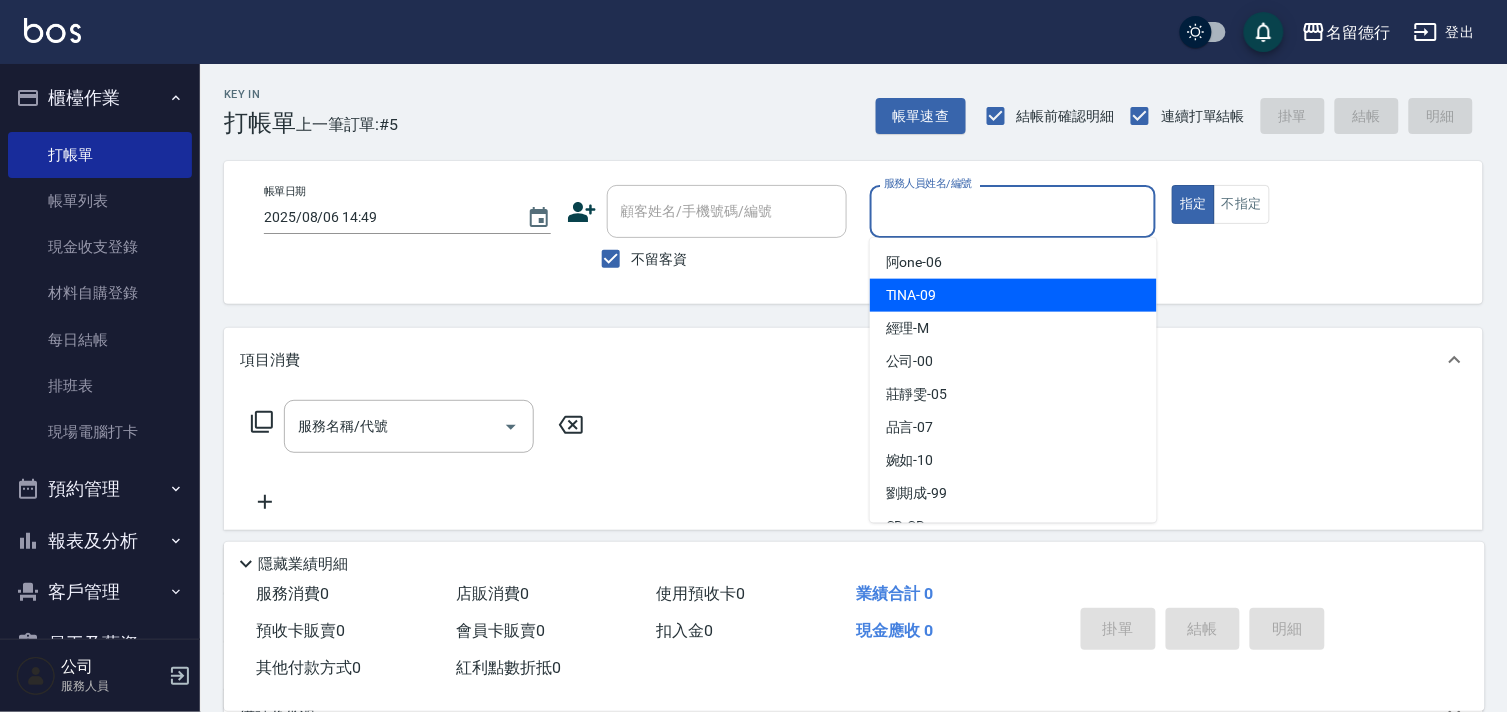 click on "TINA -09" at bounding box center (911, 295) 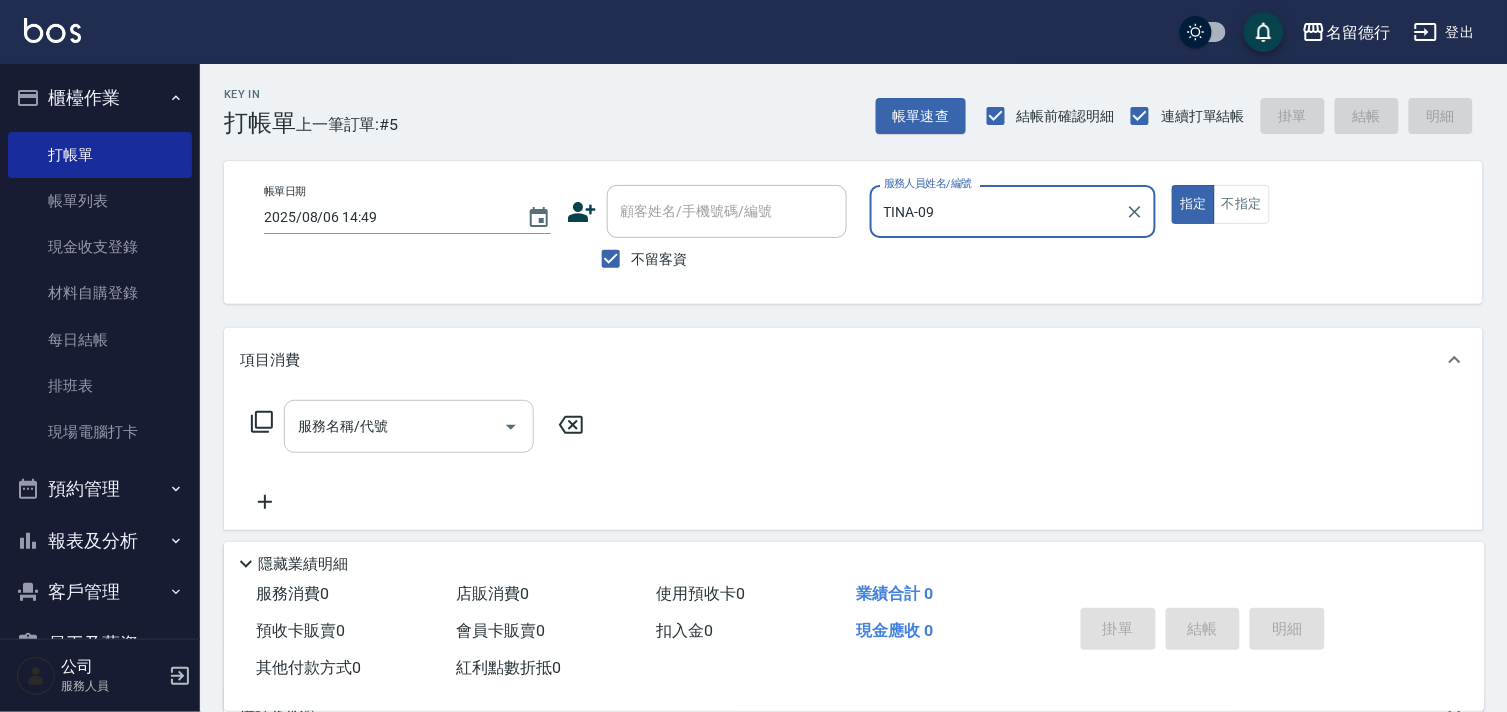 click on "服務名稱/代號 服務名稱/代號" at bounding box center [409, 426] 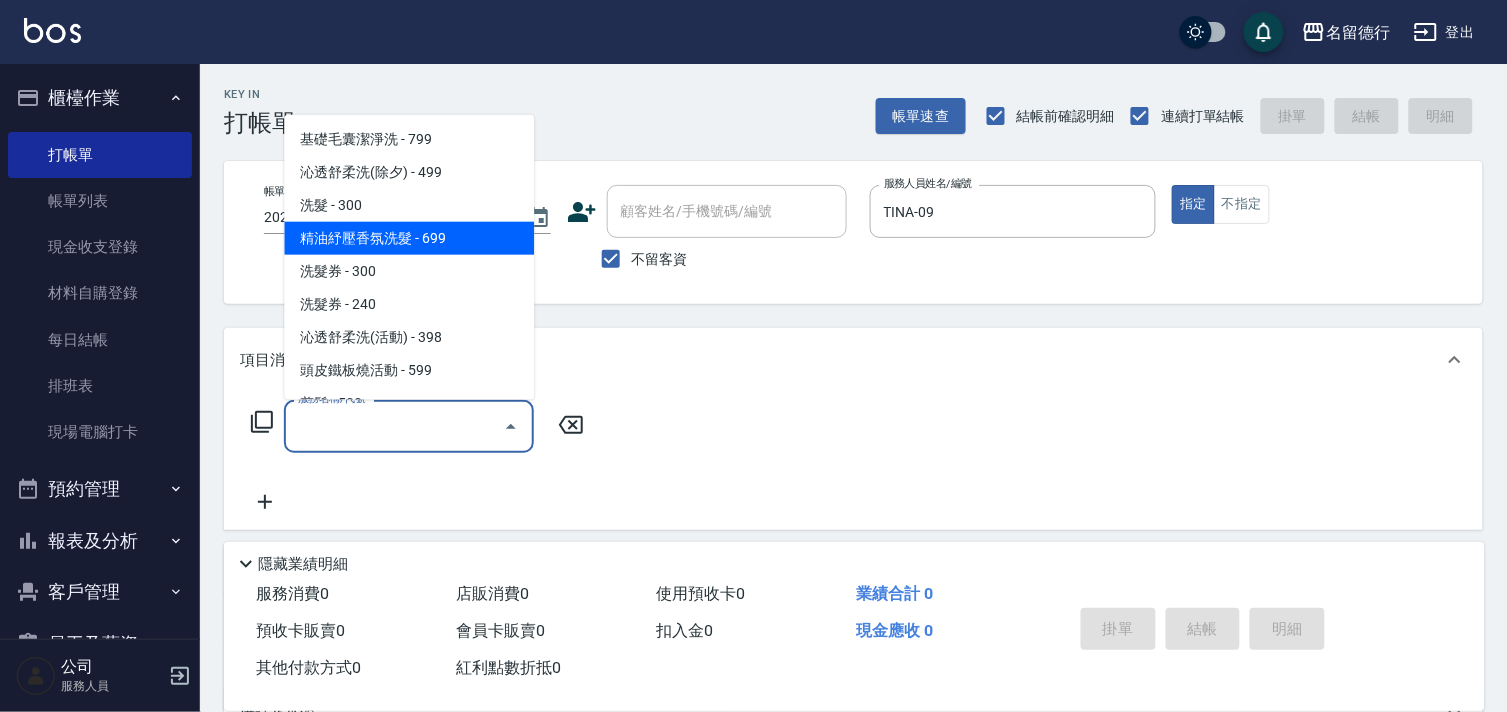 click on "精油紓壓香氛洗髮 - 699" at bounding box center [409, 238] 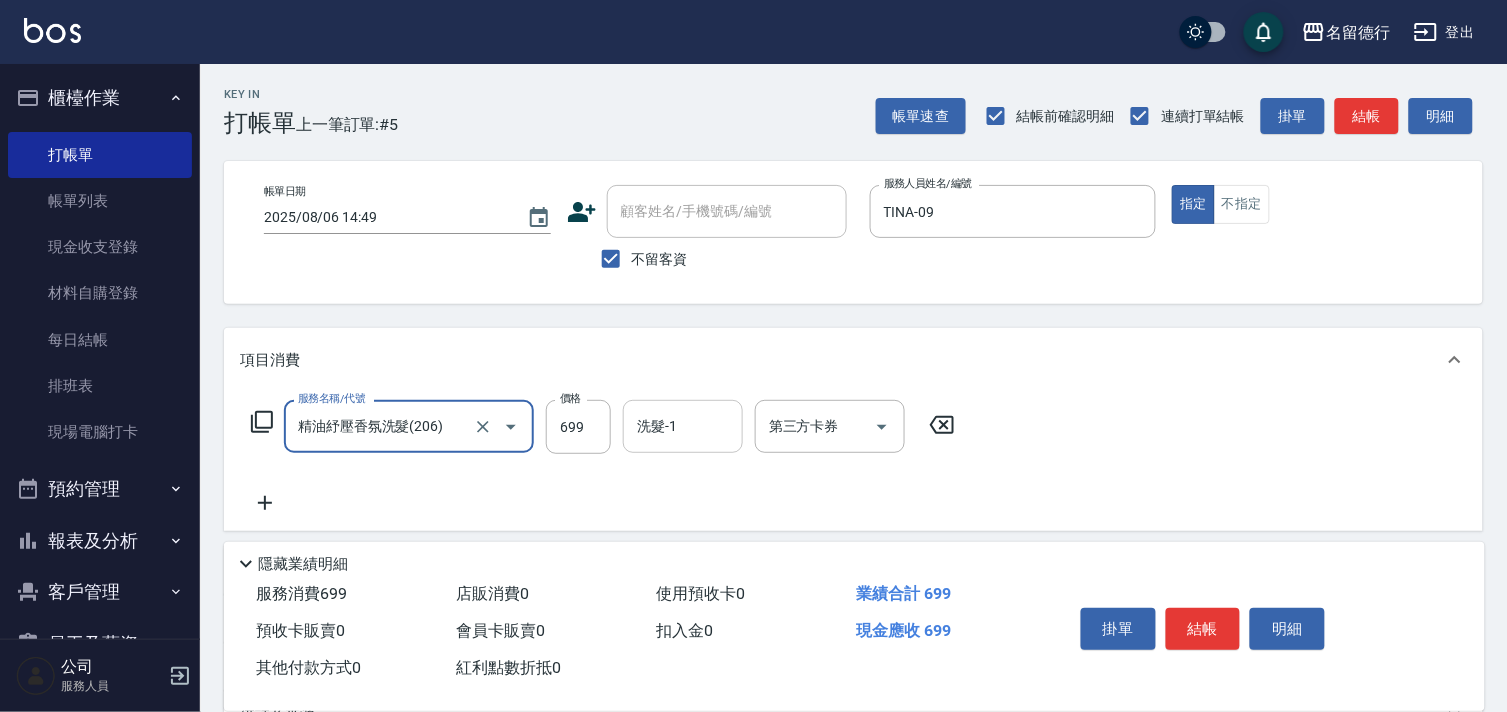 click on "洗髮-1 洗髮-1" at bounding box center [683, 426] 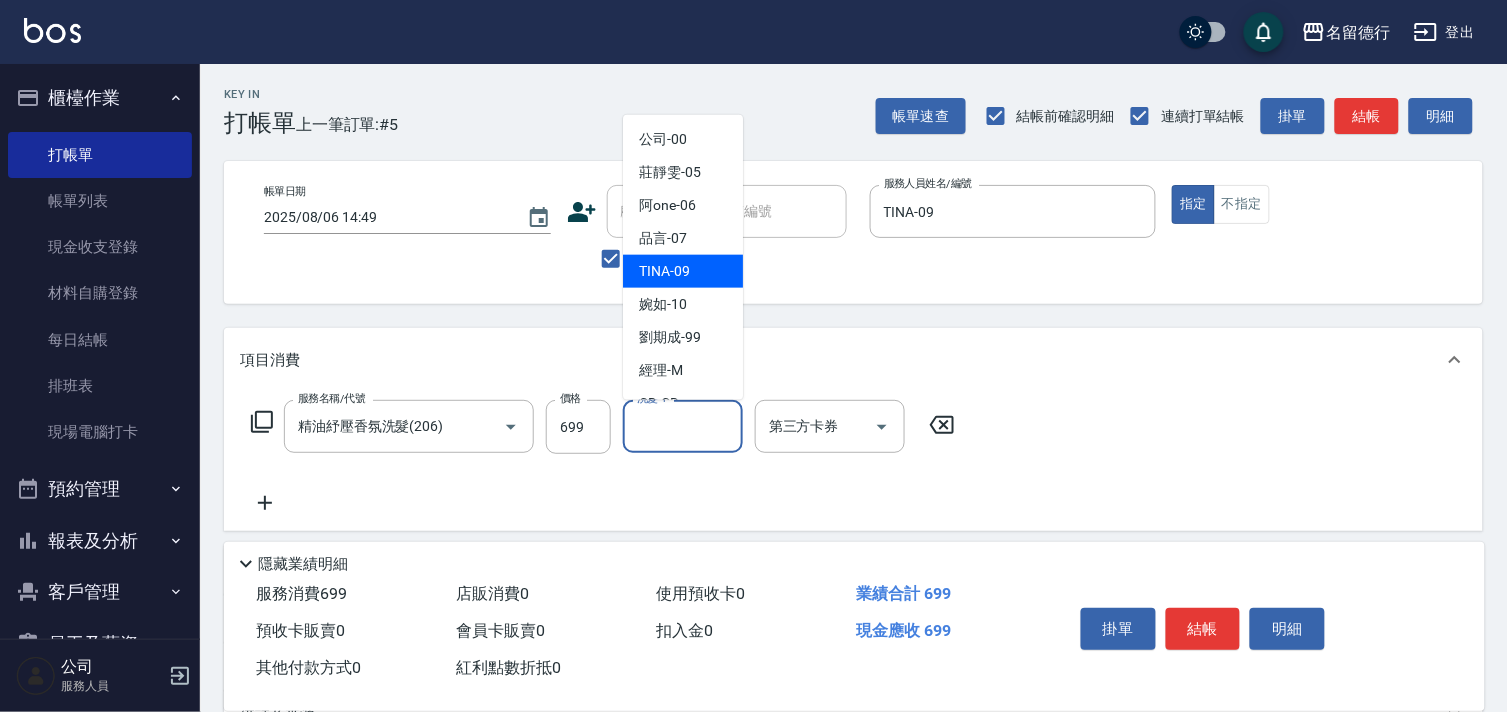 click on "TINA -09" at bounding box center (683, 271) 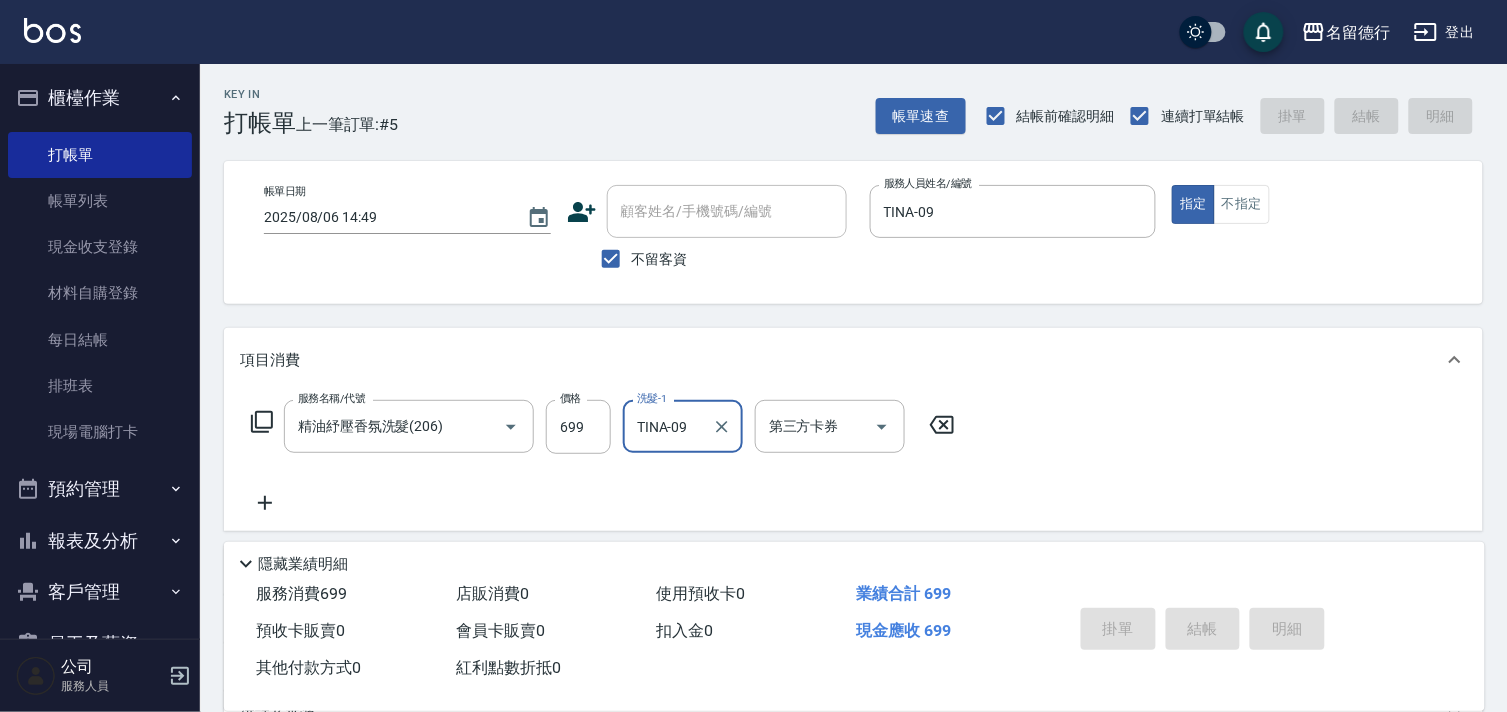 type on "2025/08/06 15:49" 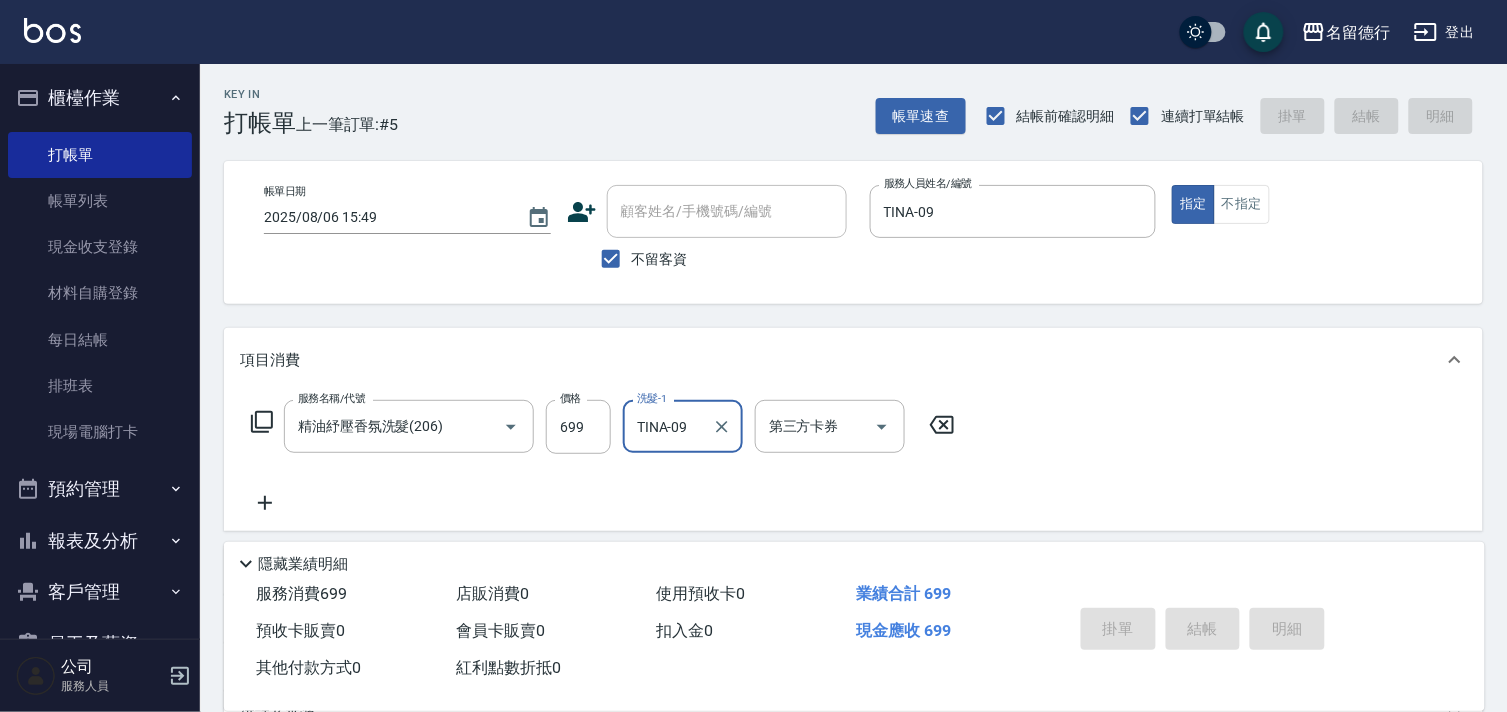 type 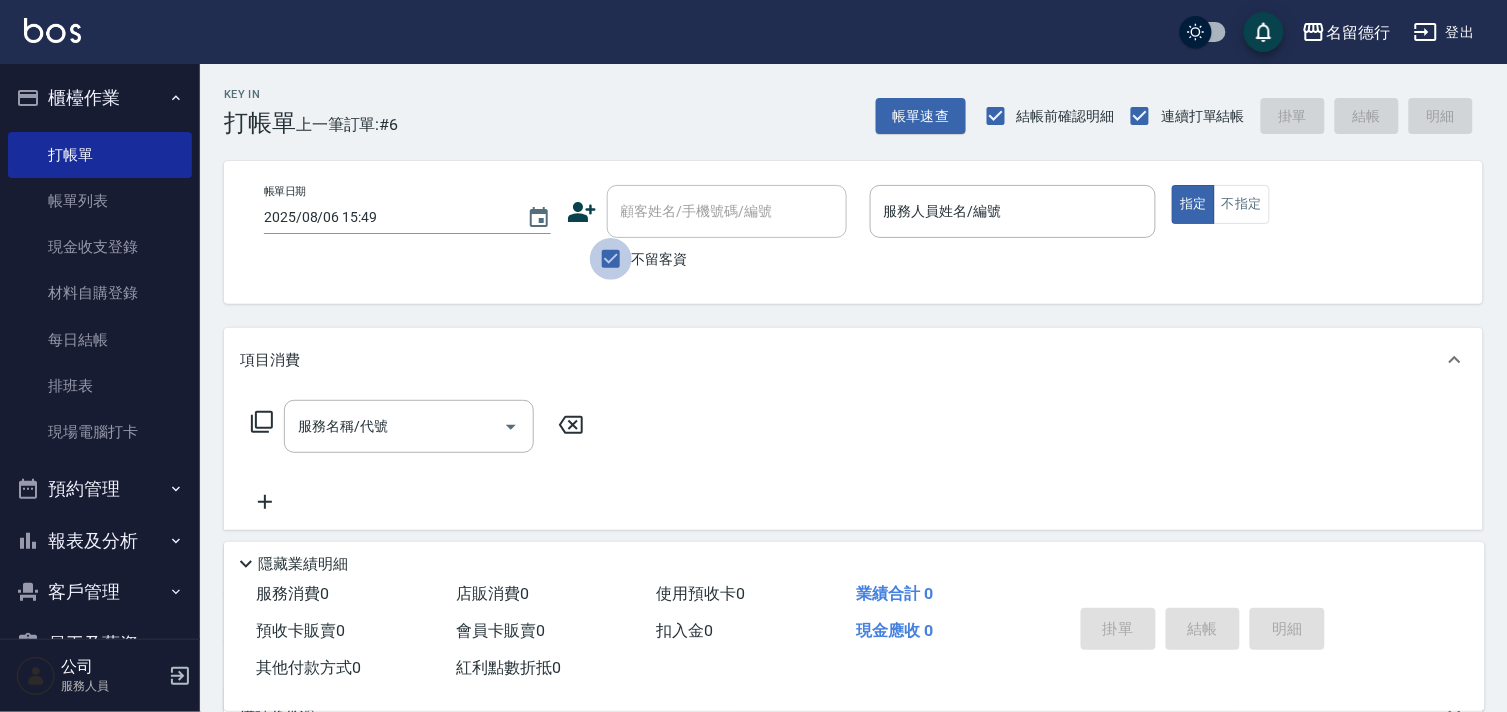 click on "不留客資" at bounding box center (611, 259) 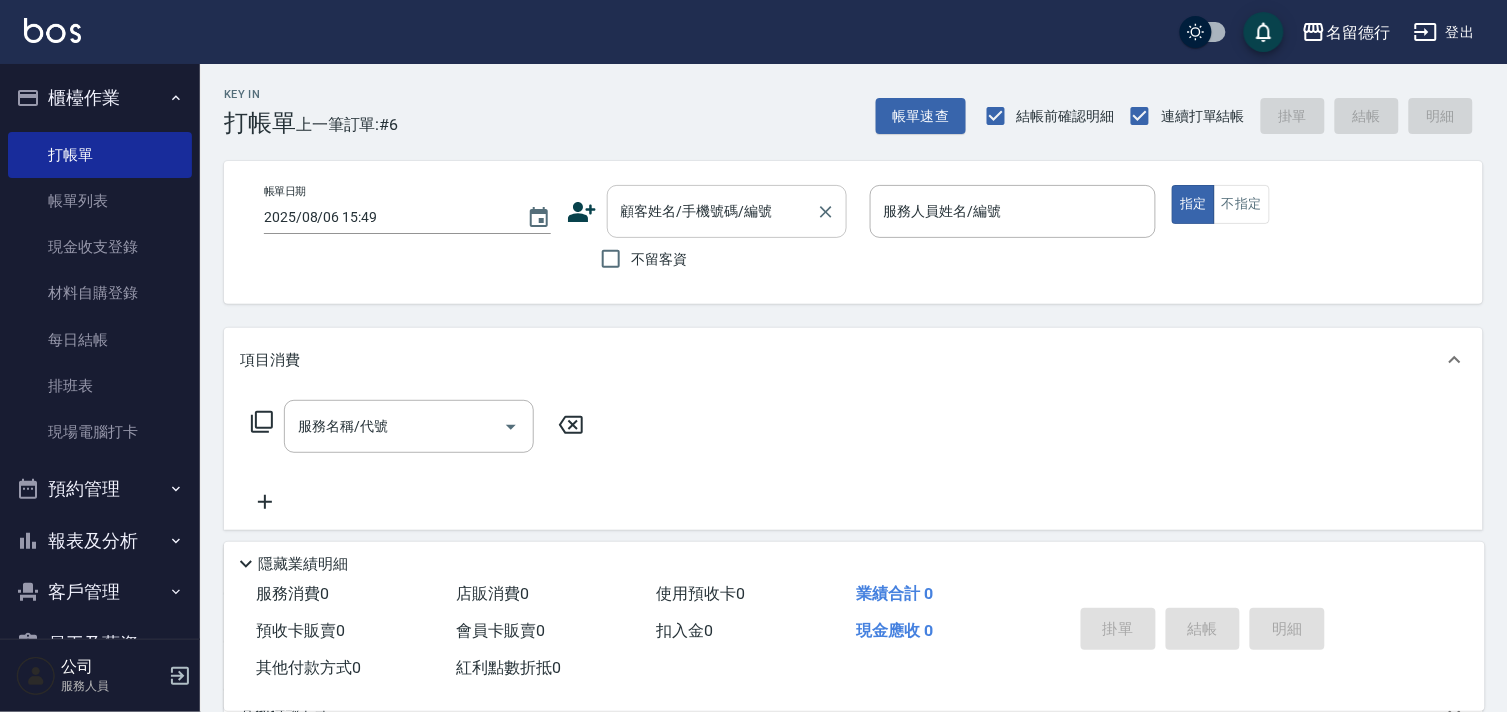 click on "顧客姓名/手機號碼/編號" at bounding box center [712, 211] 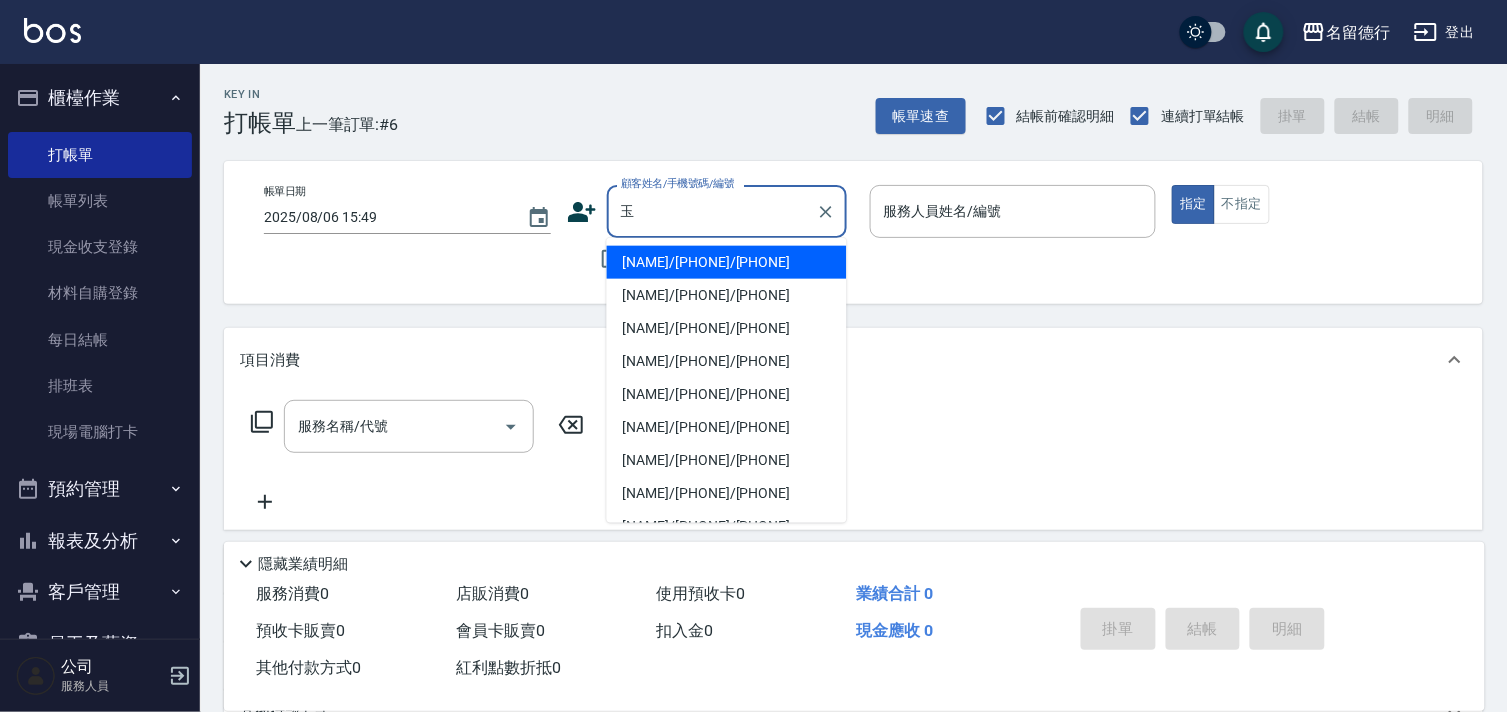 click on "[NAME]/[PHONE]/[PHONE]" at bounding box center (727, 295) 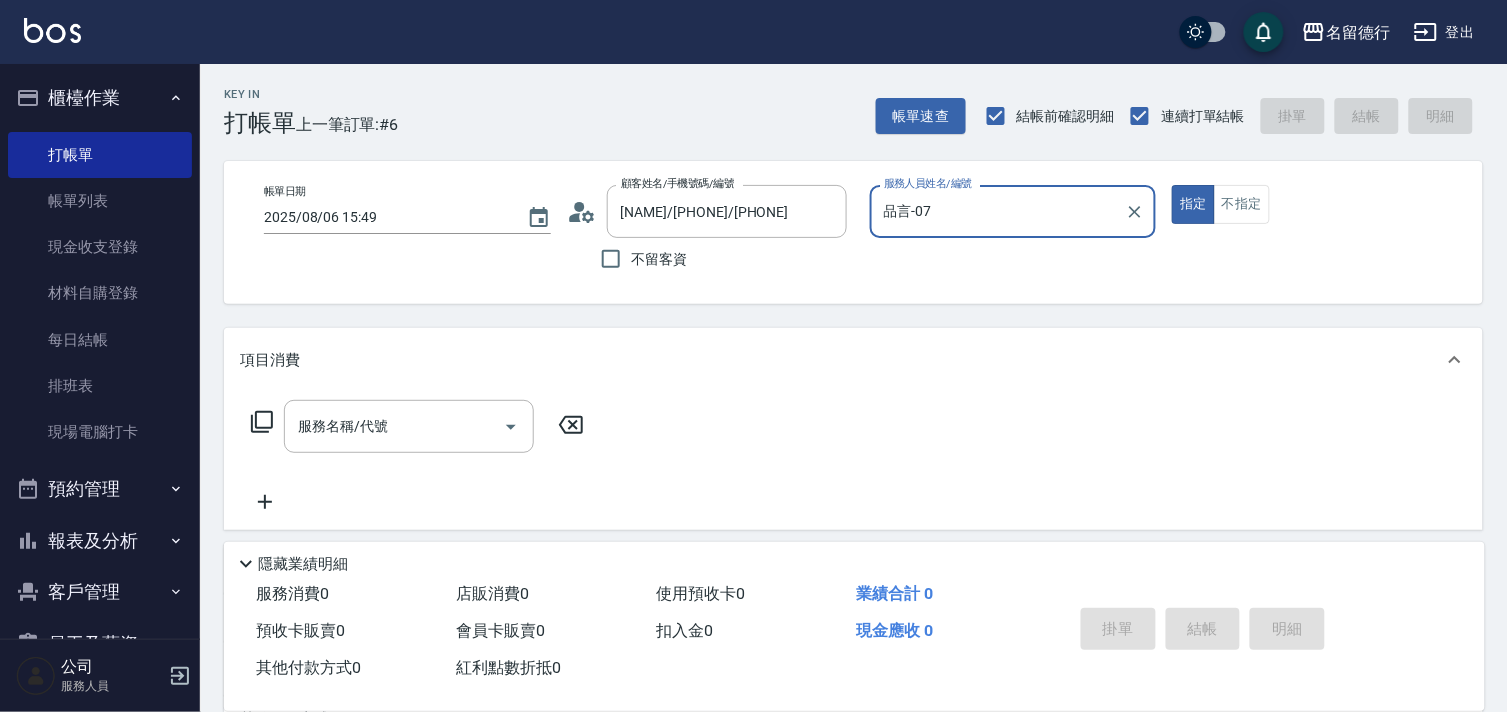 click on "品言-07" at bounding box center (998, 211) 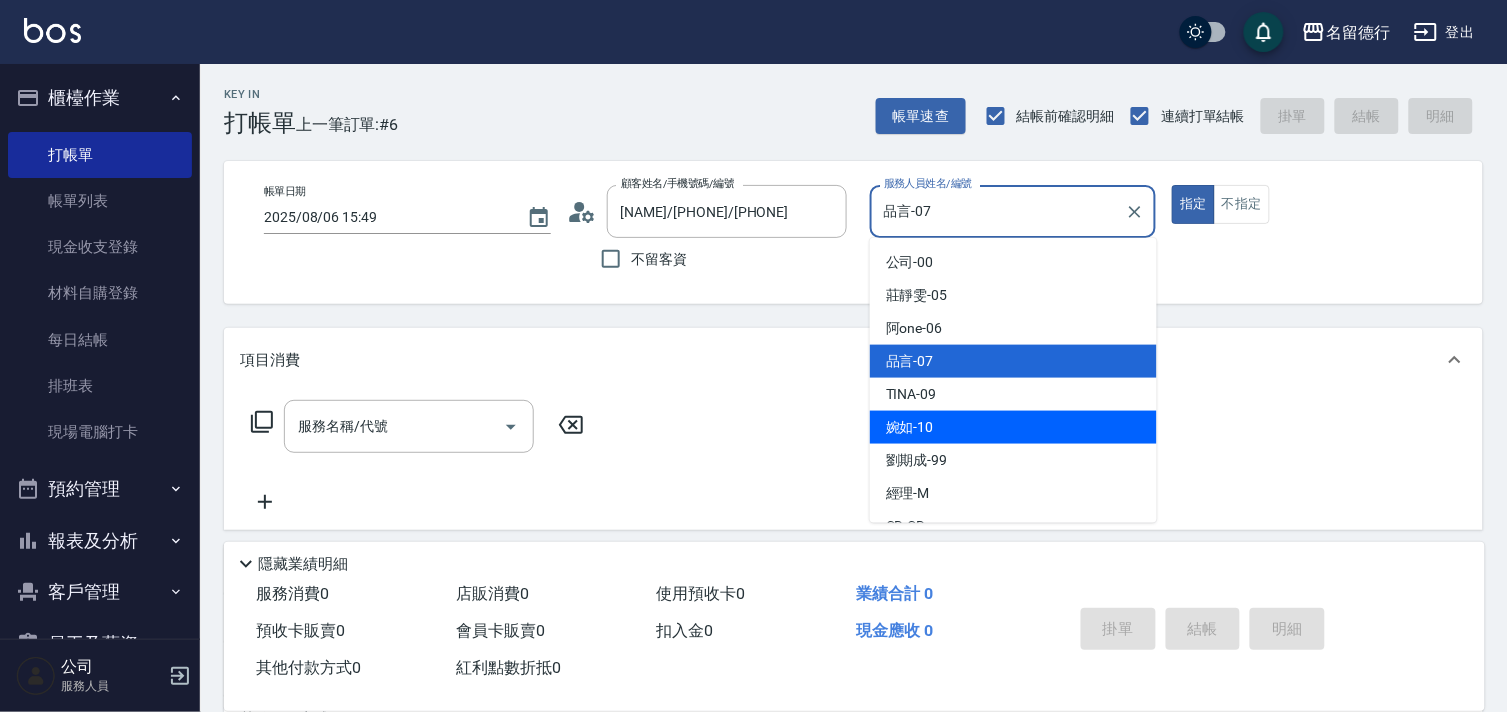 click on "[NAME] -10" at bounding box center [910, 427] 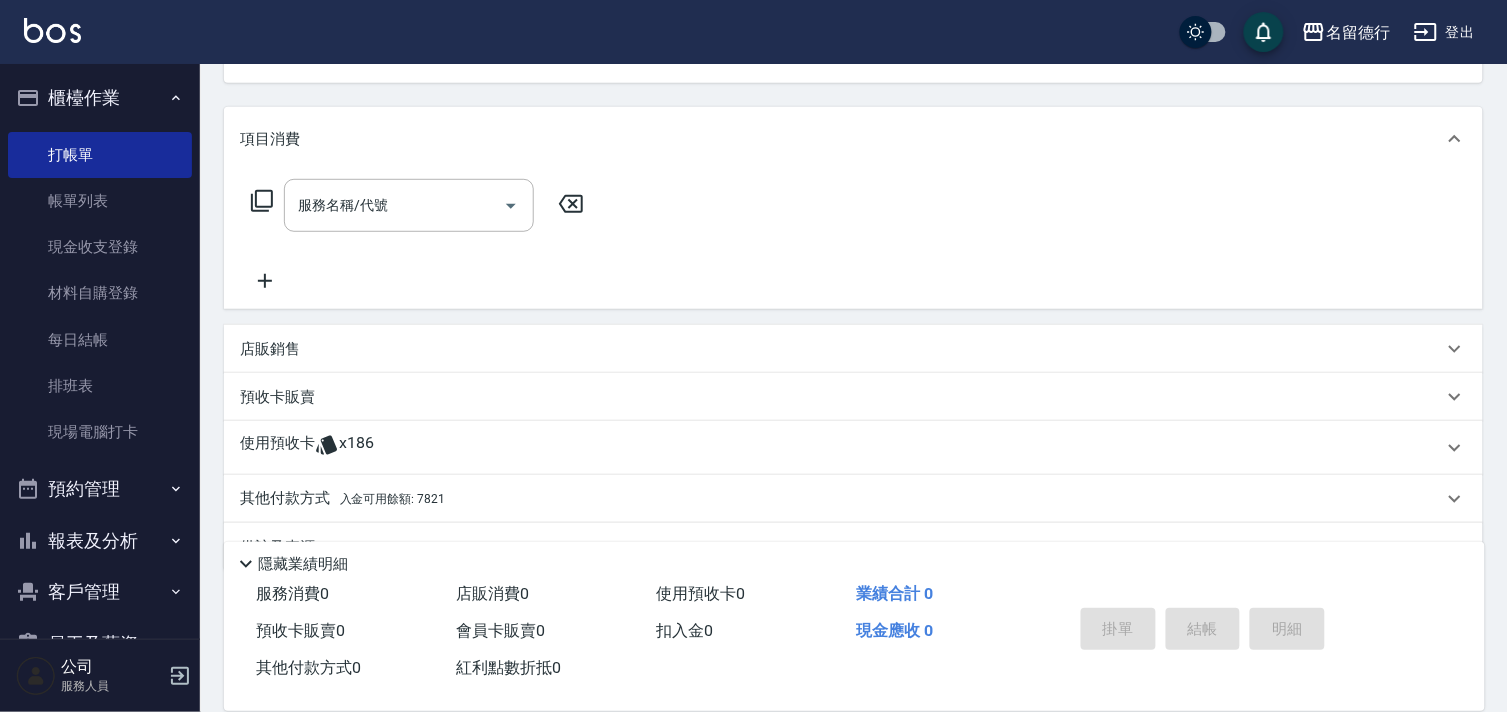 scroll, scrollTop: 222, scrollLeft: 0, axis: vertical 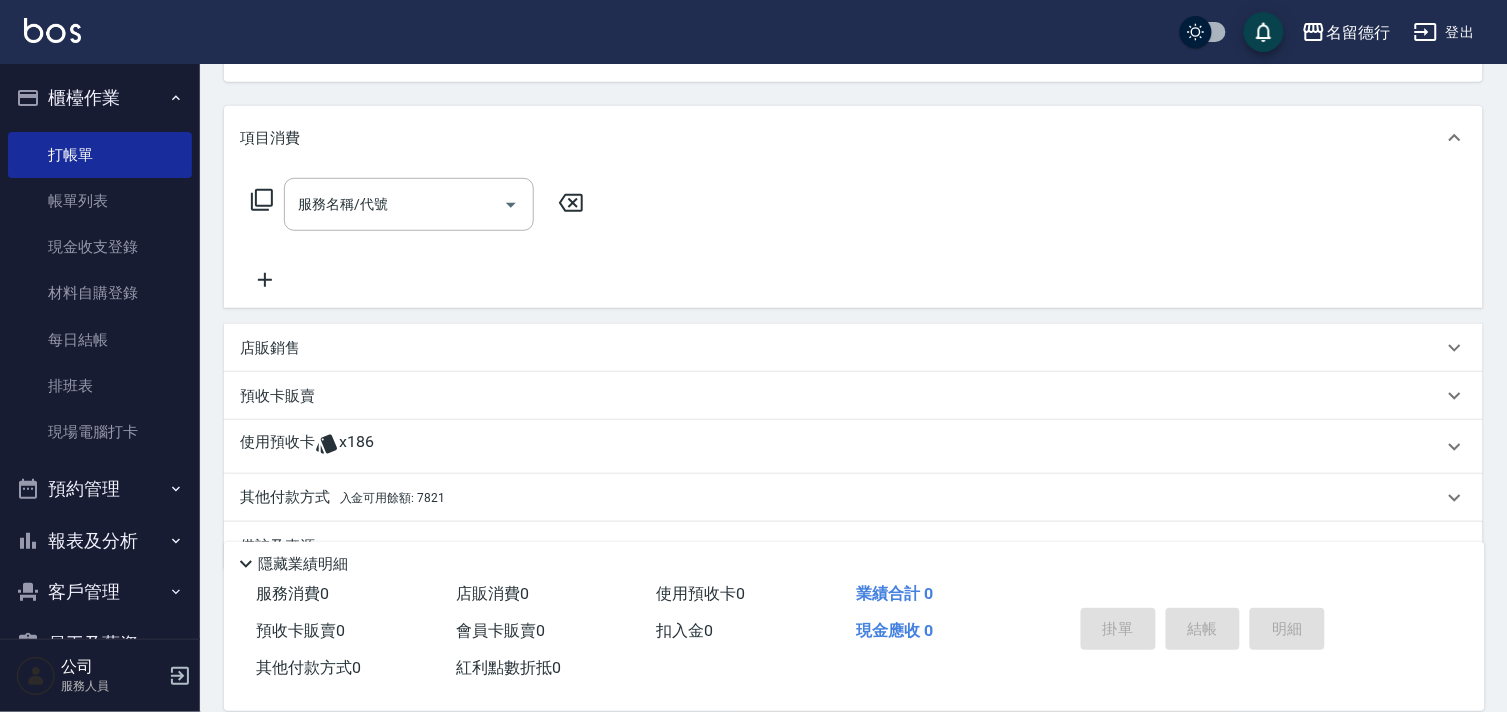 click 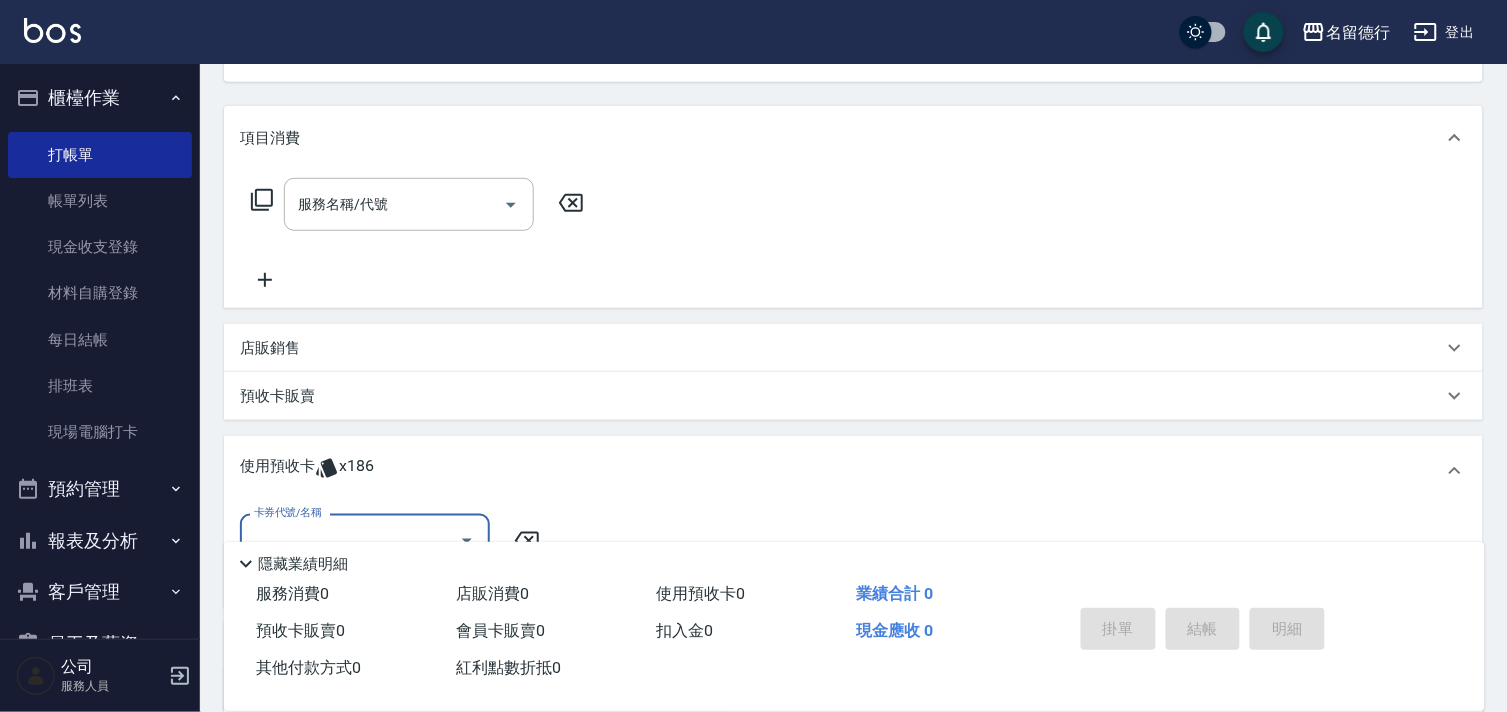 scroll, scrollTop: 0, scrollLeft: 0, axis: both 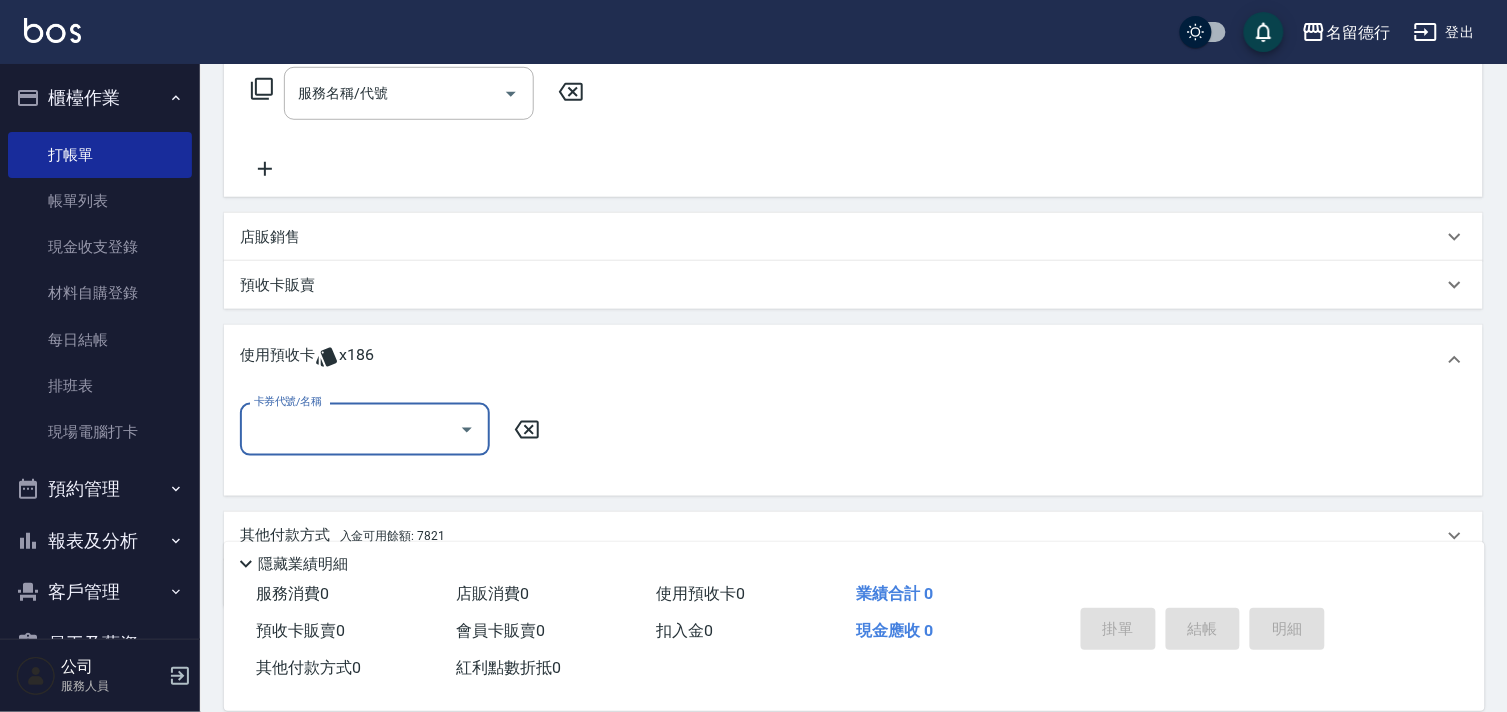 click on "卡券代號/名稱" at bounding box center [350, 429] 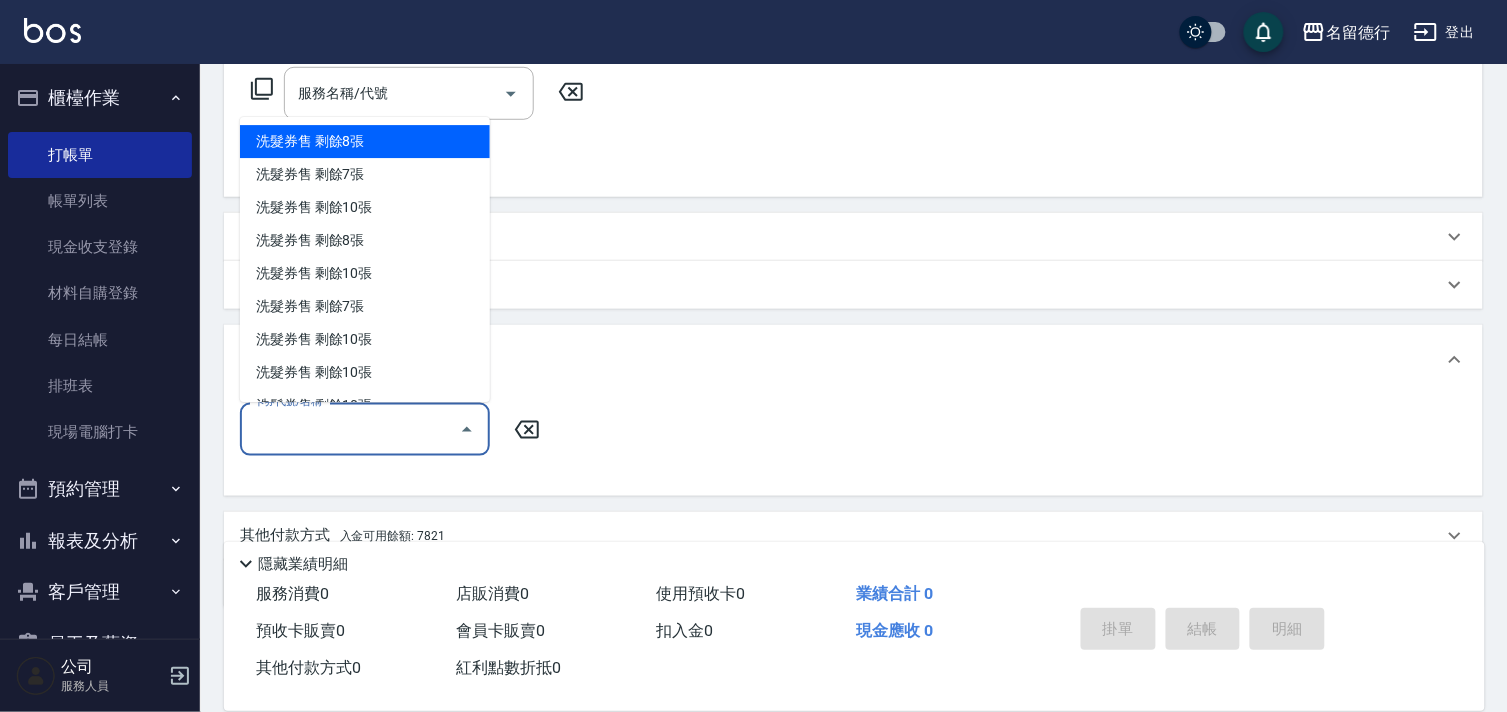 click on "洗髮券售 剩餘8張" at bounding box center (365, 142) 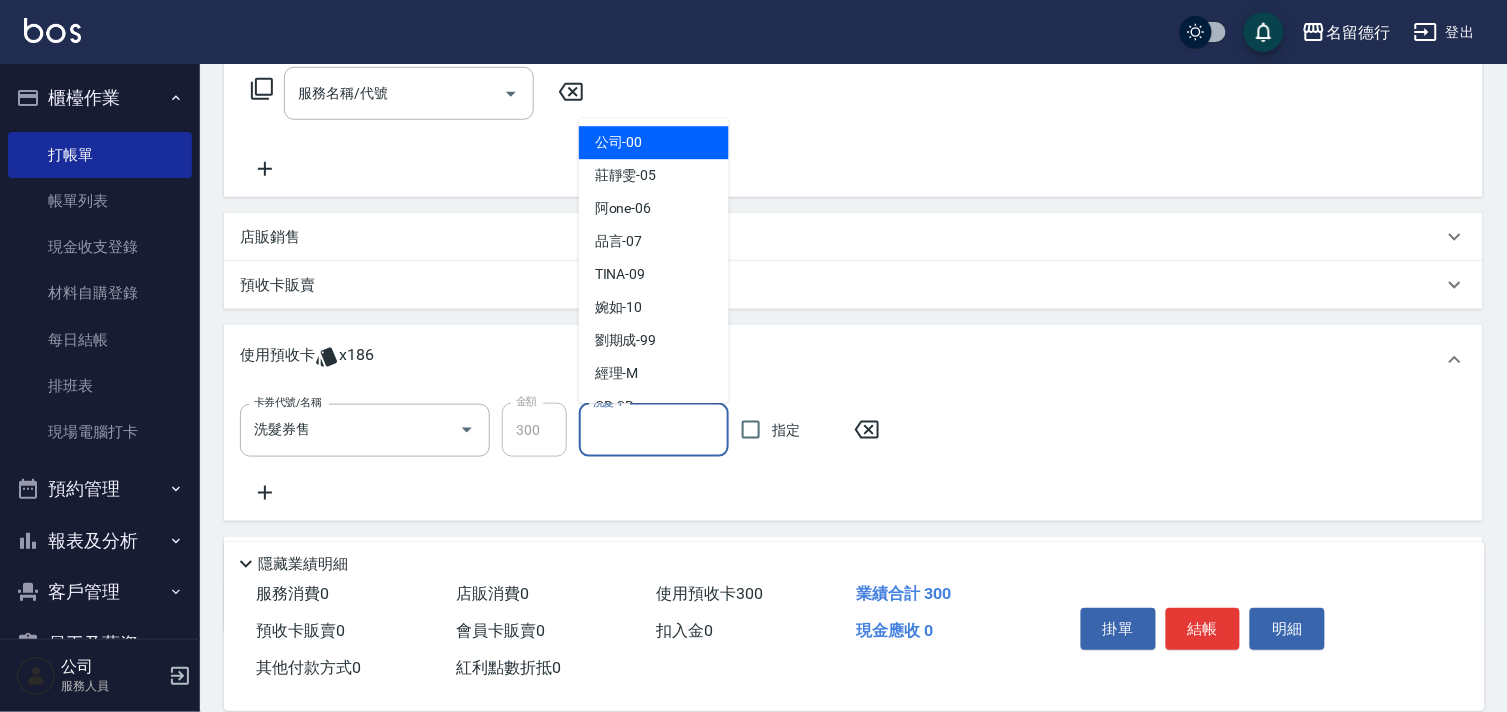click on "洗髮-1" at bounding box center [654, 430] 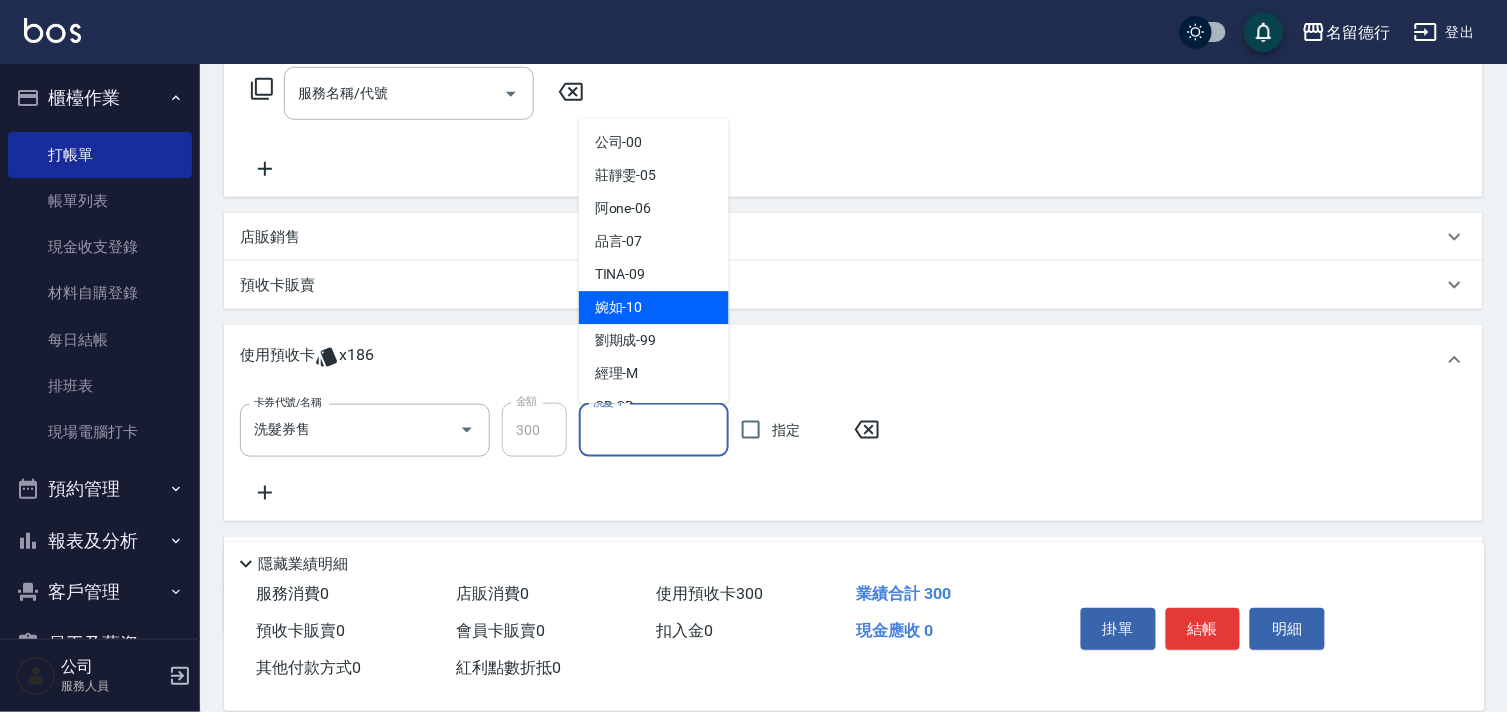 click on "[NAME] -10" at bounding box center (619, 308) 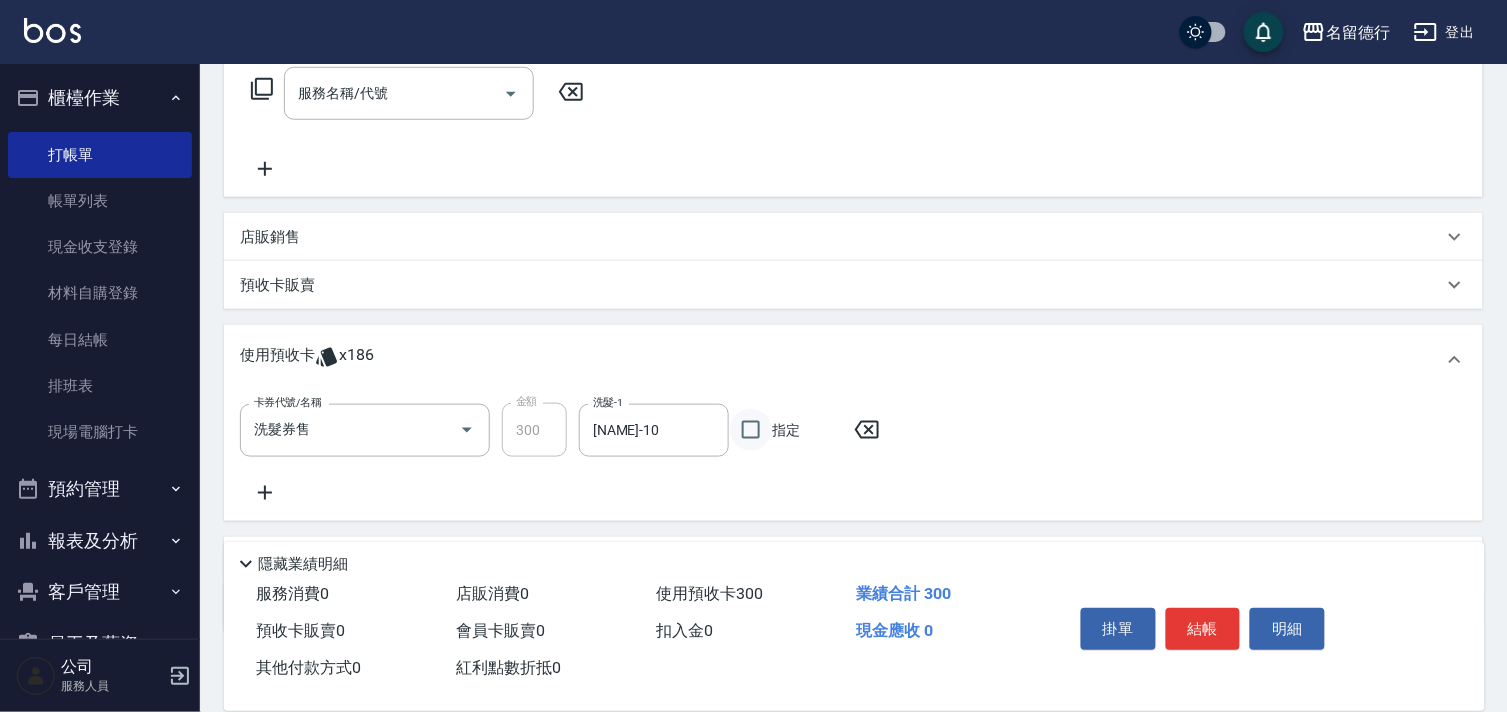 click on "指定" at bounding box center (751, 430) 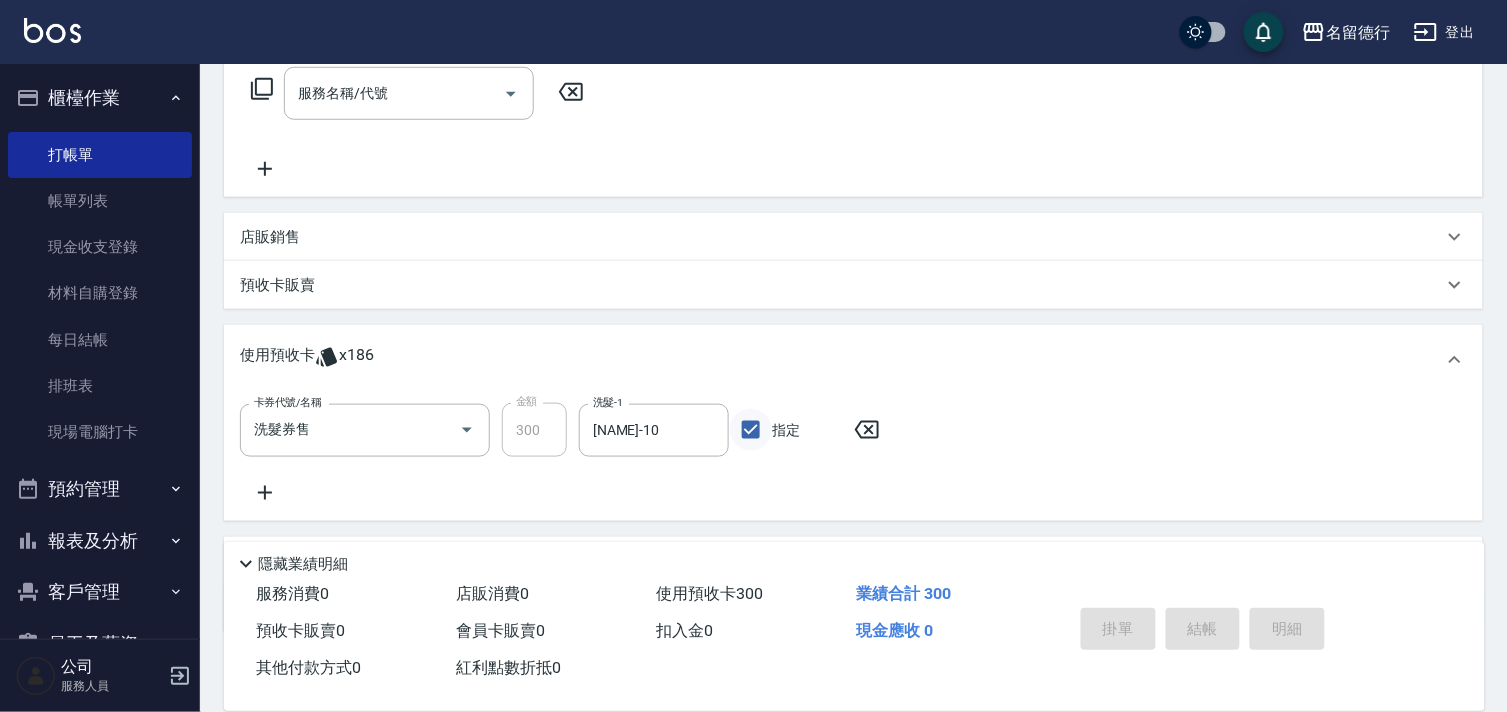 type on "[DATE] [TIME]" 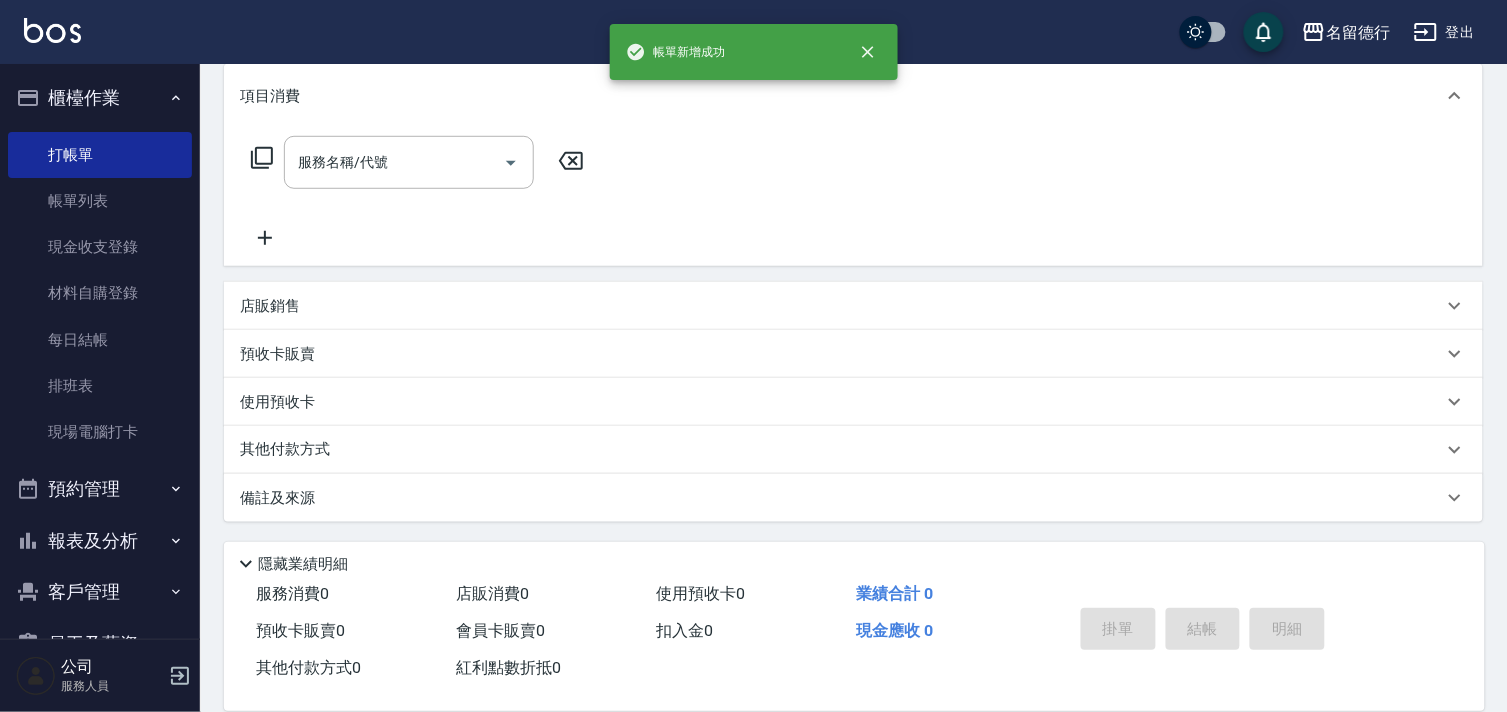 scroll, scrollTop: 0, scrollLeft: 0, axis: both 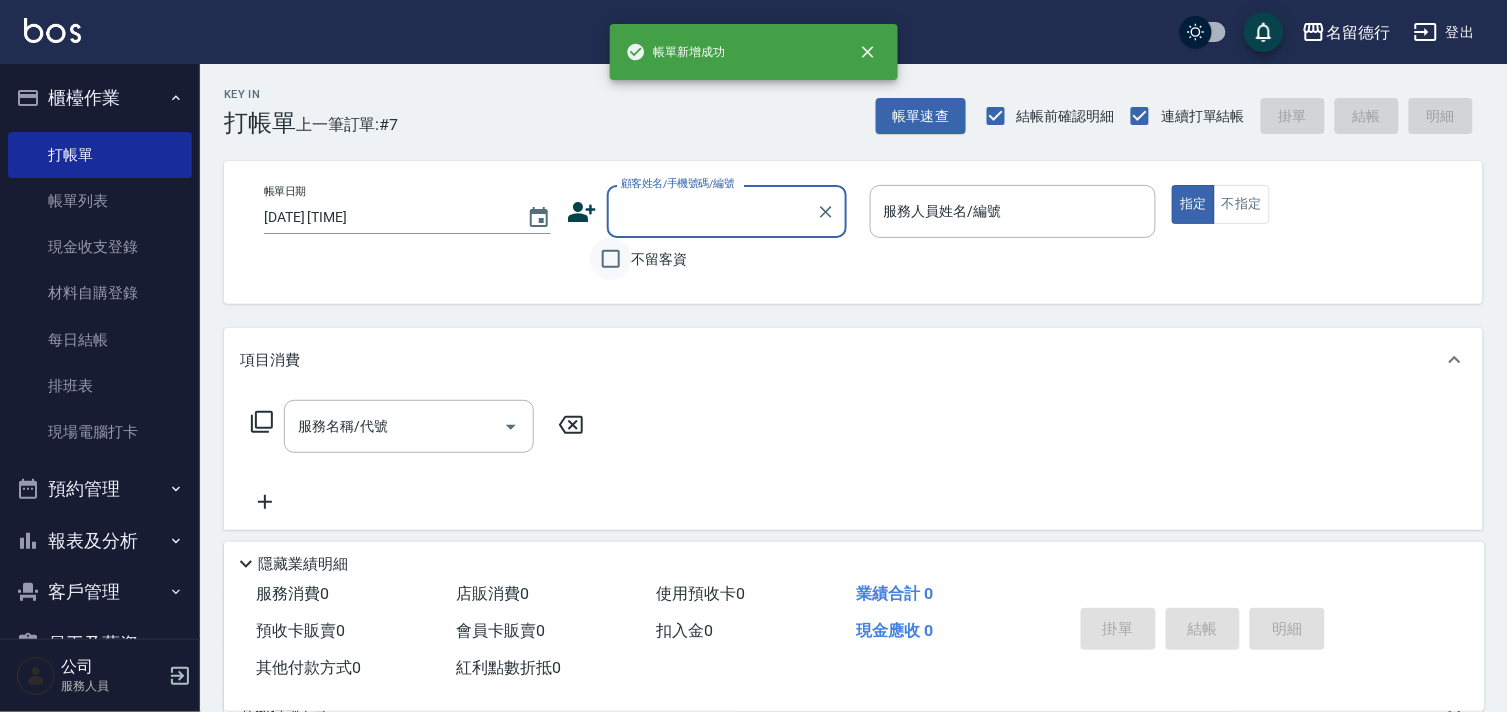 click on "不留客資" at bounding box center (611, 259) 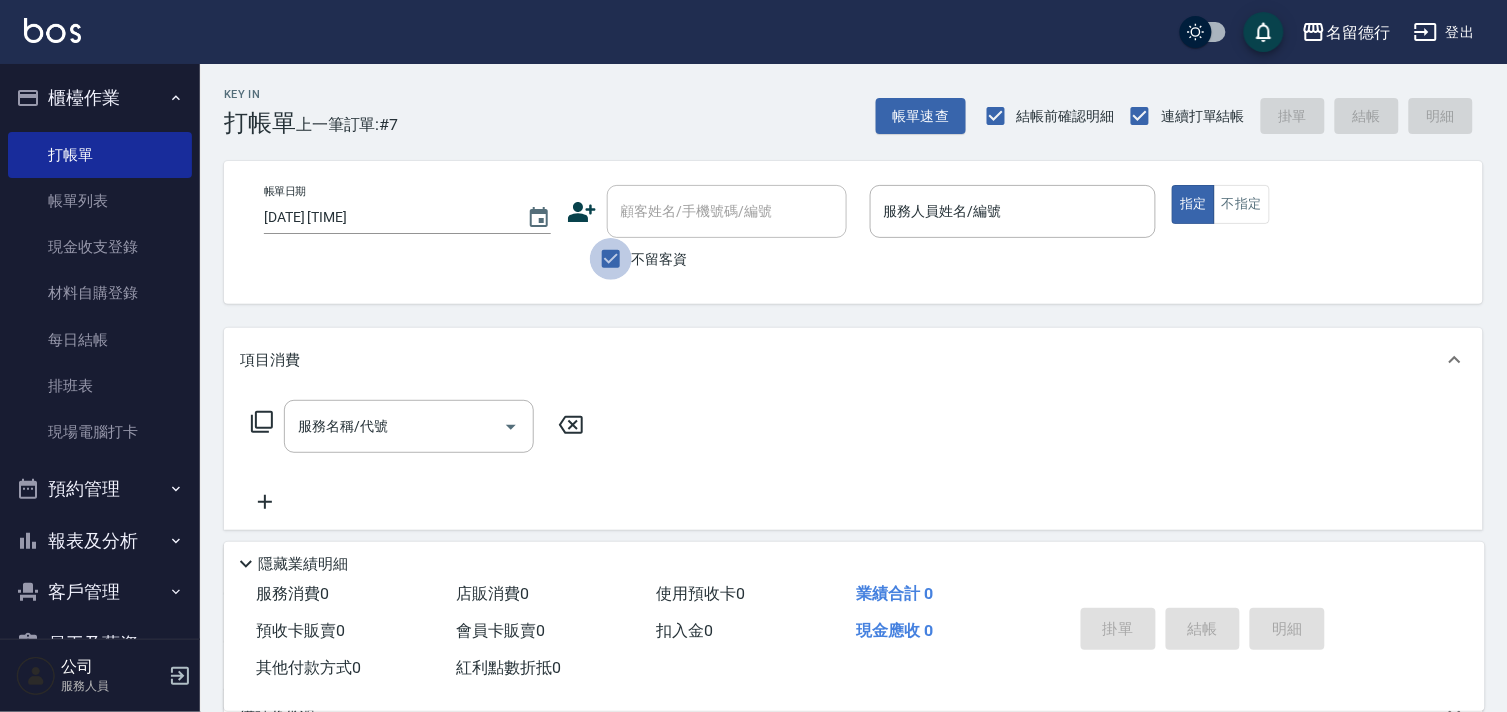 click on "不留客資" at bounding box center [611, 259] 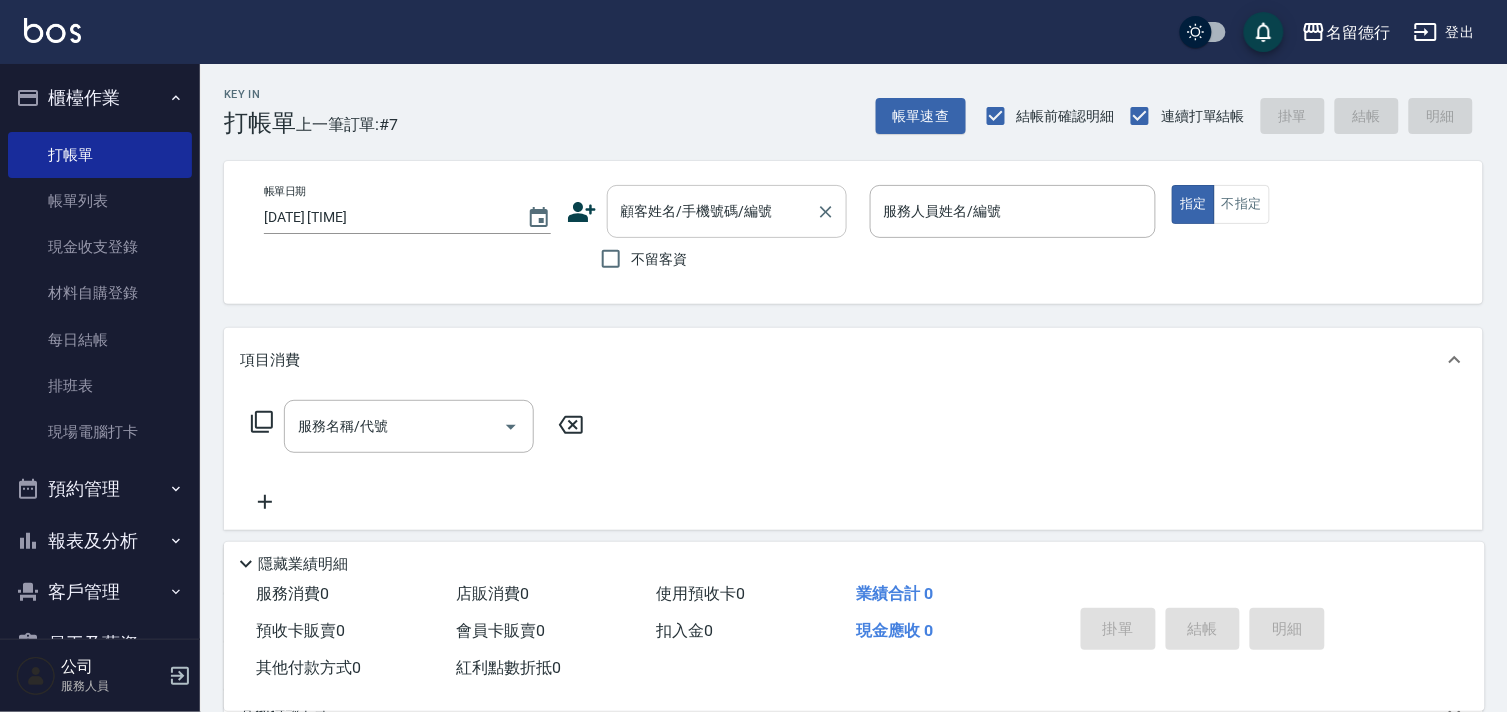 click on "顧客姓名/手機號碼/編號" at bounding box center [712, 211] 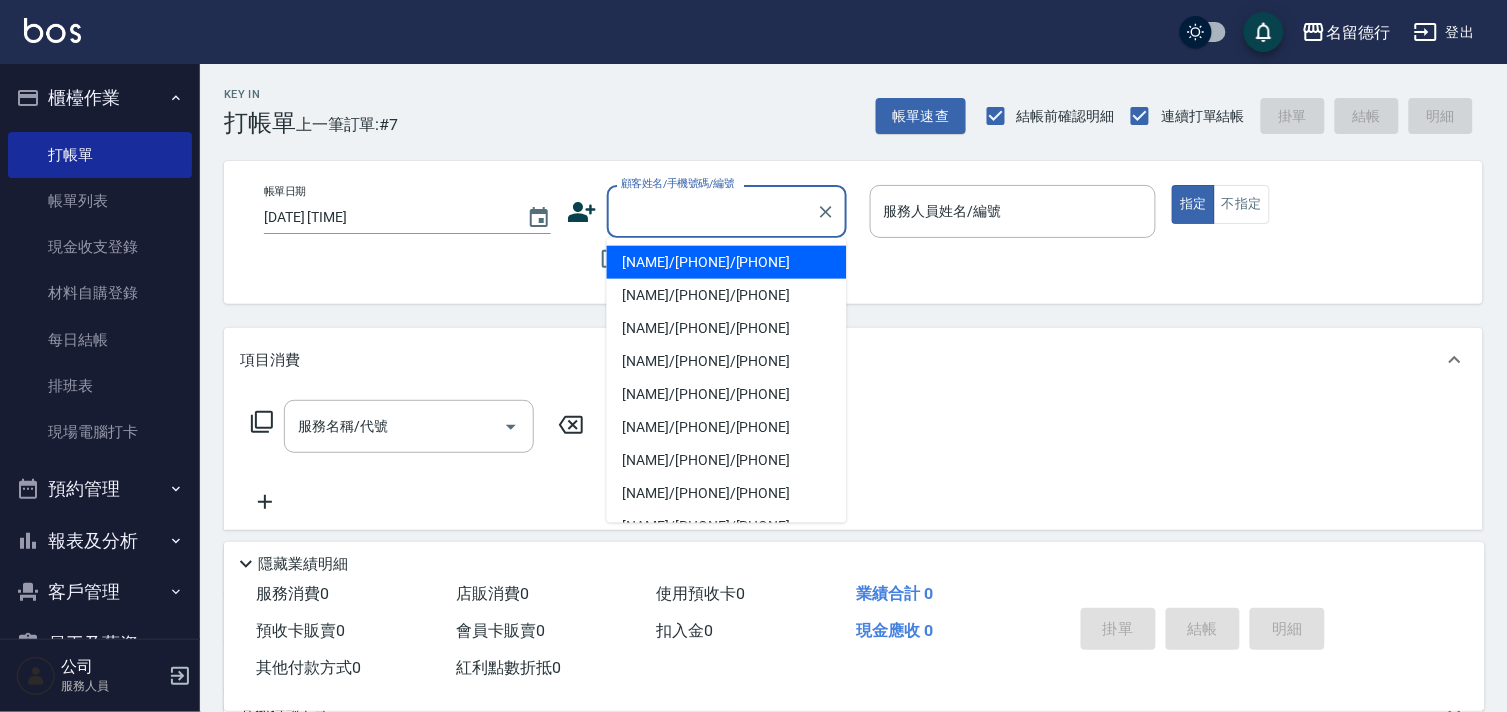 type on "ㄜ" 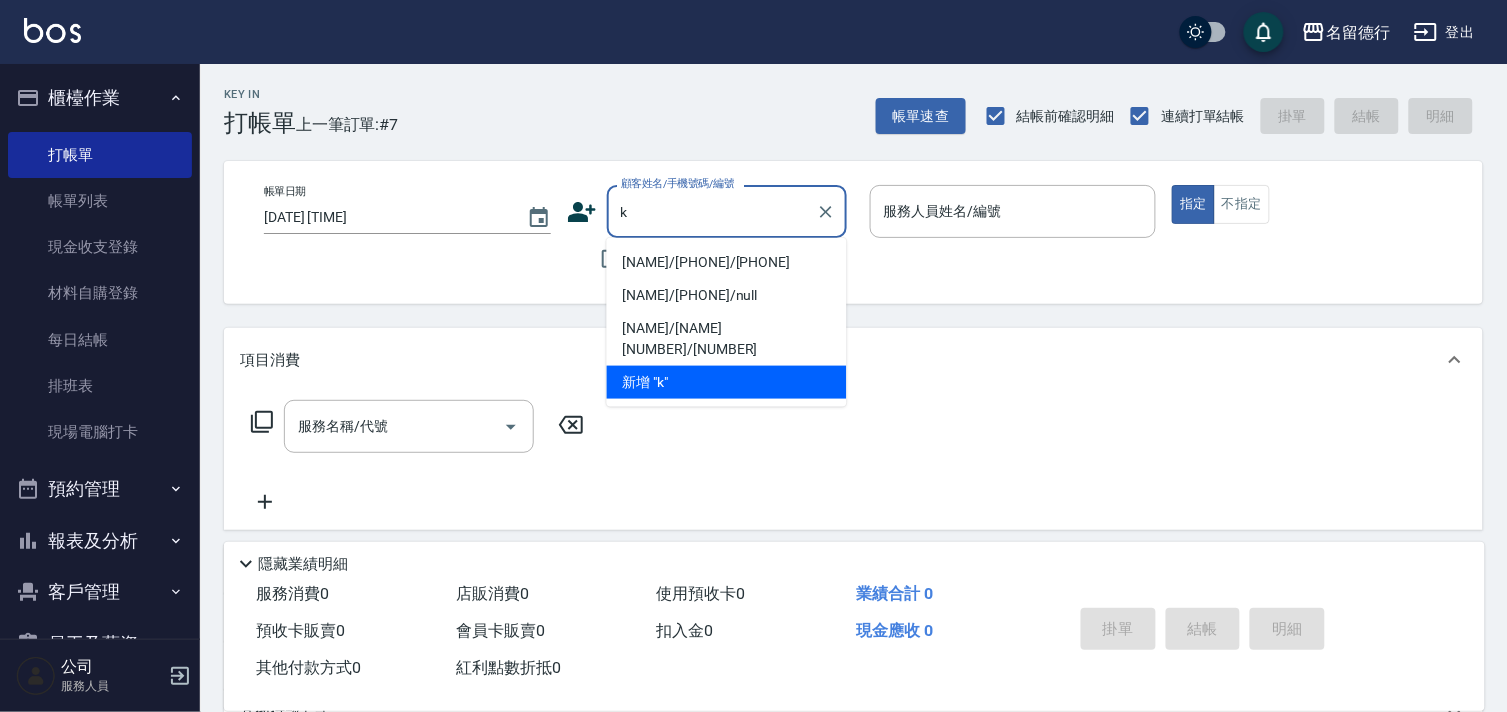 click on "[NAME]/[PHONE]/[PHONE]" at bounding box center [727, 262] 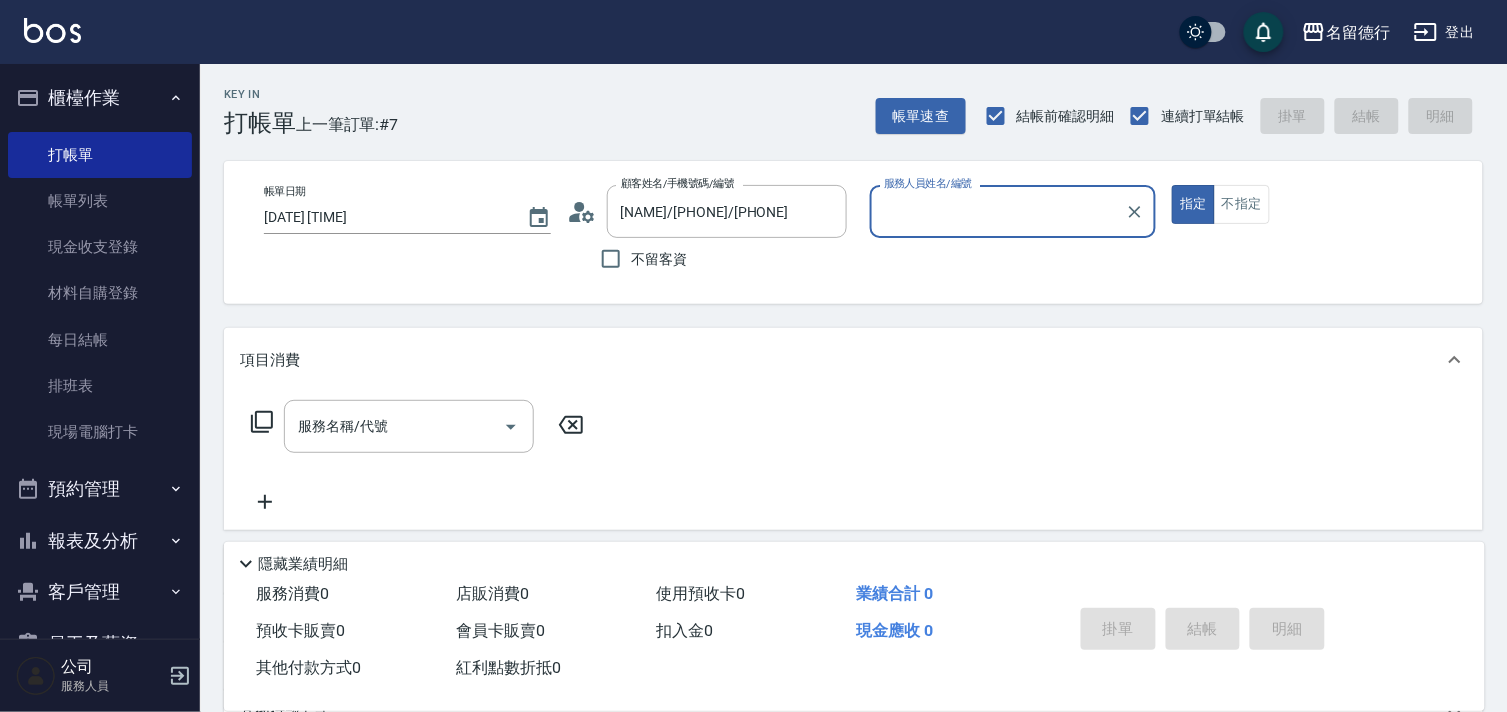 type on "[NAME]-05" 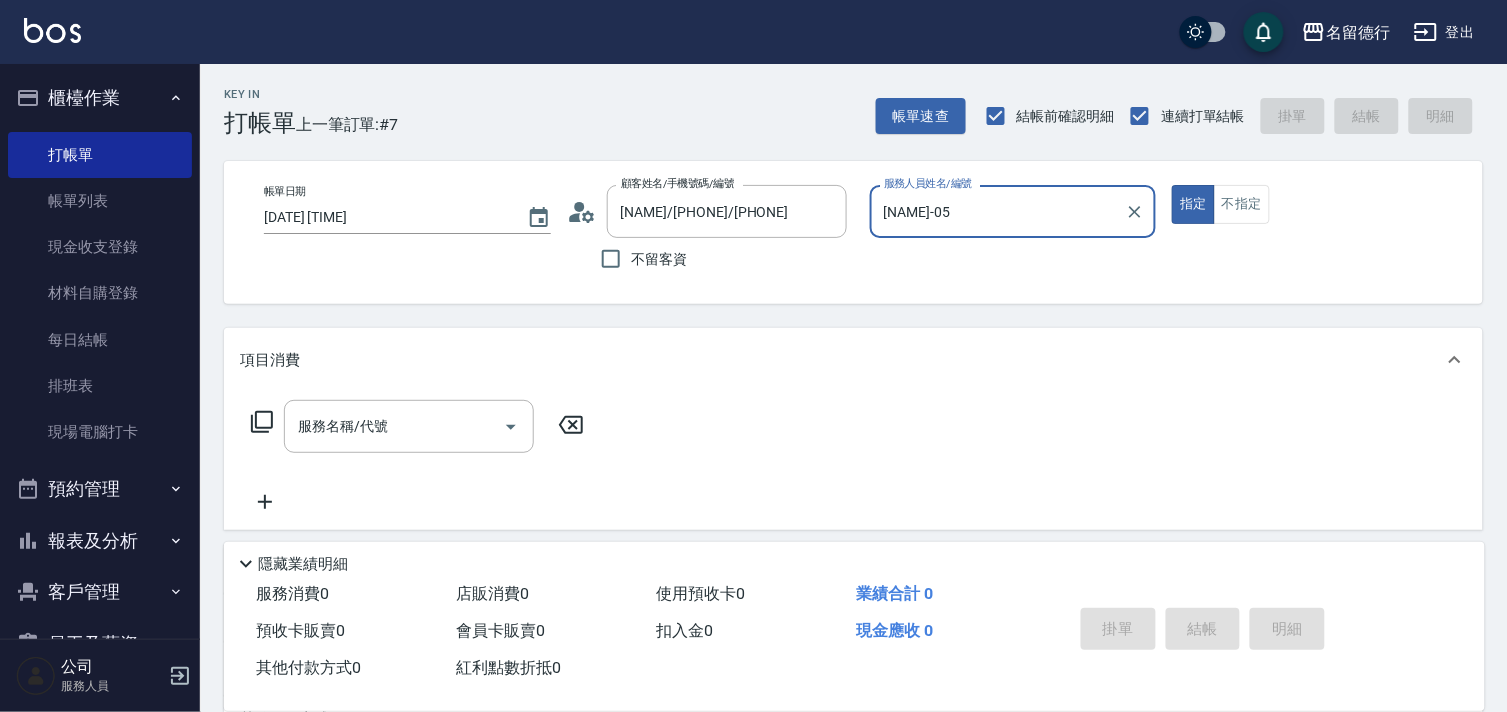 click 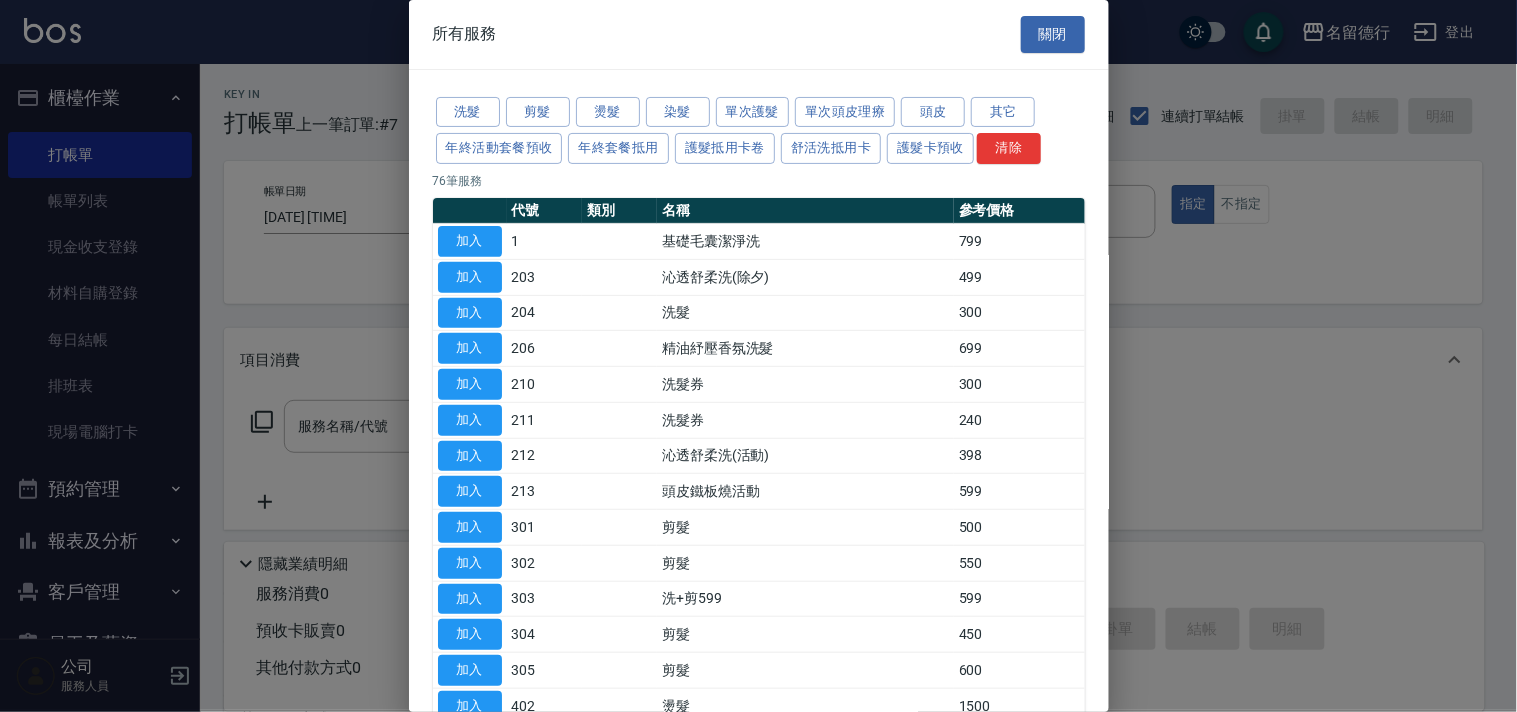 click on "關閉" at bounding box center [1053, 34] 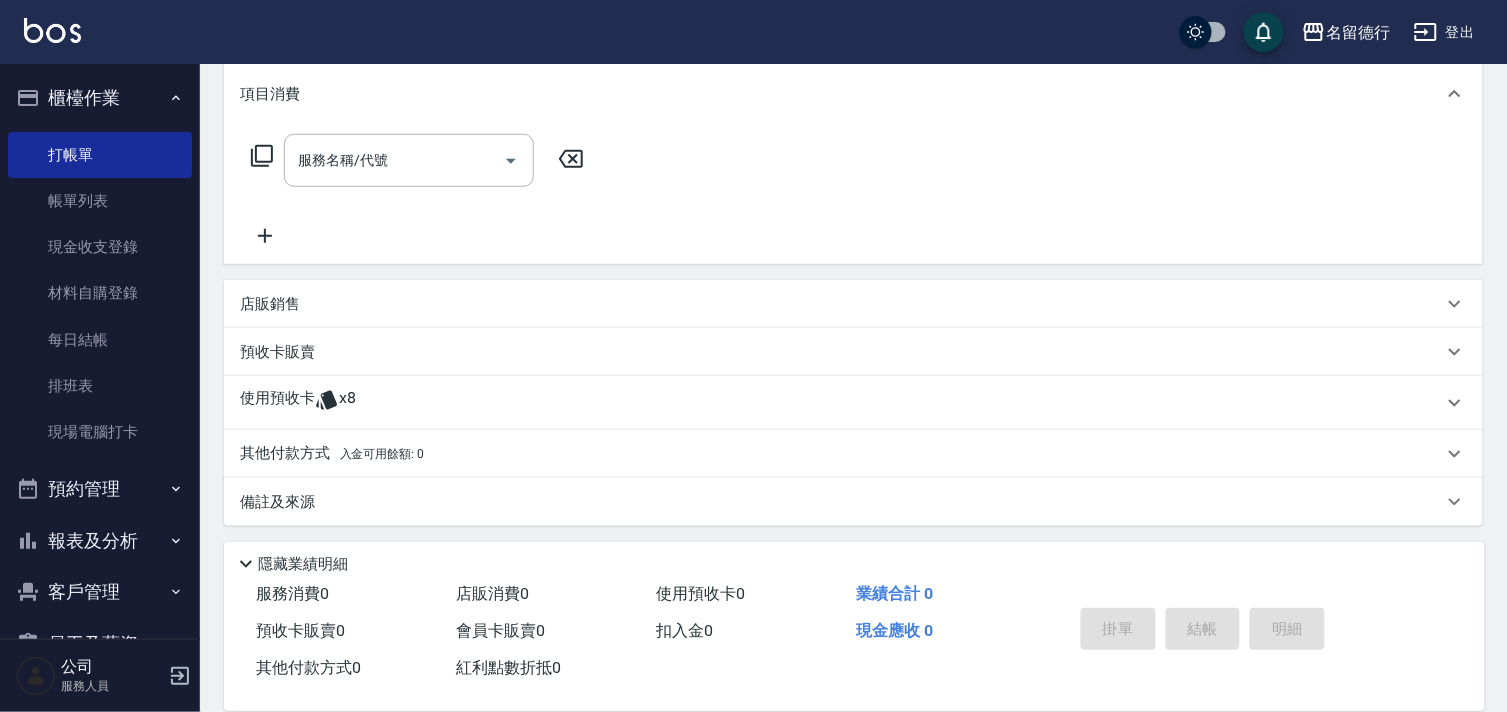 scroll, scrollTop: 268, scrollLeft: 0, axis: vertical 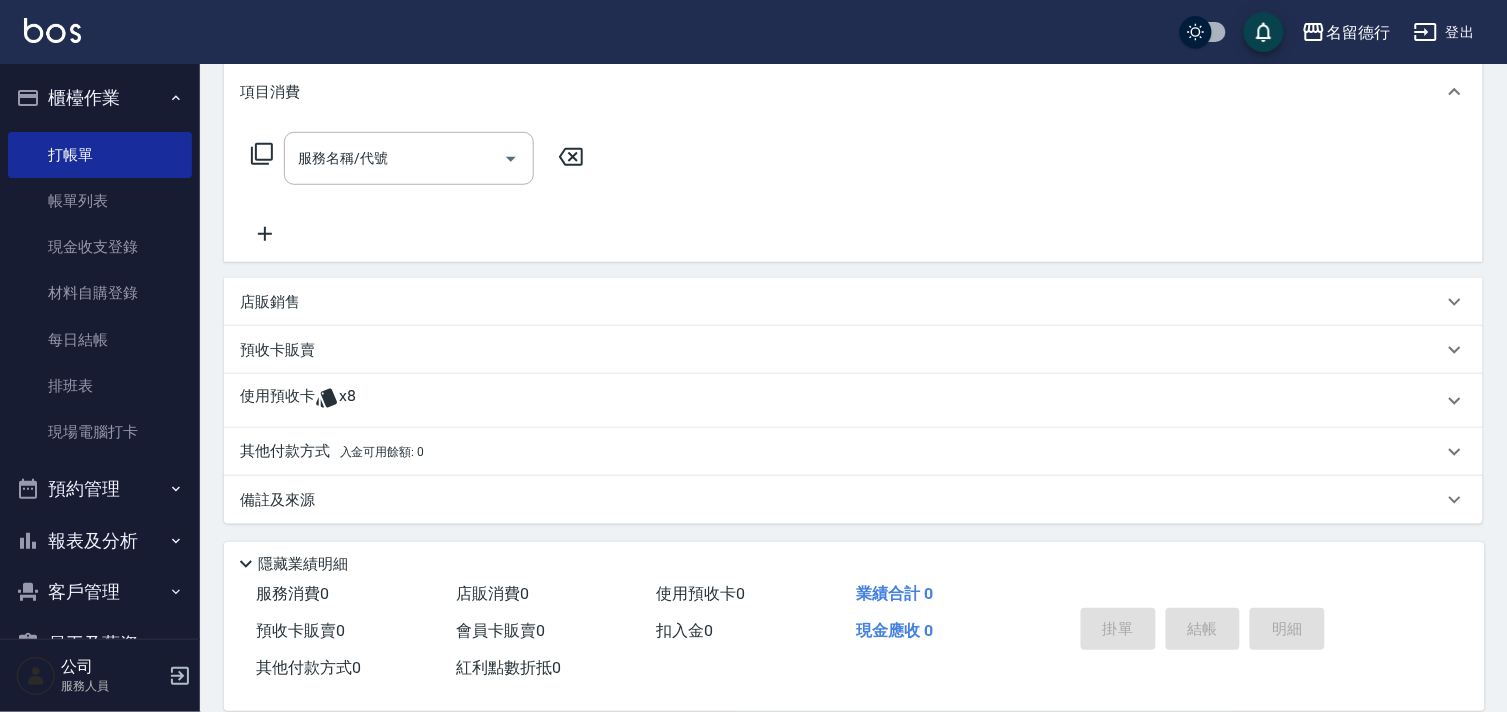 click on "使用預收卡" at bounding box center [277, 401] 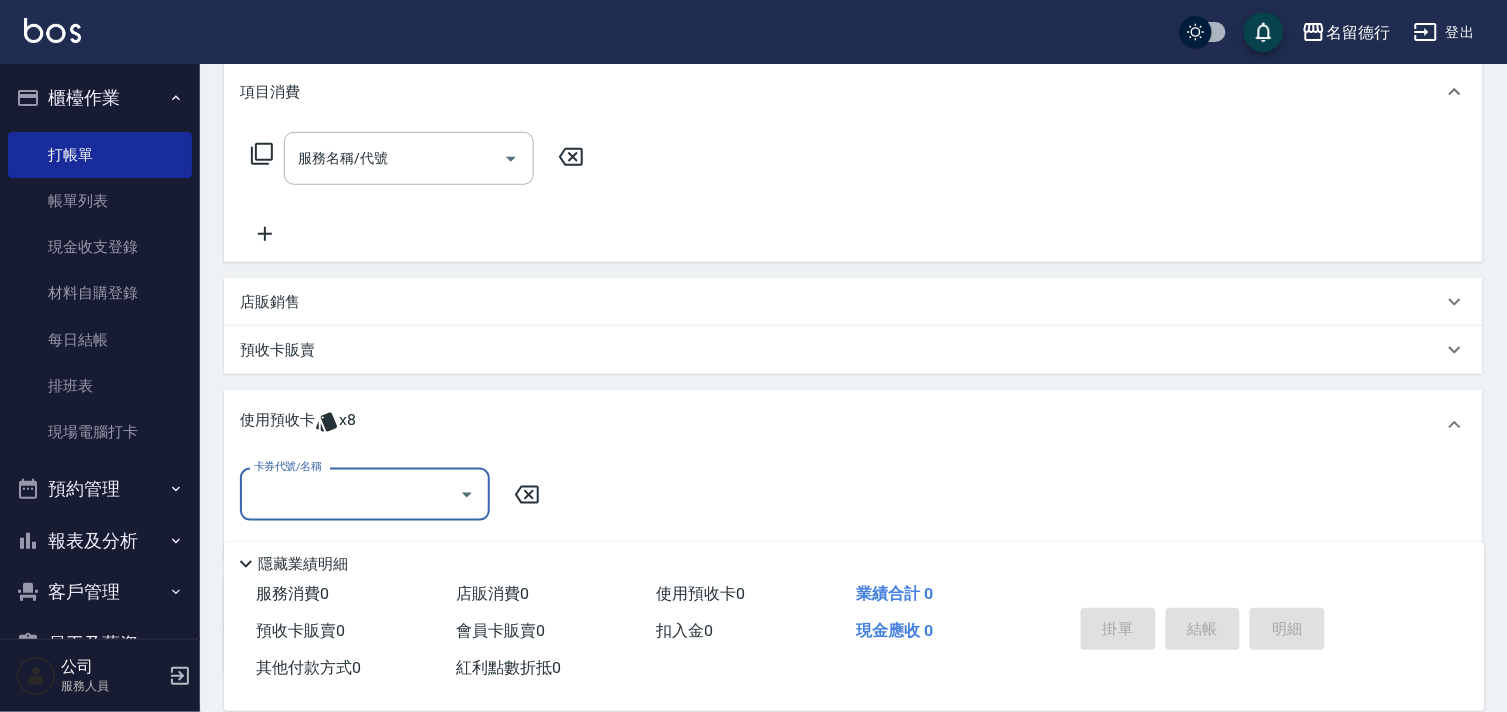 scroll, scrollTop: 0, scrollLeft: 0, axis: both 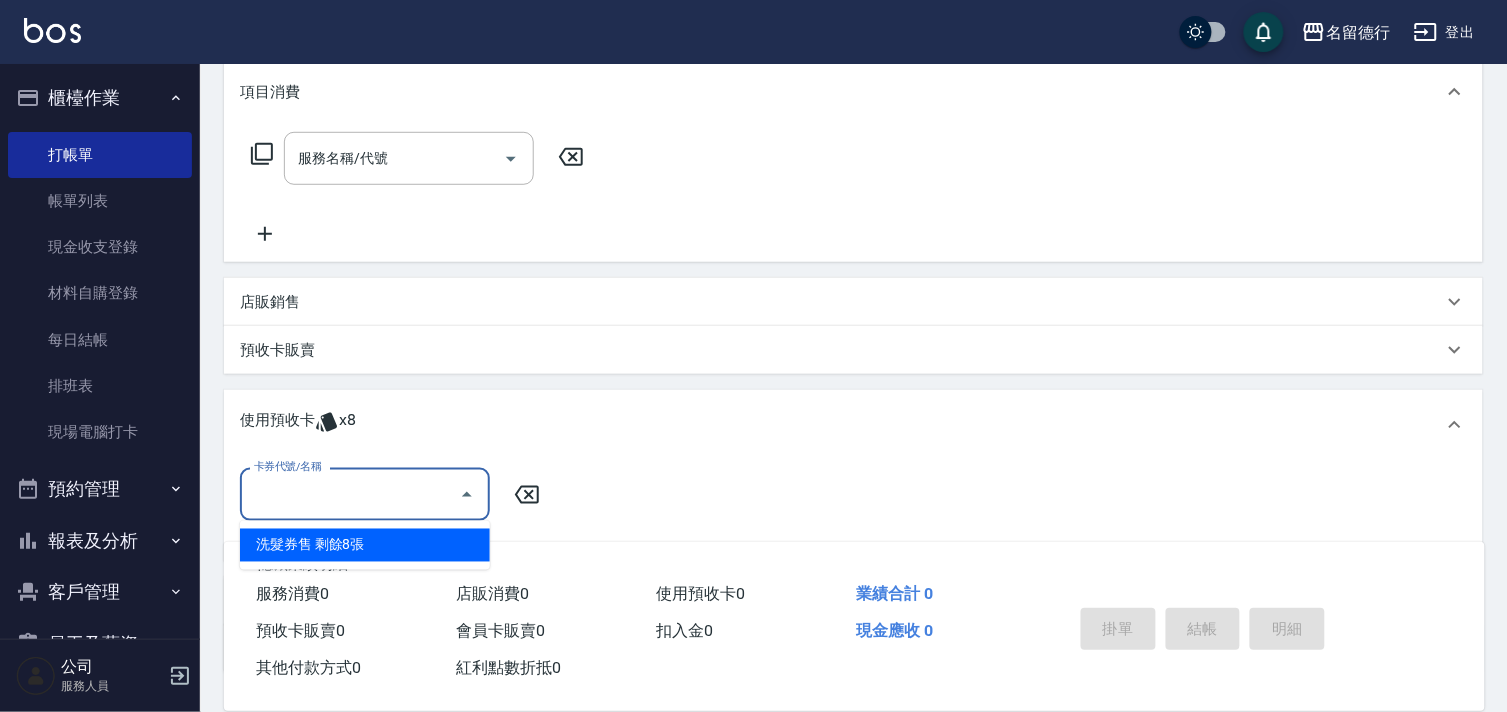 click on "洗髮券售 剩餘8張" at bounding box center [365, 545] 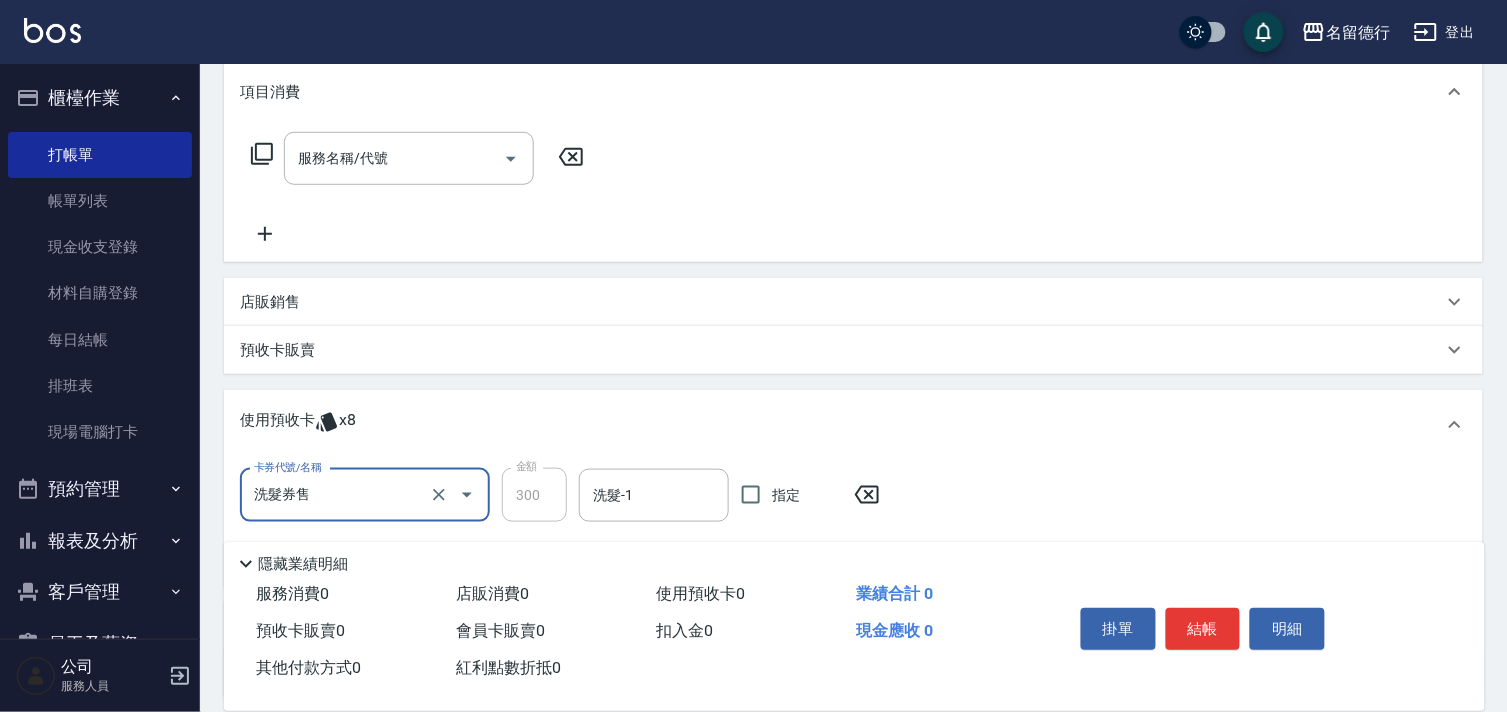 type on "洗髮券售" 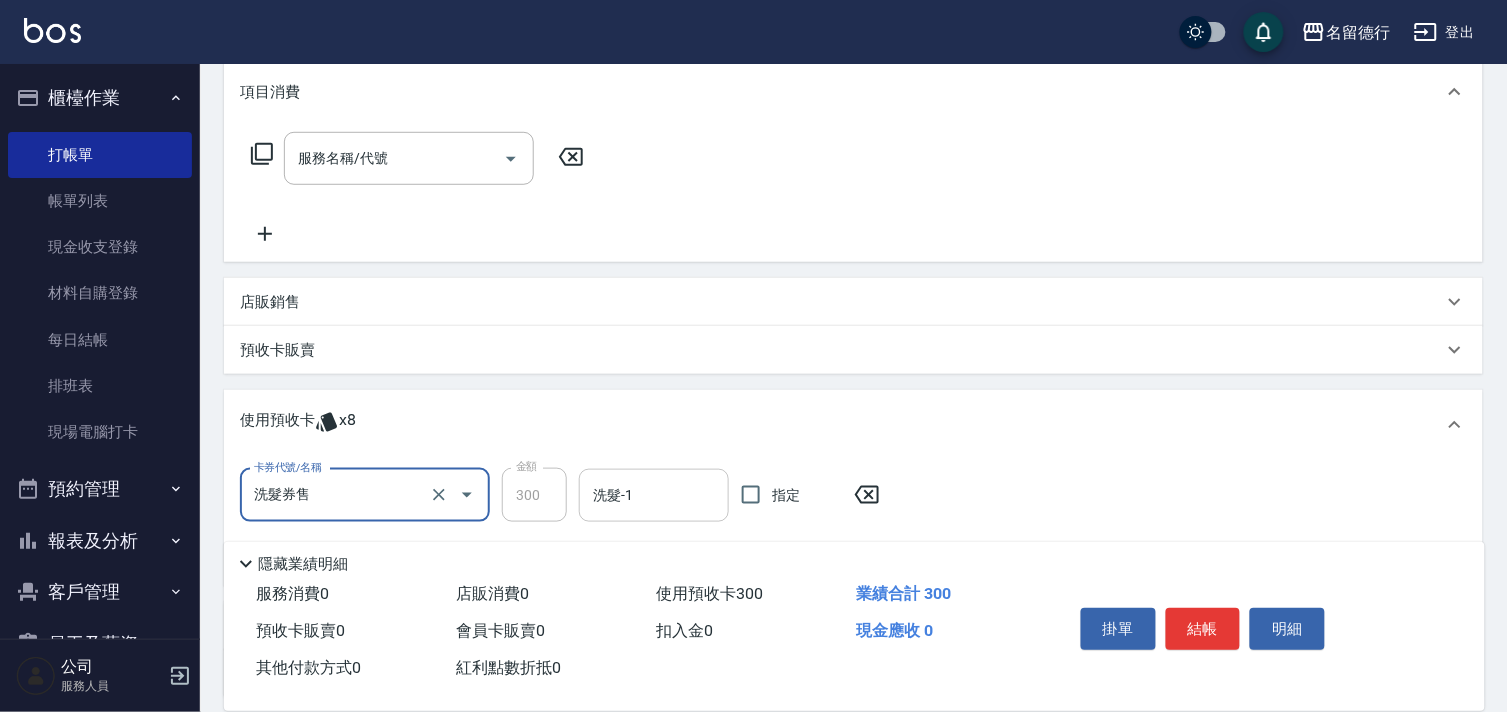 click on "洗髮-1" at bounding box center [654, 495] 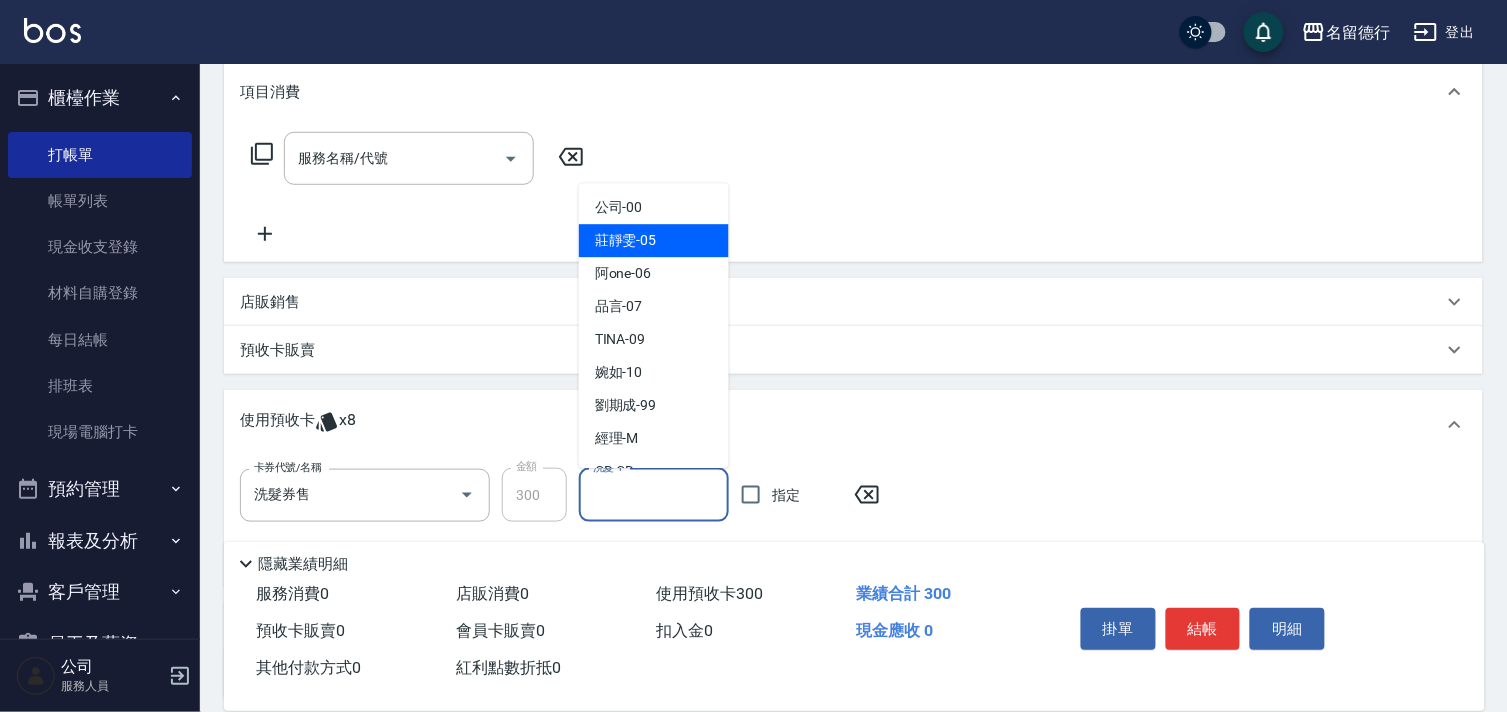 click on "[NAME] -05" at bounding box center [626, 241] 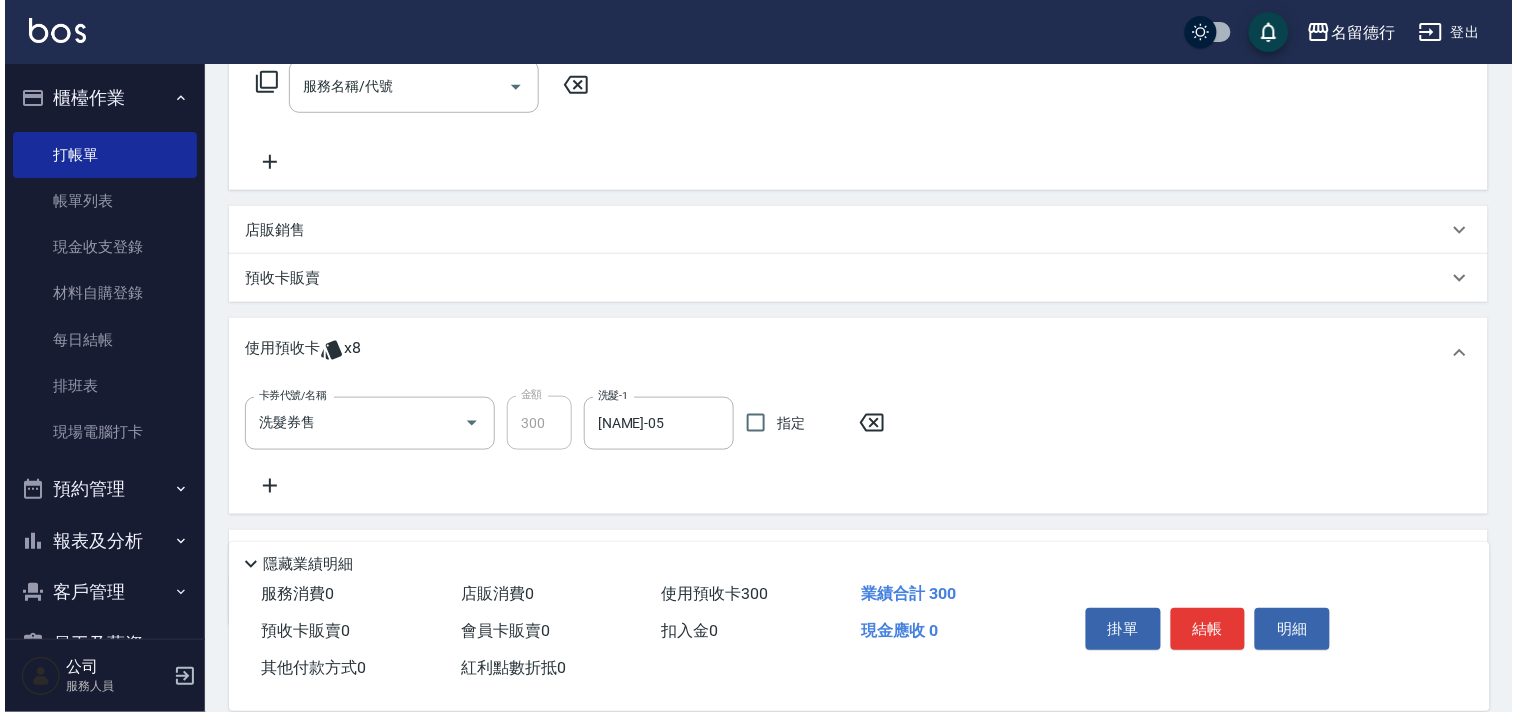 scroll, scrollTop: 443, scrollLeft: 0, axis: vertical 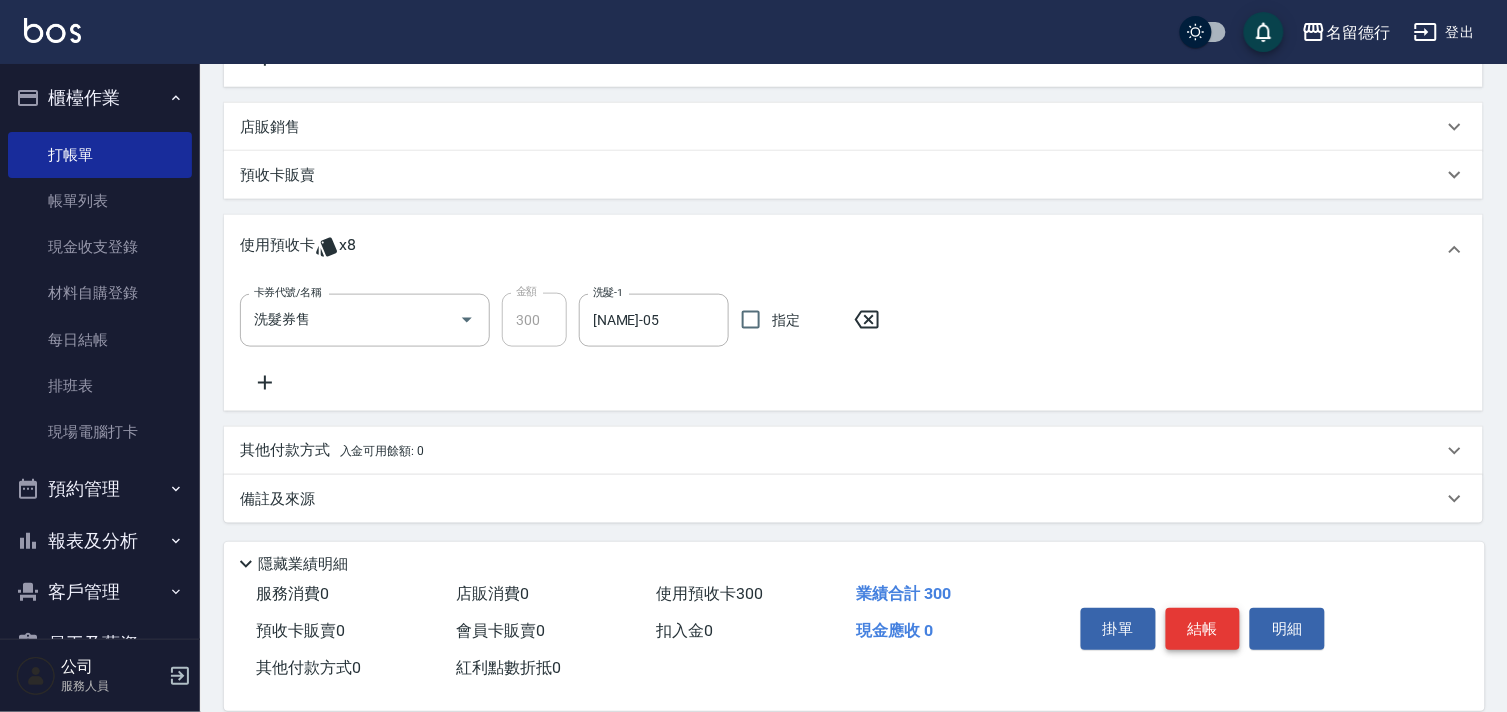 click on "結帳" at bounding box center [1203, 629] 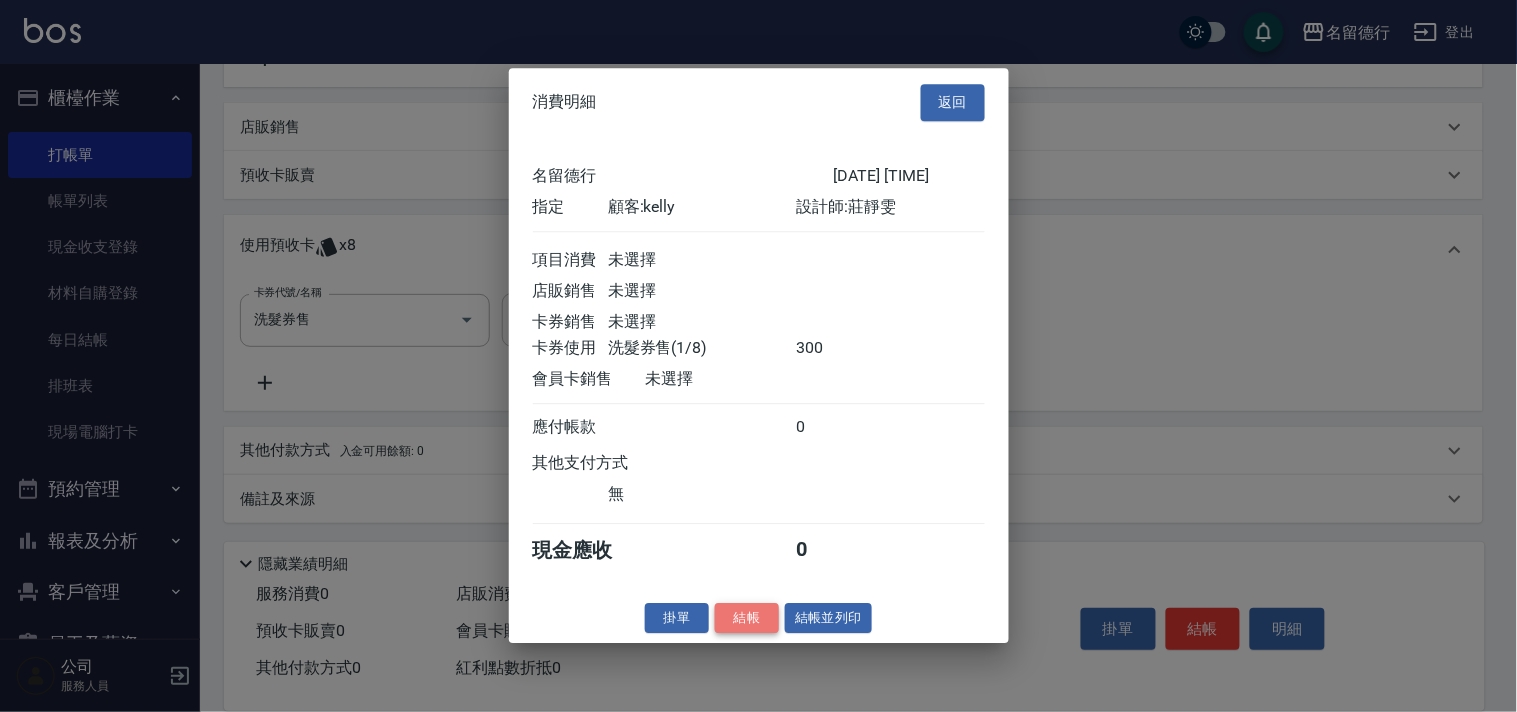 click on "結帳" at bounding box center (747, 618) 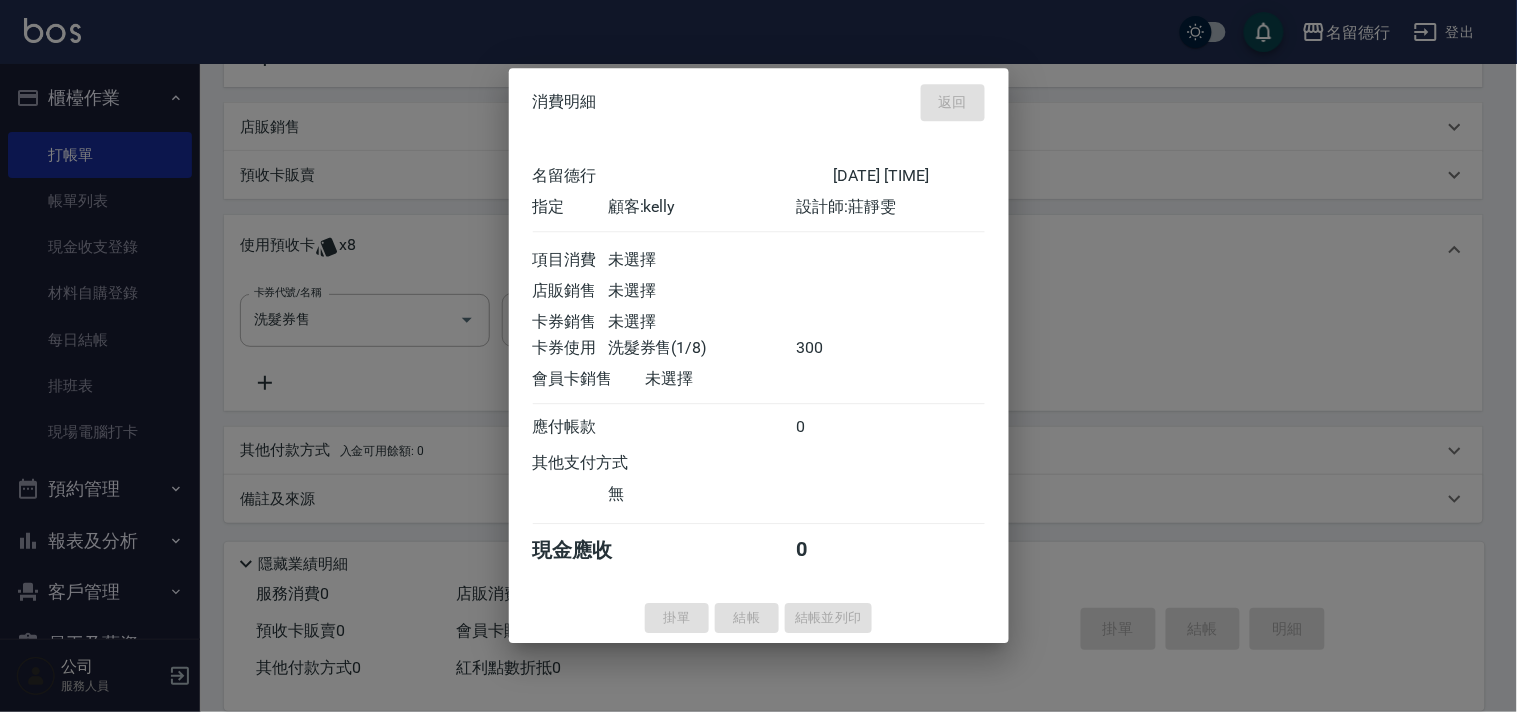 type on "2025/08/06 16:13" 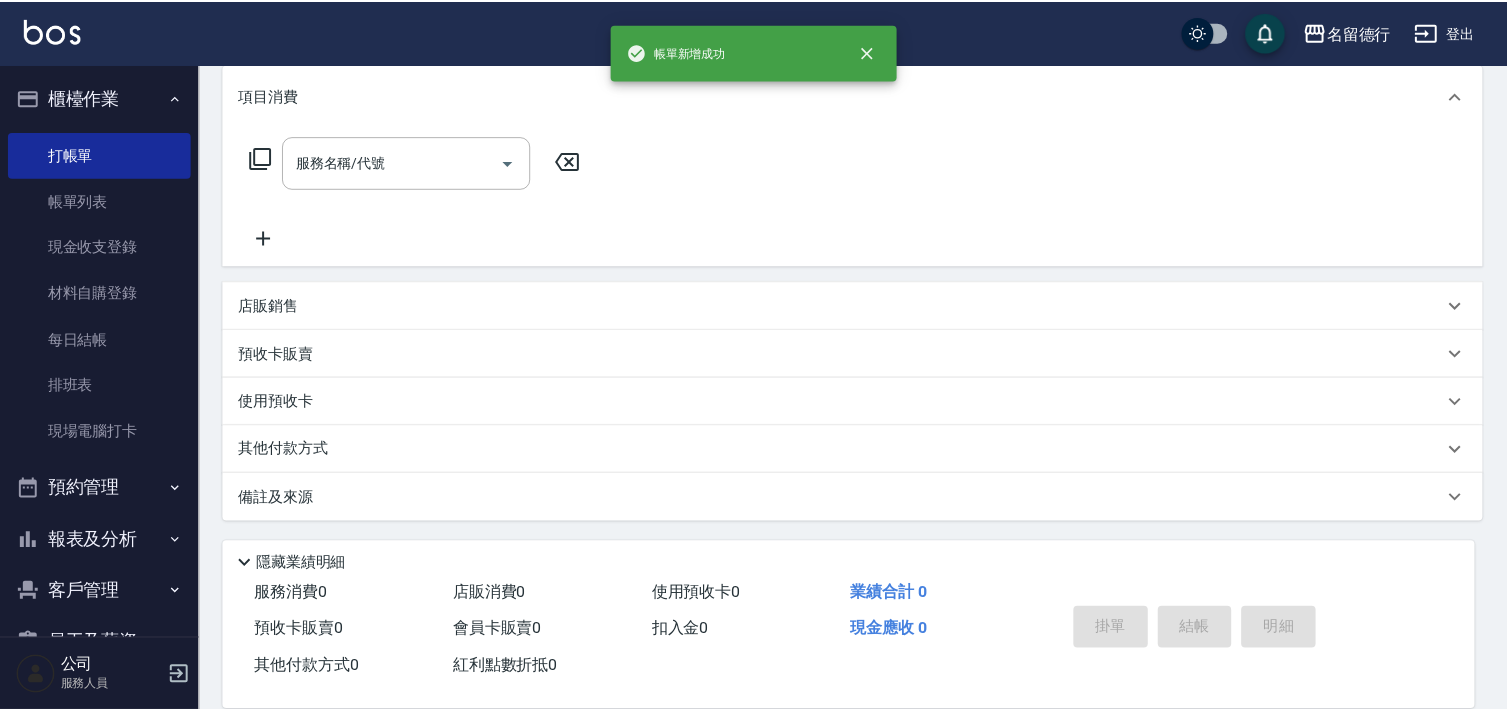 scroll, scrollTop: 0, scrollLeft: 0, axis: both 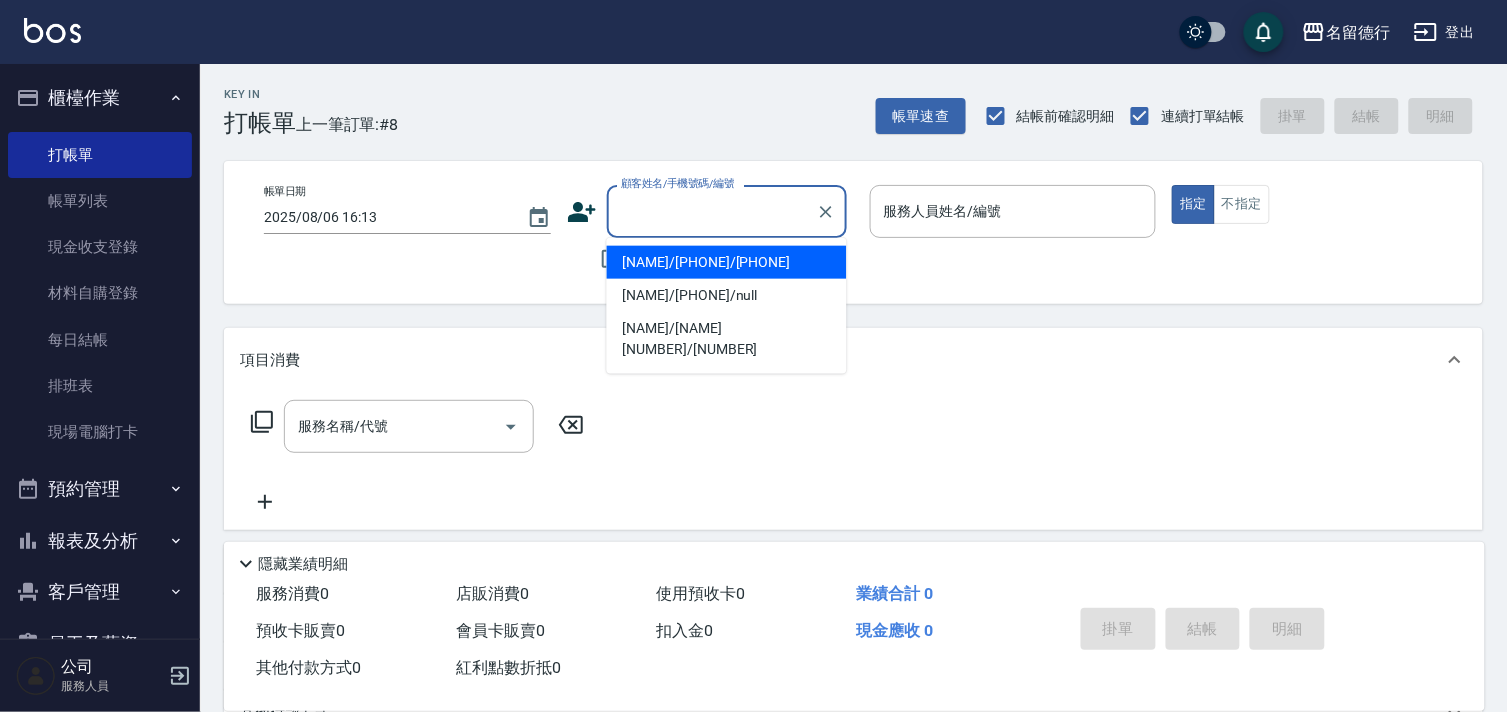 click on "顧客姓名/手機號碼/編號" at bounding box center [712, 211] 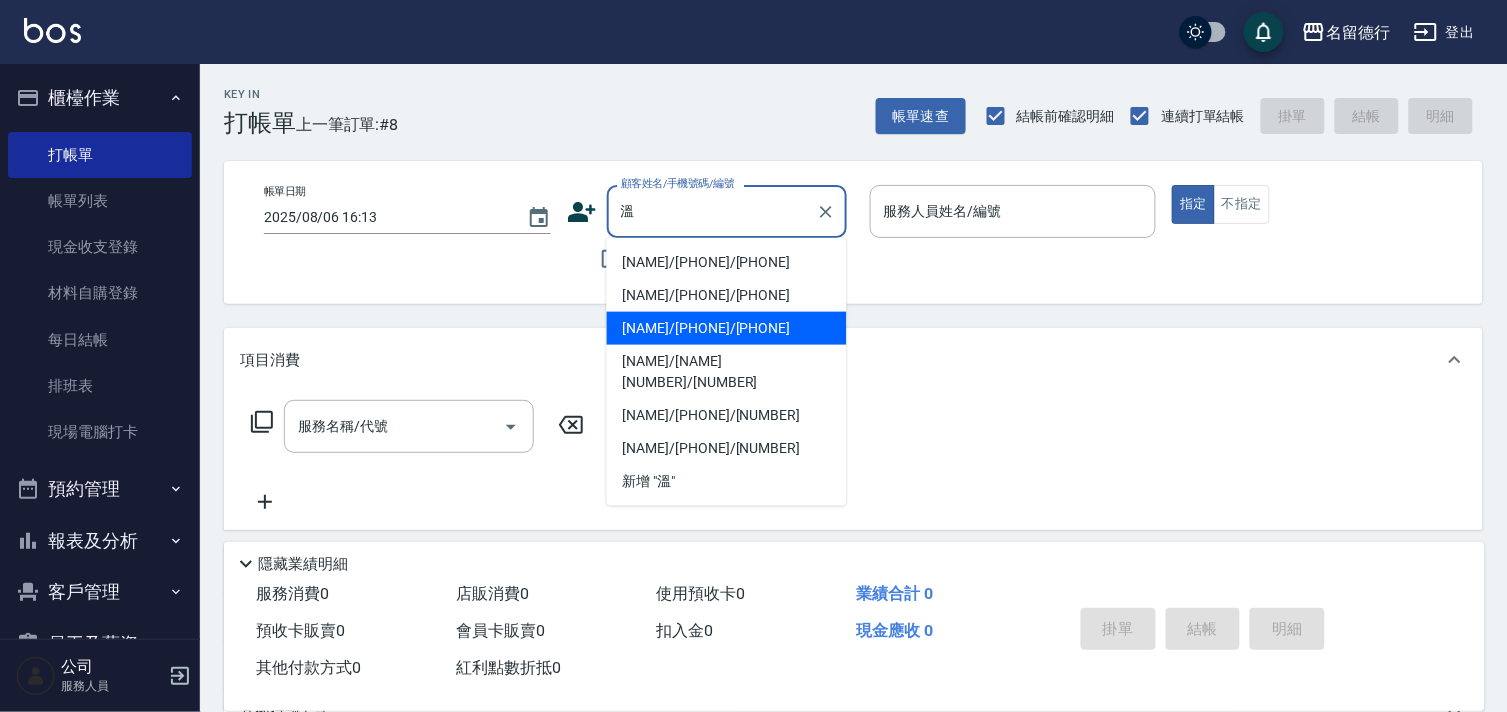 click on "[NAME]/[PHONE]/[PHONE]" at bounding box center (727, 328) 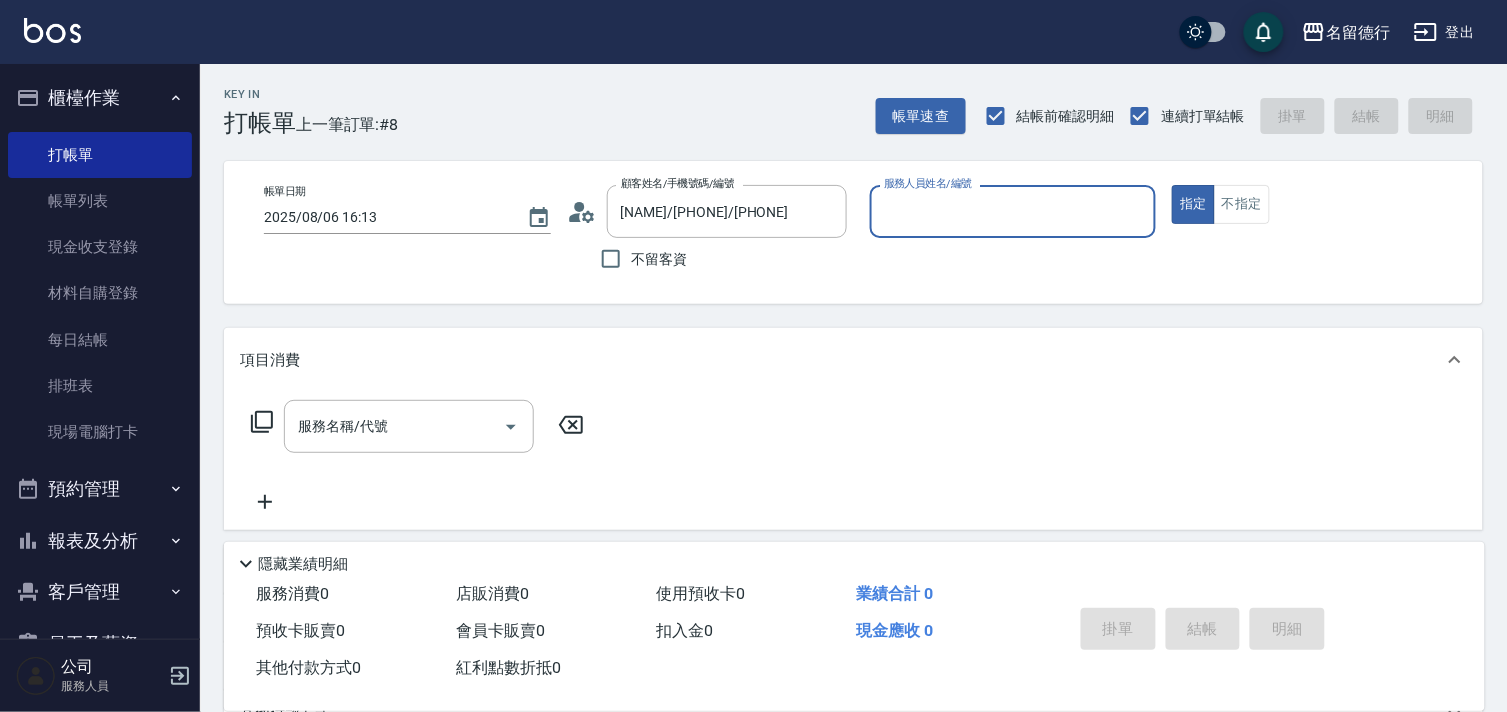 type on "品言-07" 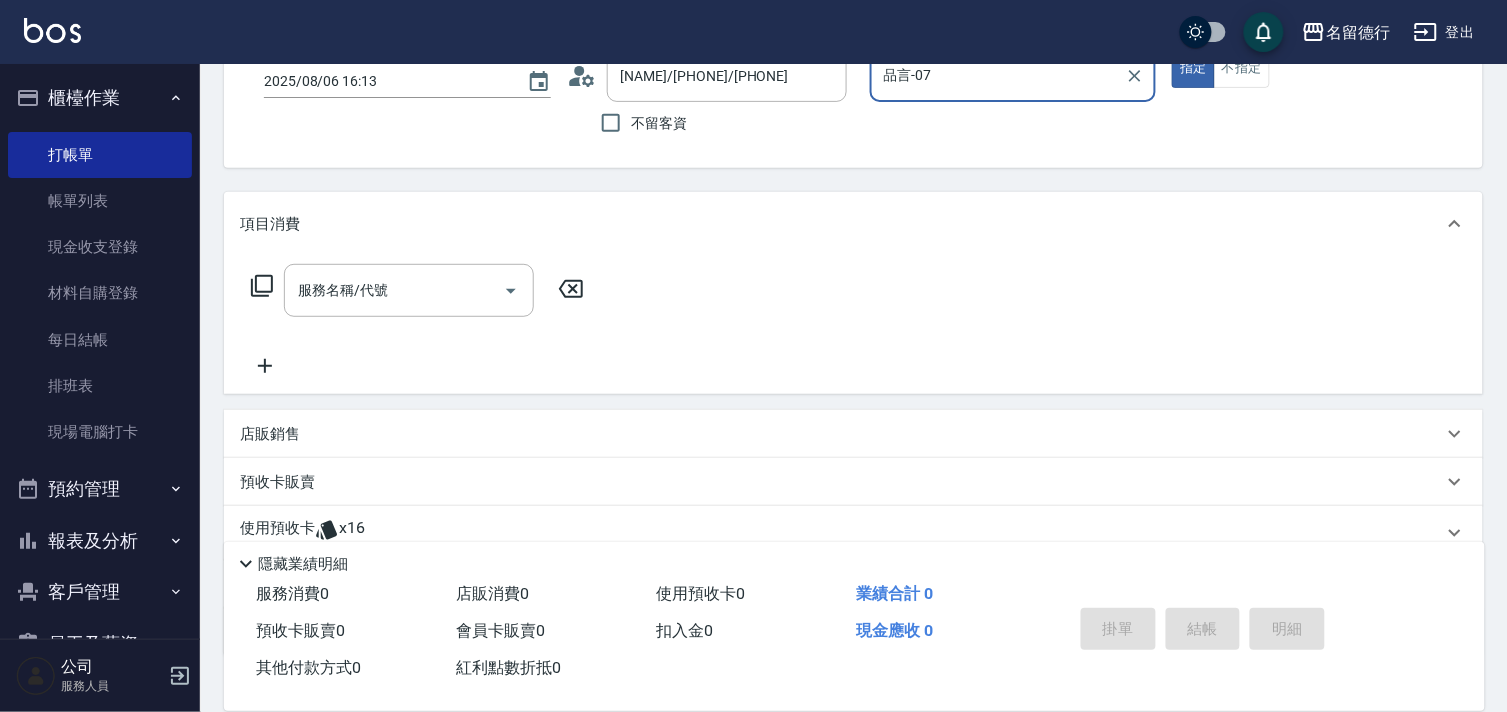scroll, scrollTop: 268, scrollLeft: 0, axis: vertical 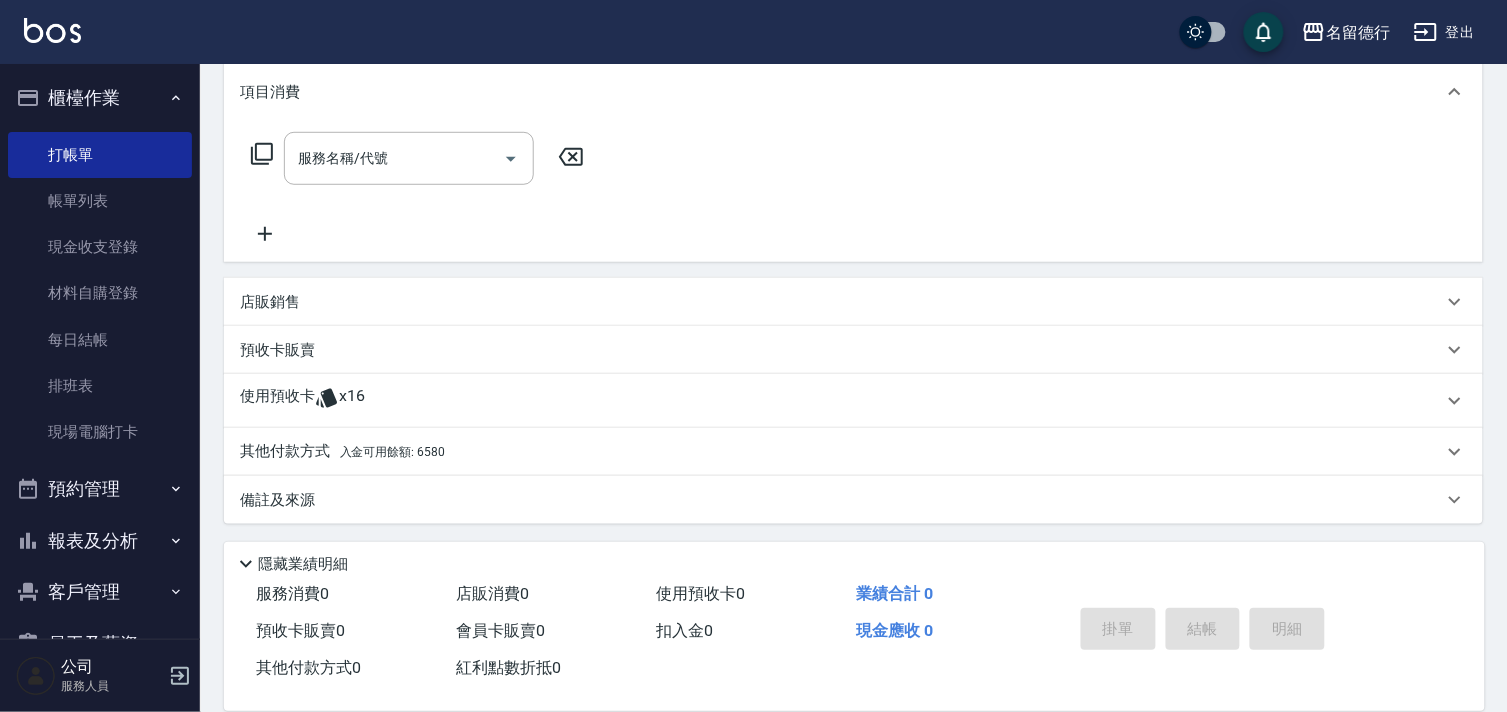 click on "入金可用餘額: 6580" at bounding box center [392, 452] 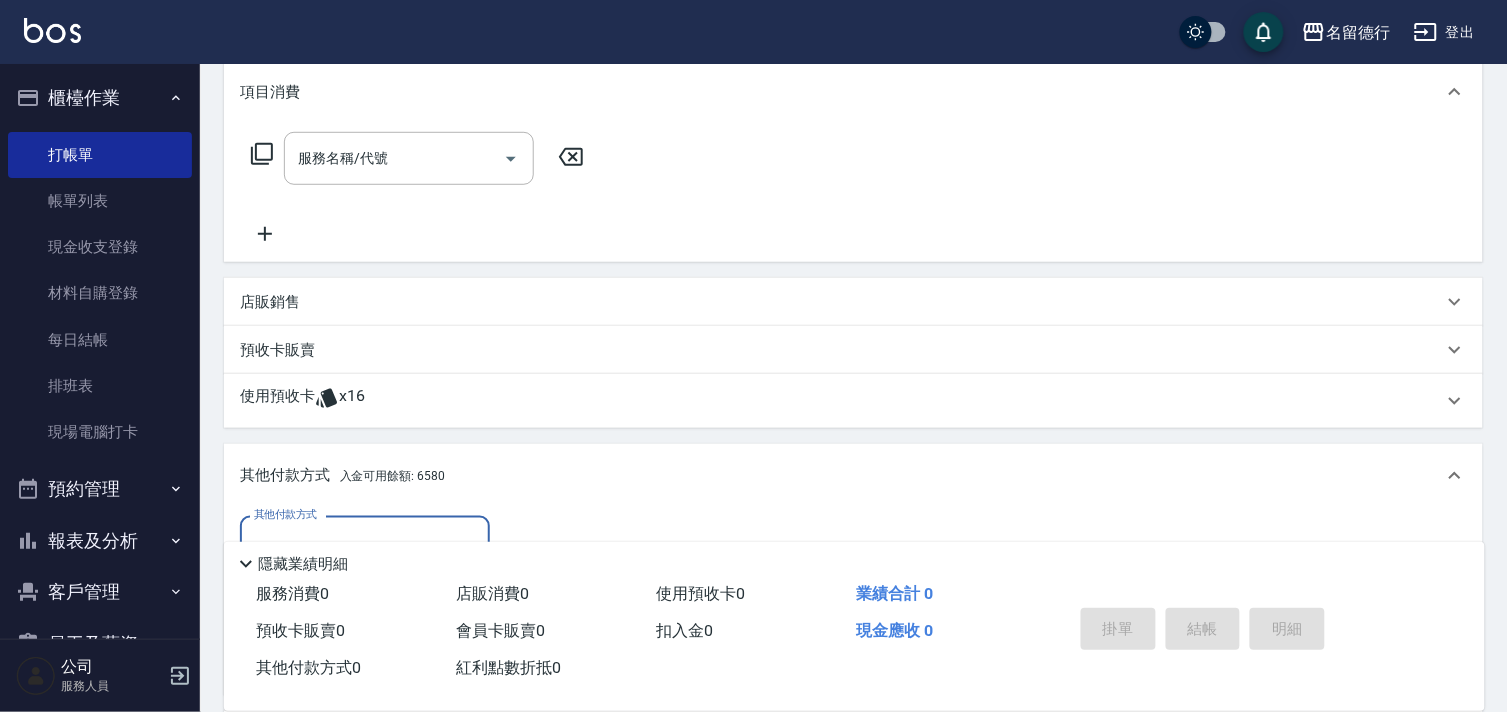 scroll, scrollTop: 0, scrollLeft: 0, axis: both 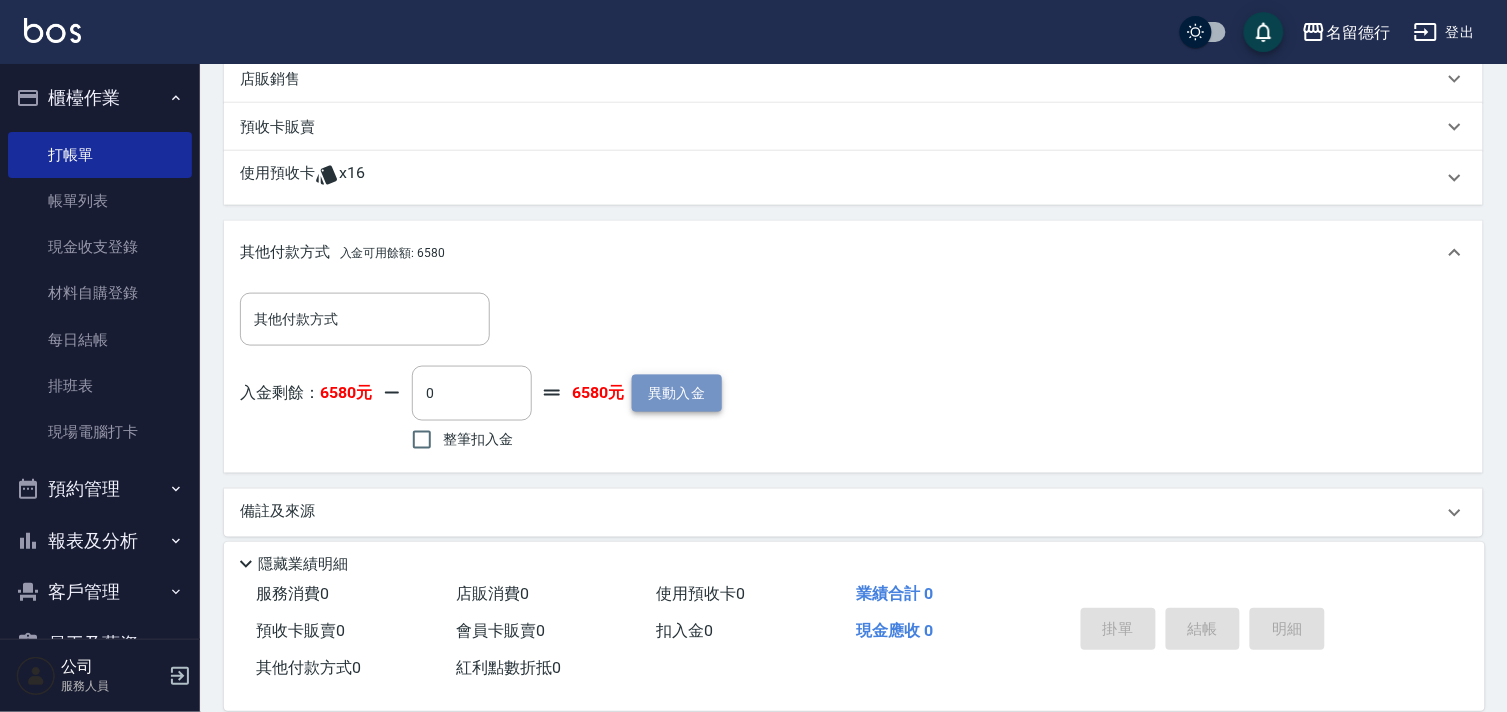 click on "異動入金" at bounding box center (677, 393) 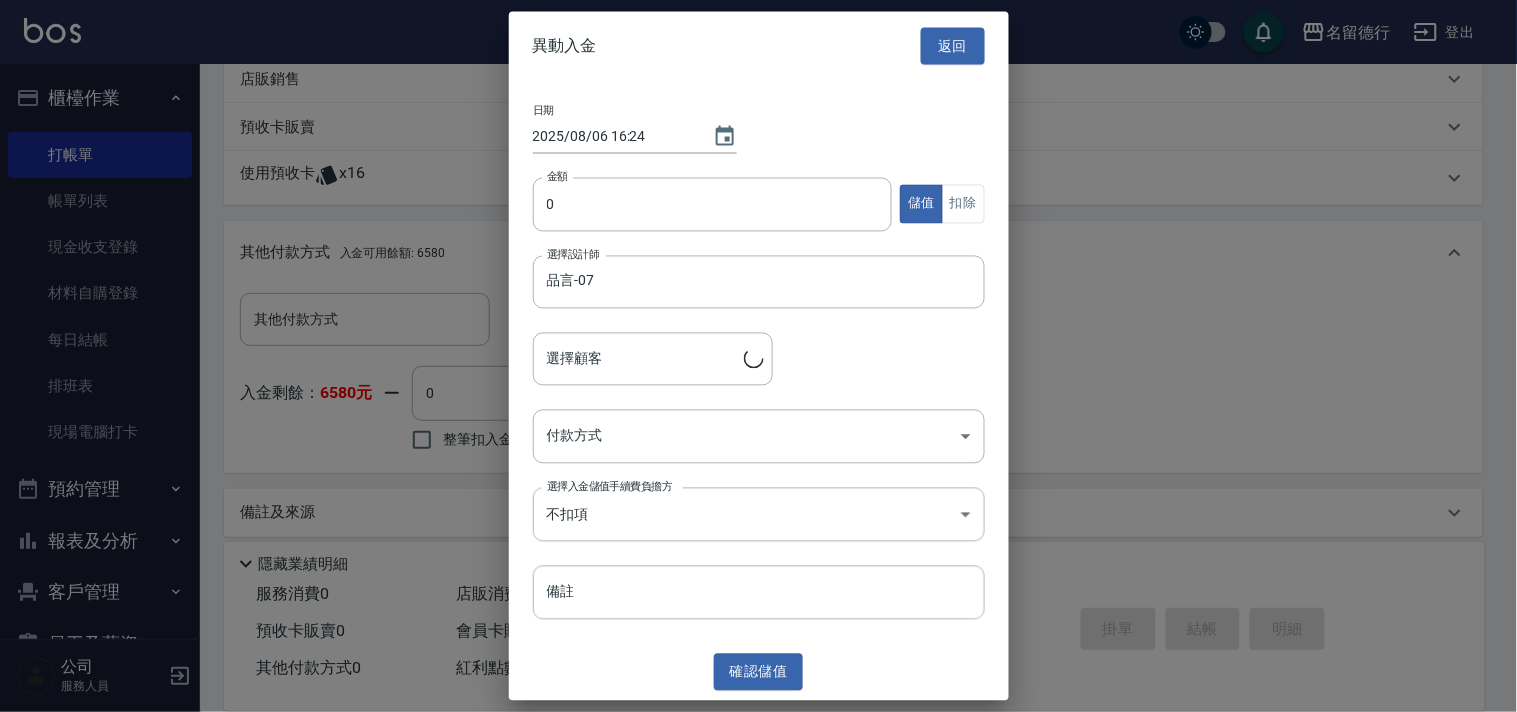 type on "[NAME]/[PHONE]/[PHONE]" 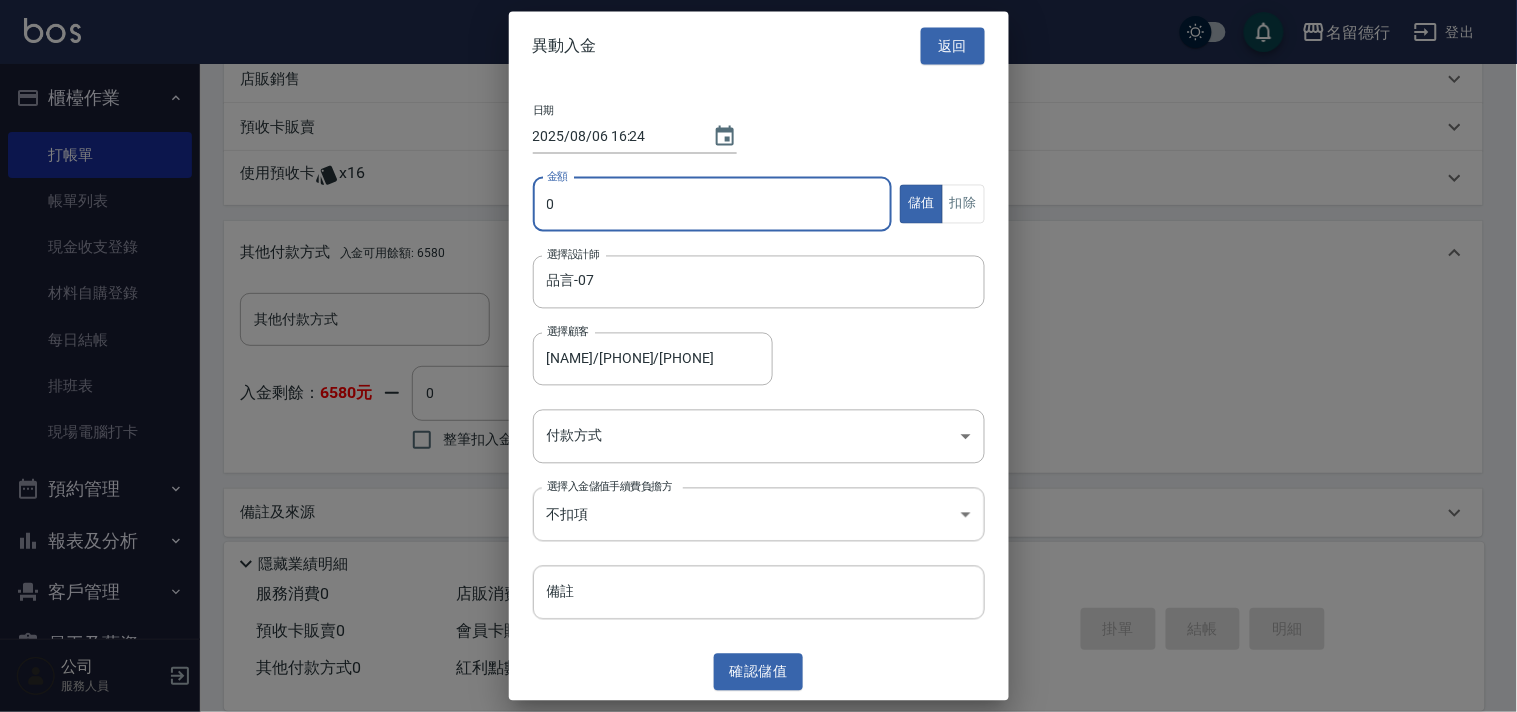 click on "0" at bounding box center (713, 204) 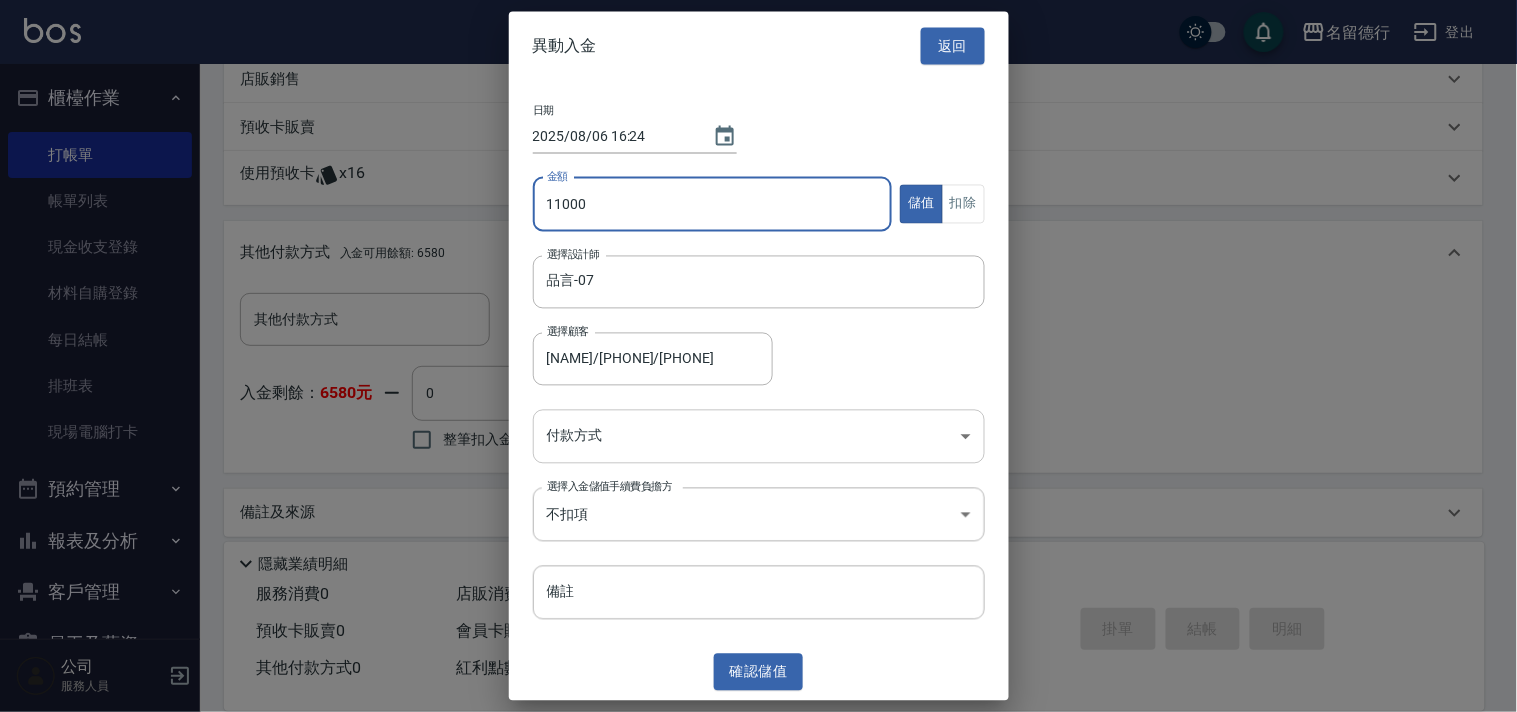 type on "11000" 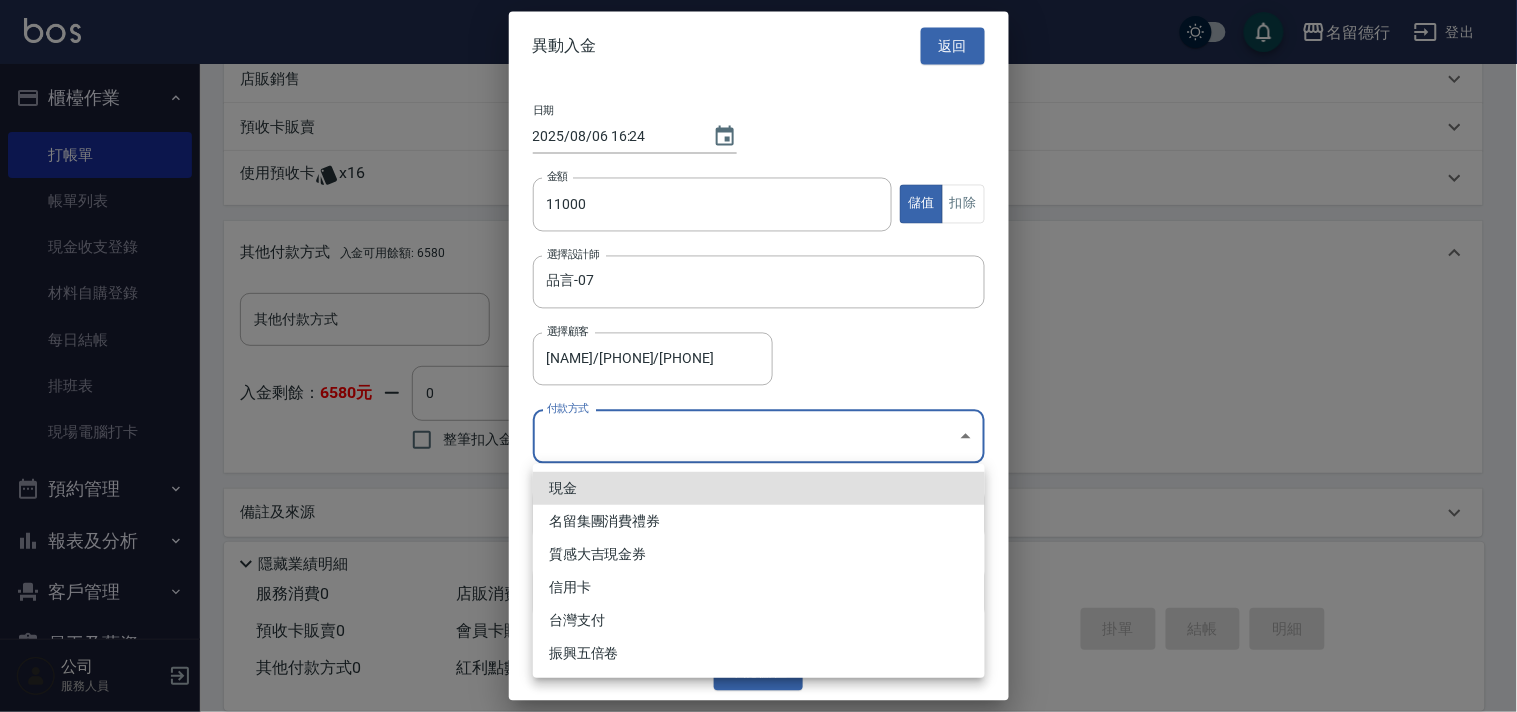 click on "名留德行 登出 櫃檯作業 打帳單 帳單列表 現金收支登錄 材料自購登錄 每日結帳 排班表 現場電腦打卡 預約管理 預約管理 單日預約紀錄 單週預約紀錄 報表及分析 報表目錄 店家日報表 互助日報表 互助點數明細 設計師日報表 店販抽成明細 客戶管理 客戶列表 卡券管理 入金管理 員工及薪資 員工列表 商品管理 商品分類設定 商品列表 公司 服務人員 Key In 打帳單 上一筆訂單:#8 帳單速查 結帳前確認明細 連續打單結帳 掛單 結帳 明細 帳單日期 [DATE] [TIME] 顧客姓名/手機號碼/編號 [NAME]/[PHONE]/[PHONE] 顧客姓名/手機號碼/編號 不留客資 服務人員姓名/編號 [NAME]-[NUMBER] 服務人員姓名/編號 指定 不指定 項目消費 服務名稱/代號 服務名稱/代號 店販銷售 服務人員姓名/編號 服務人員姓名/編號 商品代號/名稱 商品代號/名稱 預收卡販賣 卡券名稱/代號 卡券名稱/代號 使用預收卡" at bounding box center [758, 118] 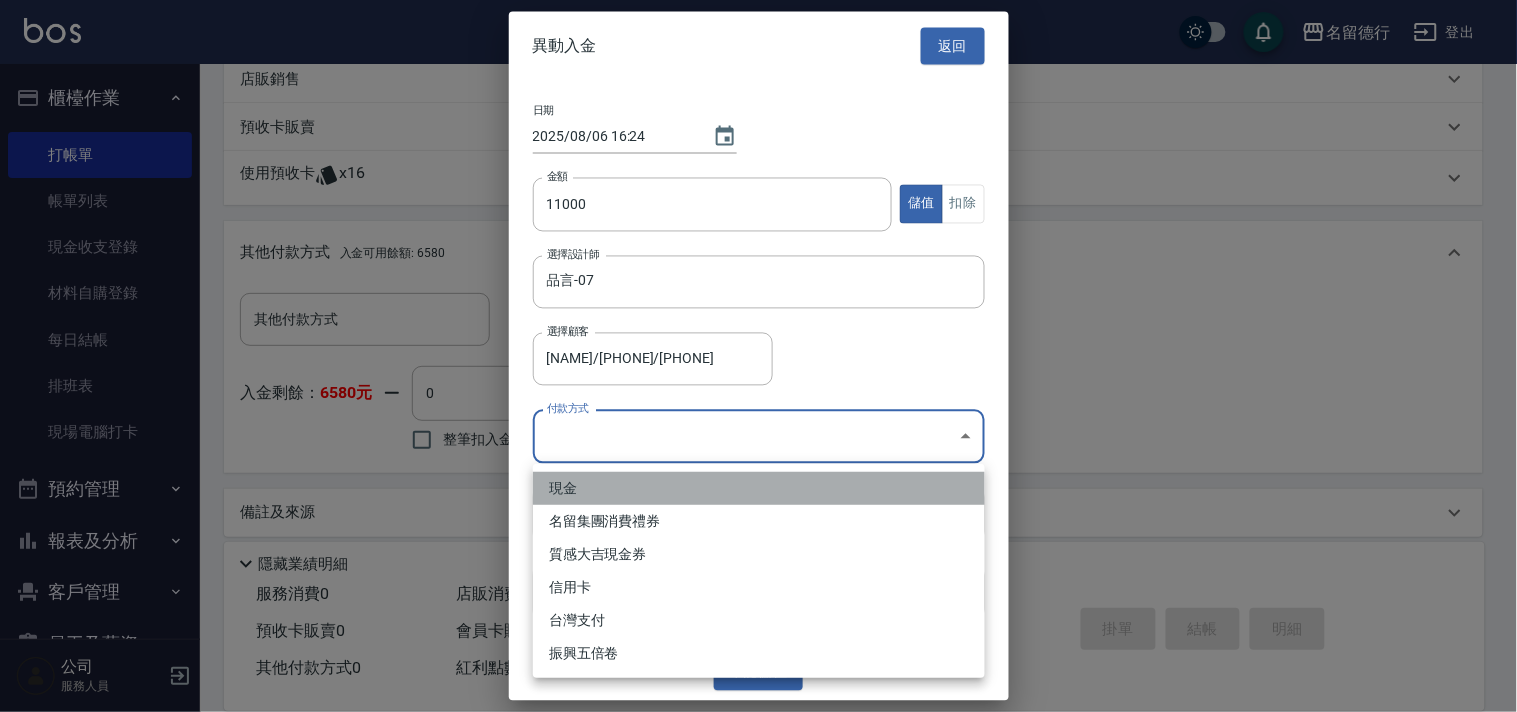 click on "現金" at bounding box center [759, 488] 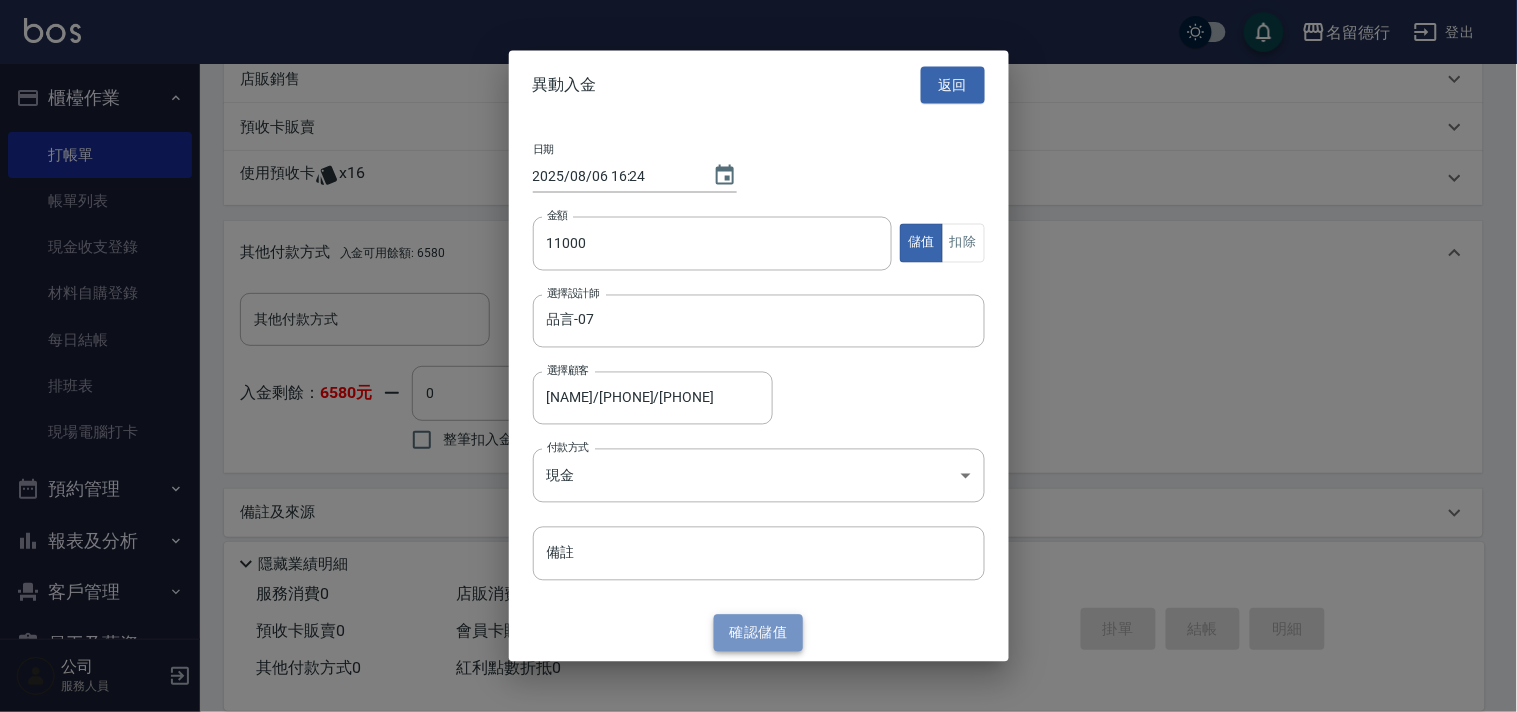 click on "確認 儲值" at bounding box center (759, 633) 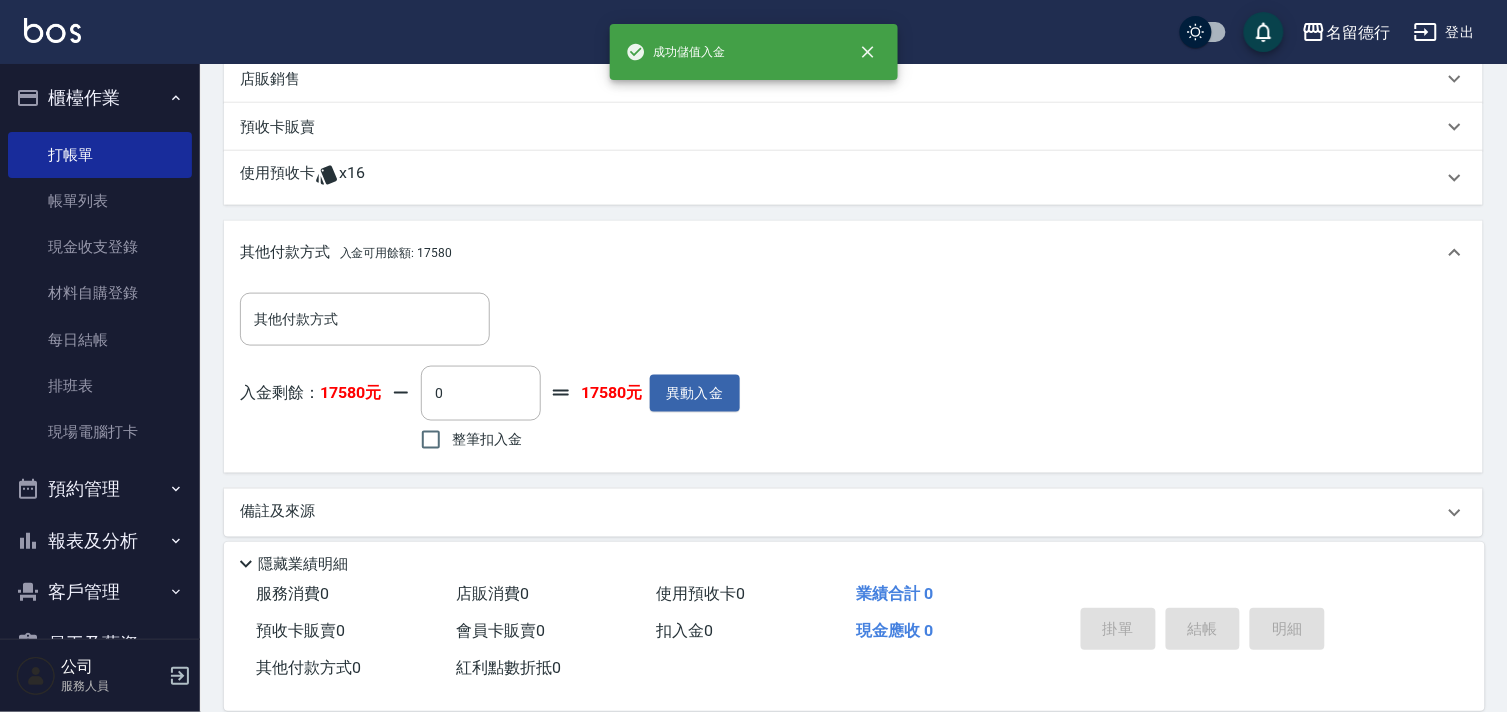 scroll, scrollTop: 380, scrollLeft: 0, axis: vertical 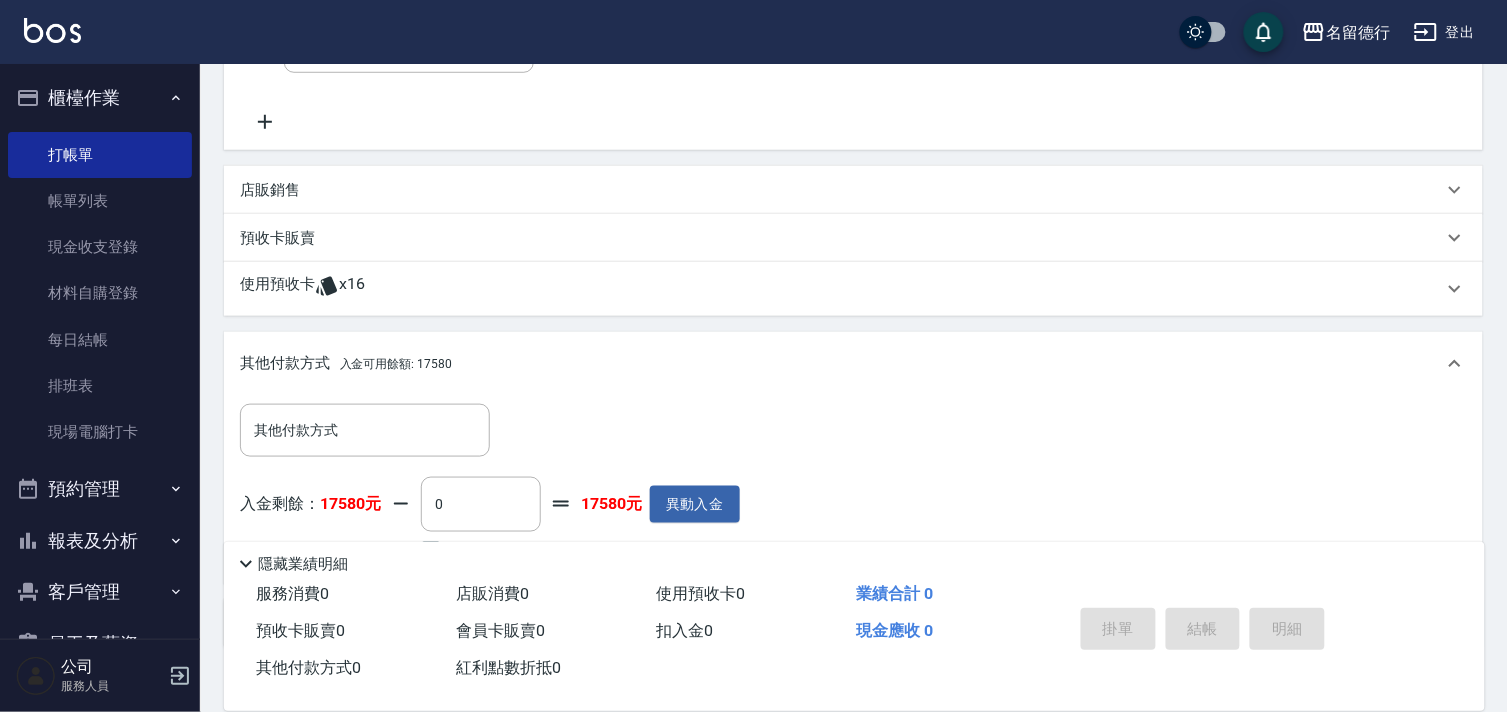click on "使用預收卡" at bounding box center [277, 289] 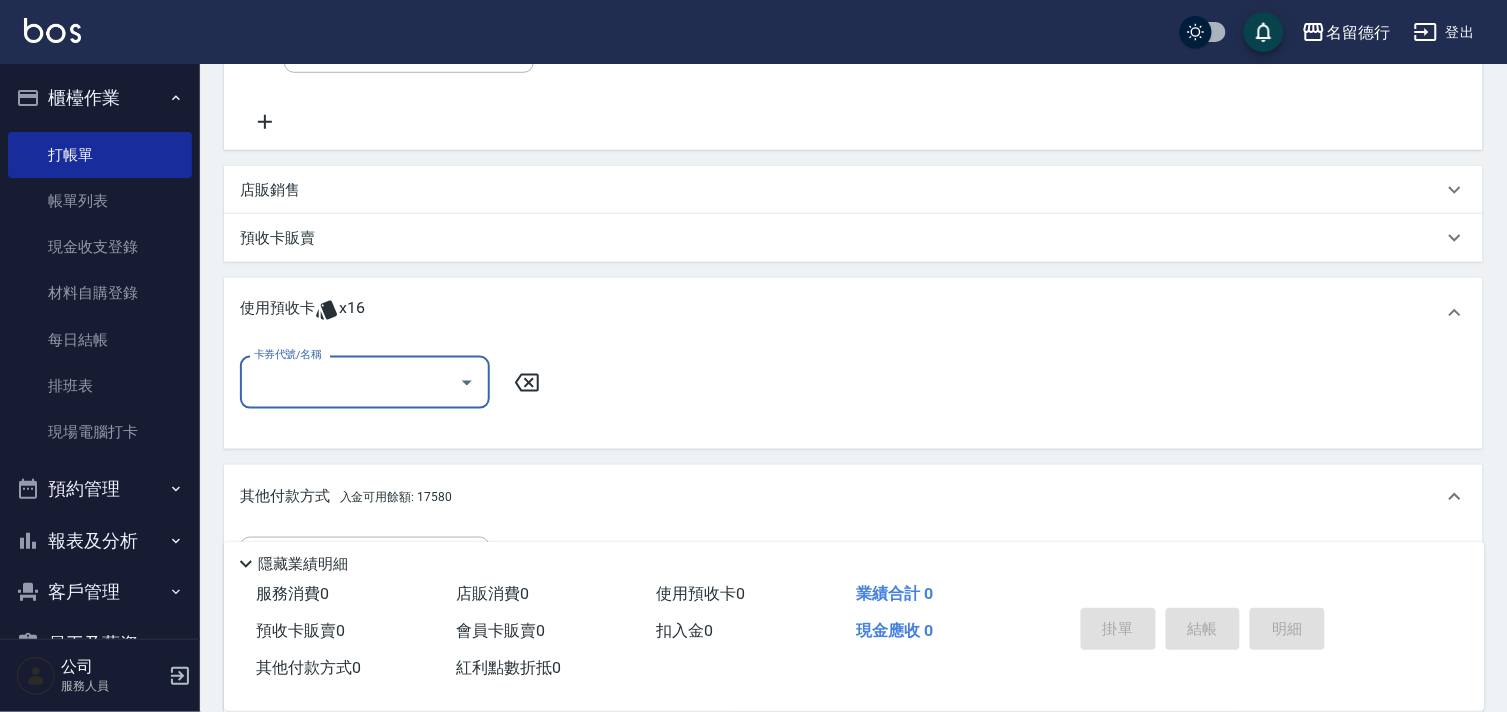 scroll, scrollTop: 0, scrollLeft: 0, axis: both 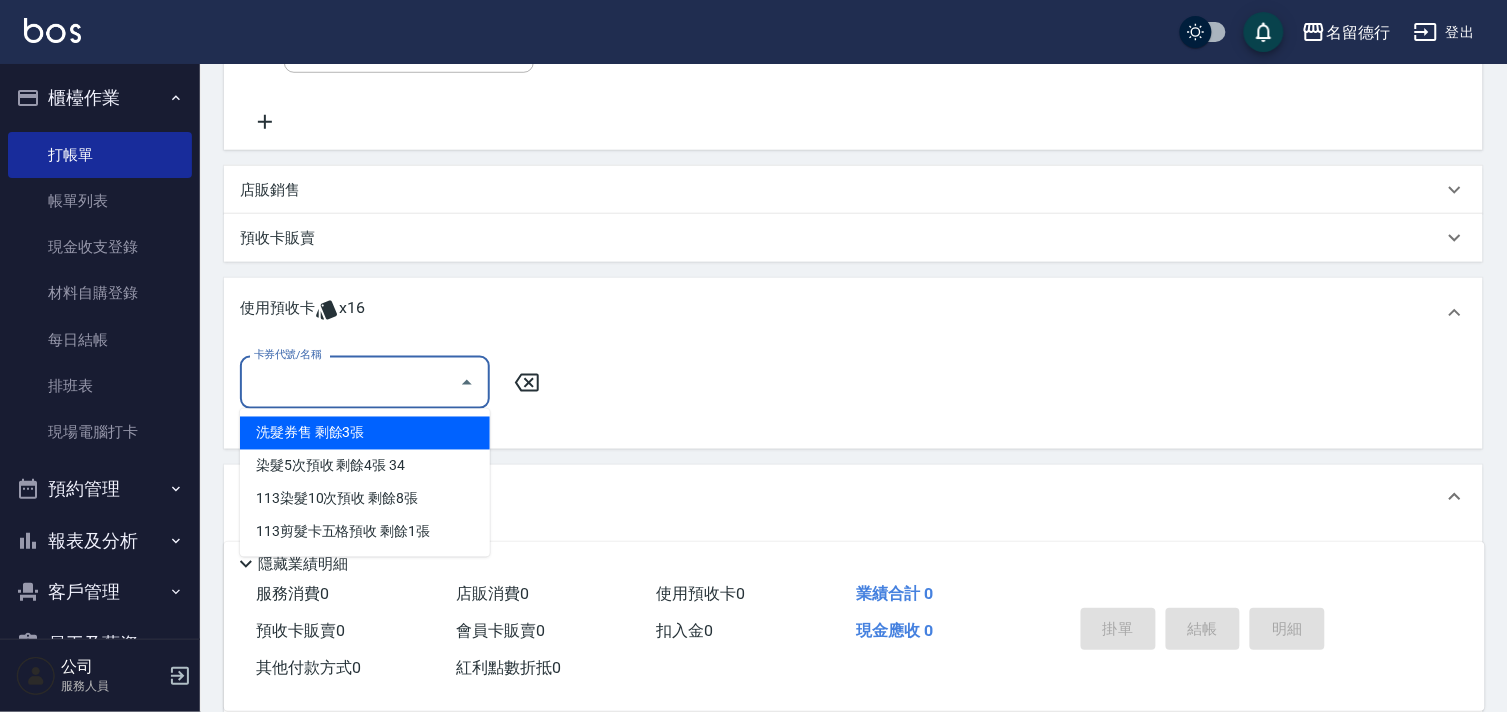 click on "卡券代號/名稱" at bounding box center [350, 382] 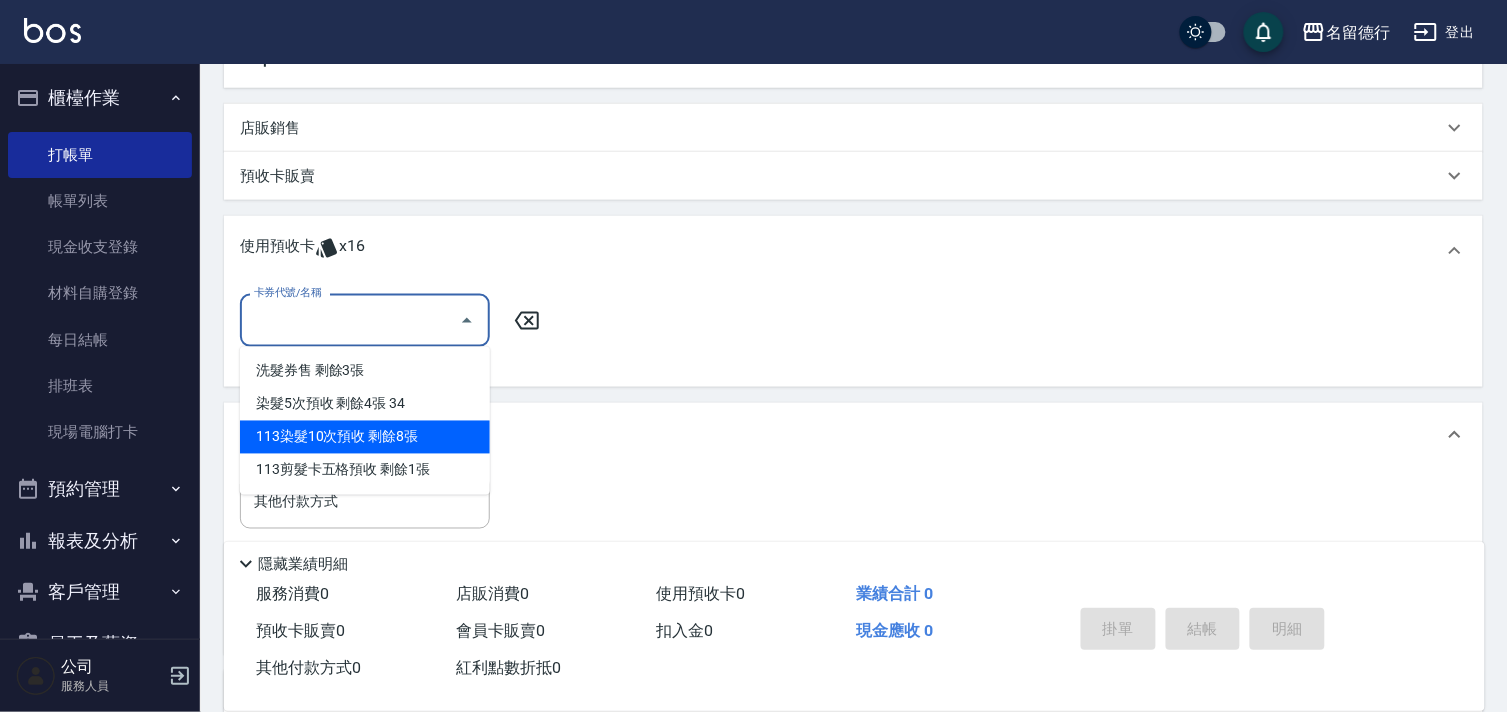 scroll, scrollTop: 491, scrollLeft: 0, axis: vertical 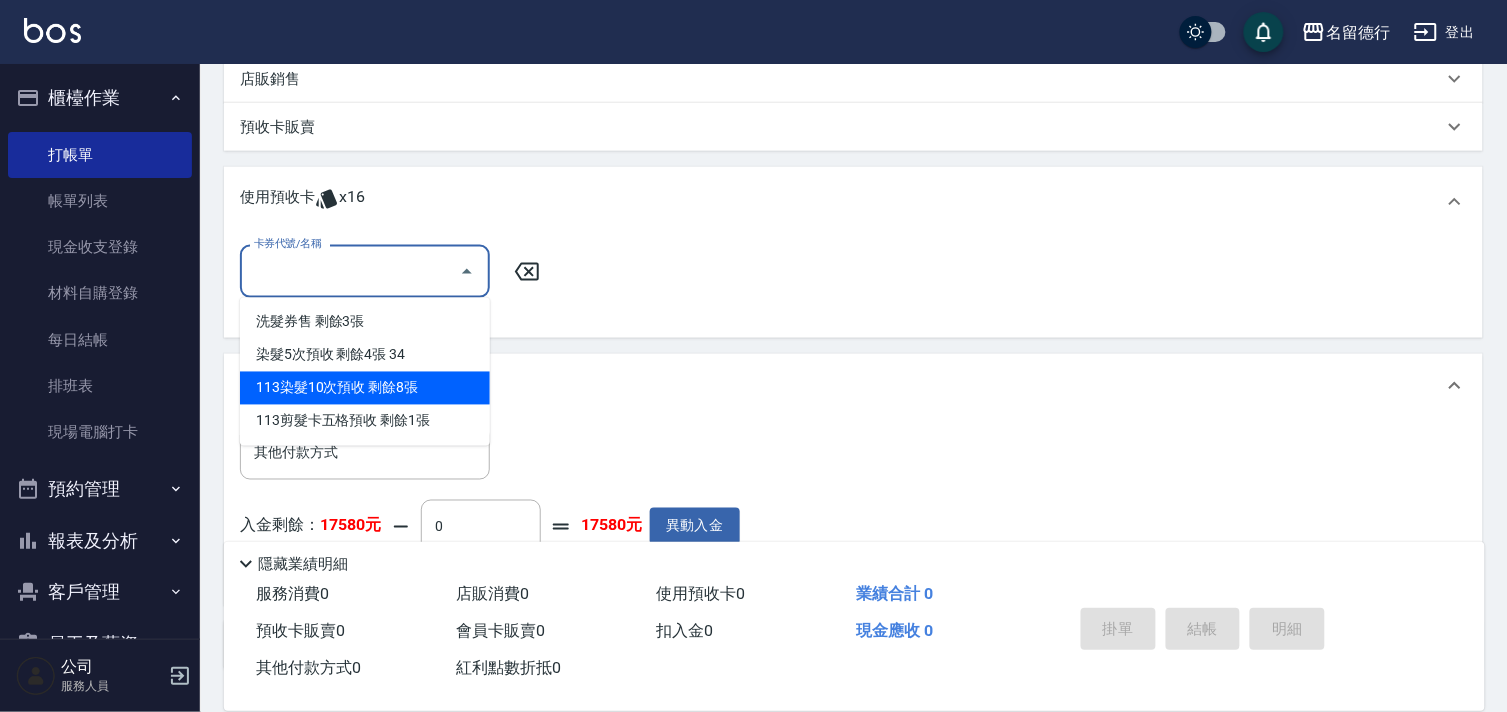 click on "113染髮10次預收 剩餘8張" at bounding box center [365, 388] 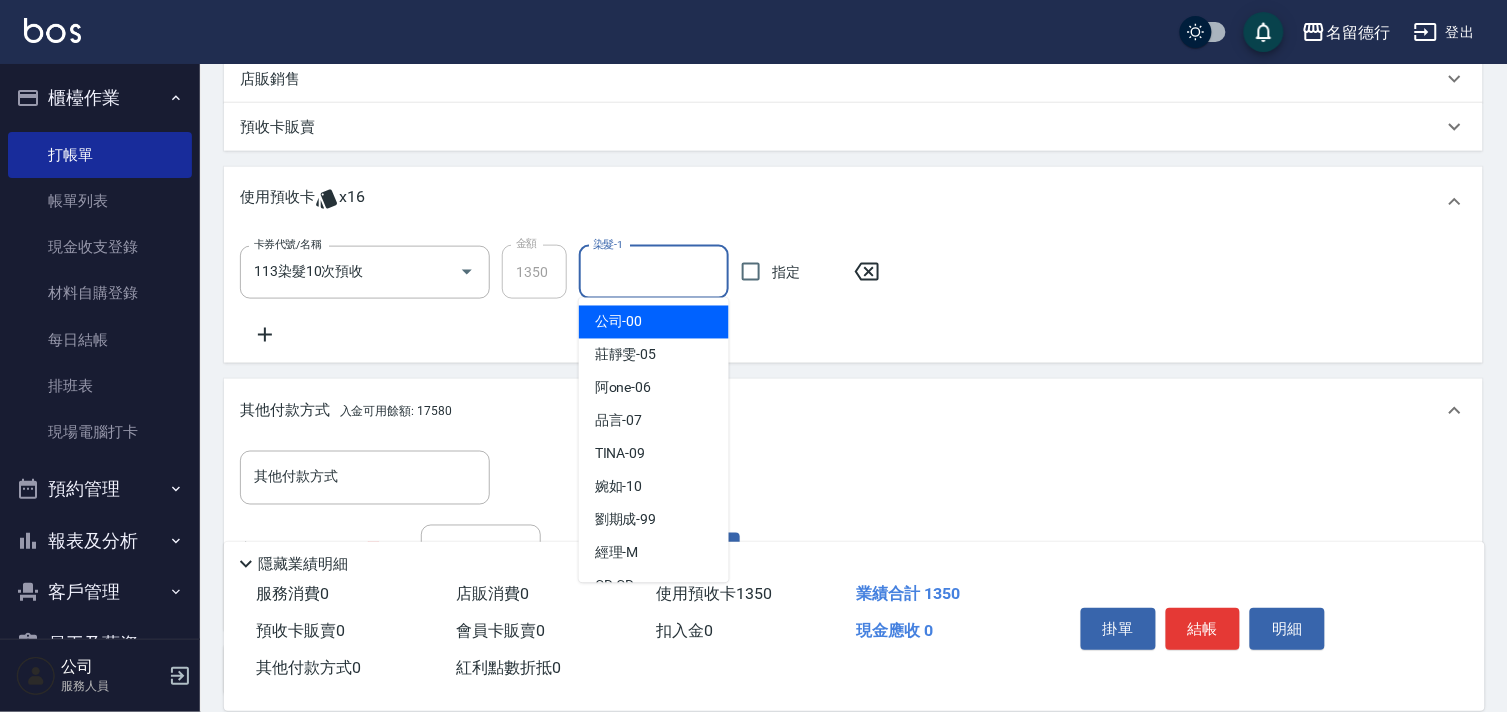 click on "染髮-1" at bounding box center (654, 272) 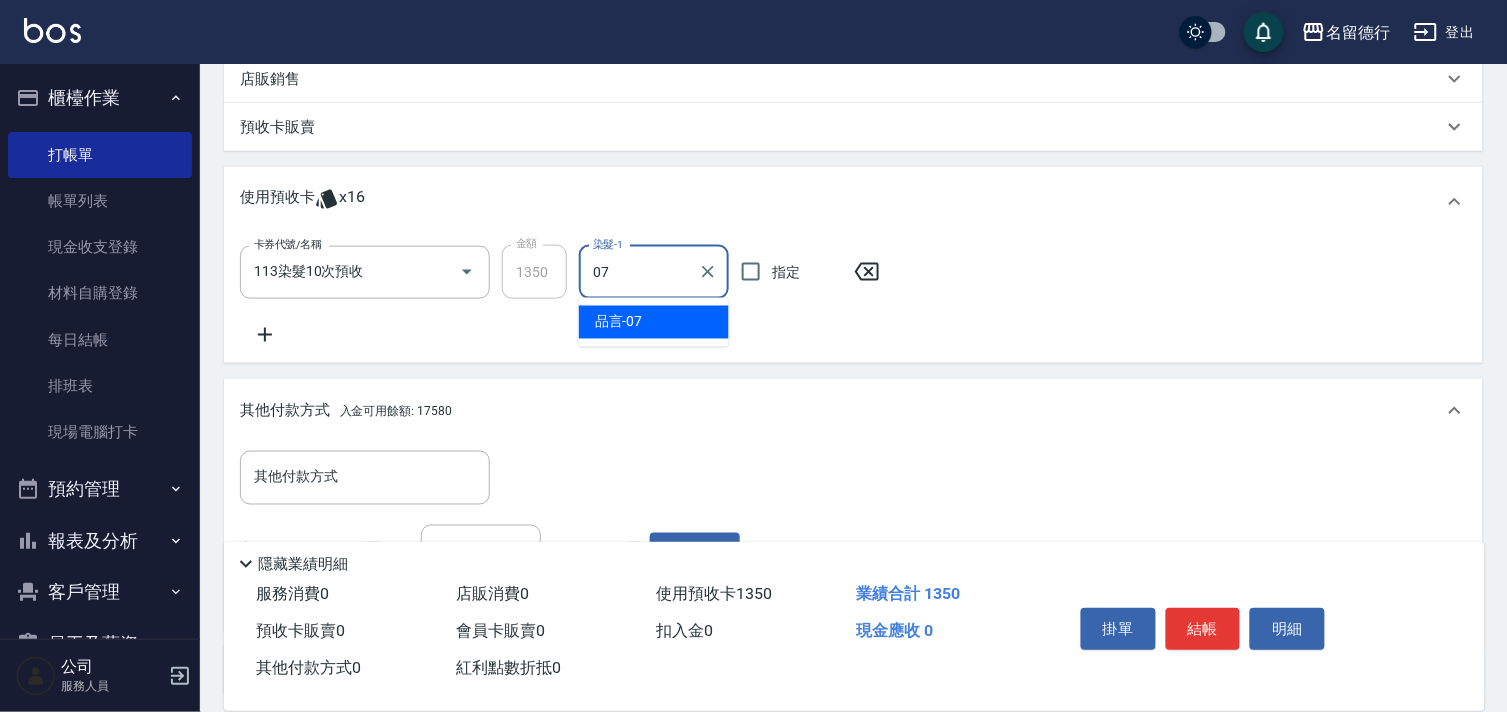 click on "品言 -07" at bounding box center (654, 322) 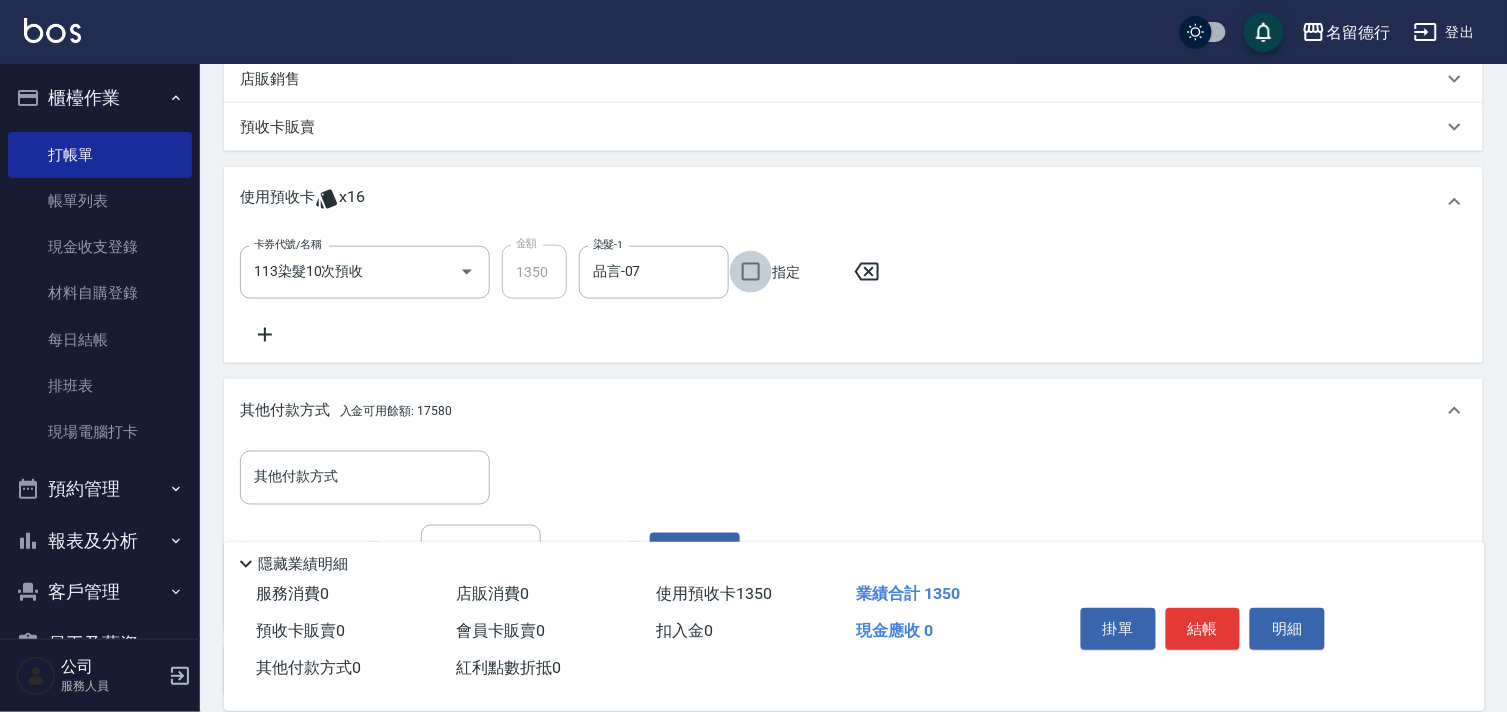 click on "指定" at bounding box center [751, 272] 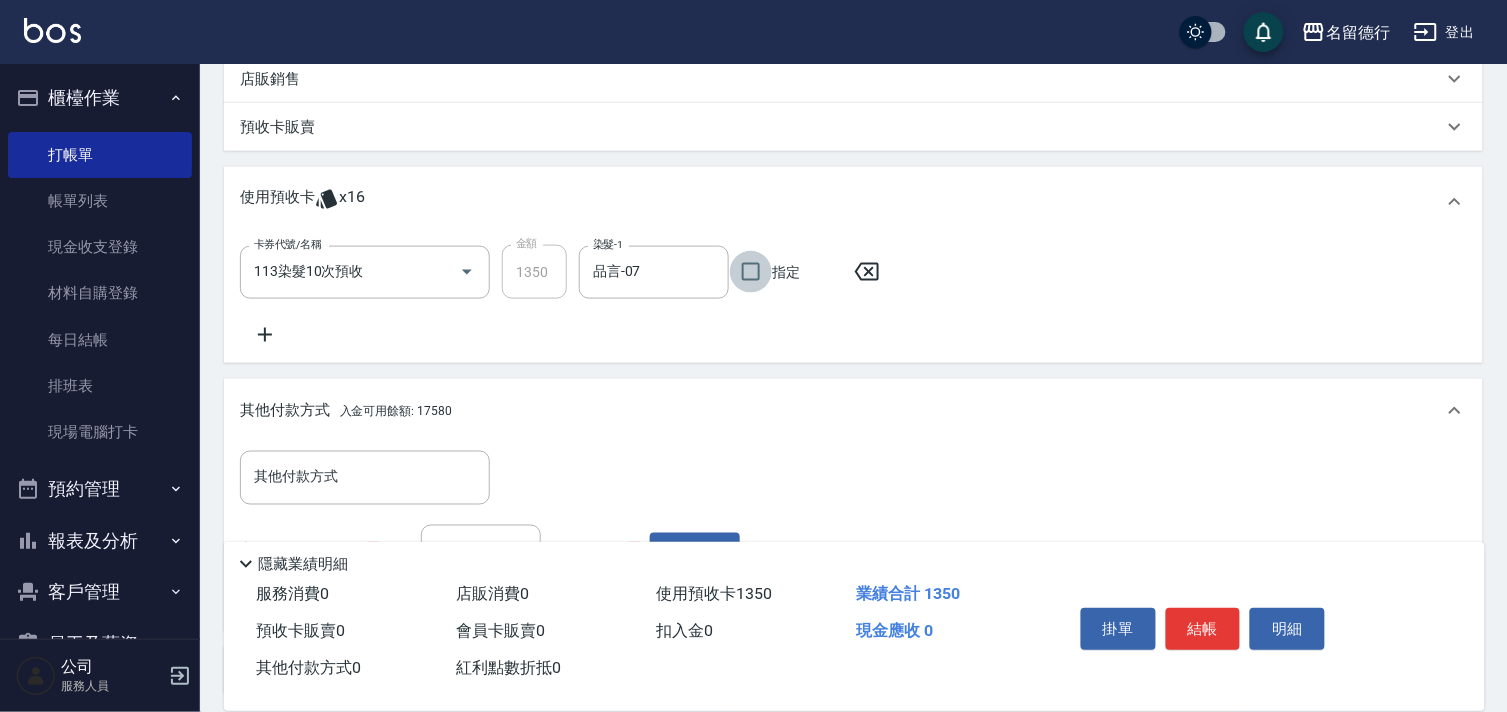 checkbox on "true" 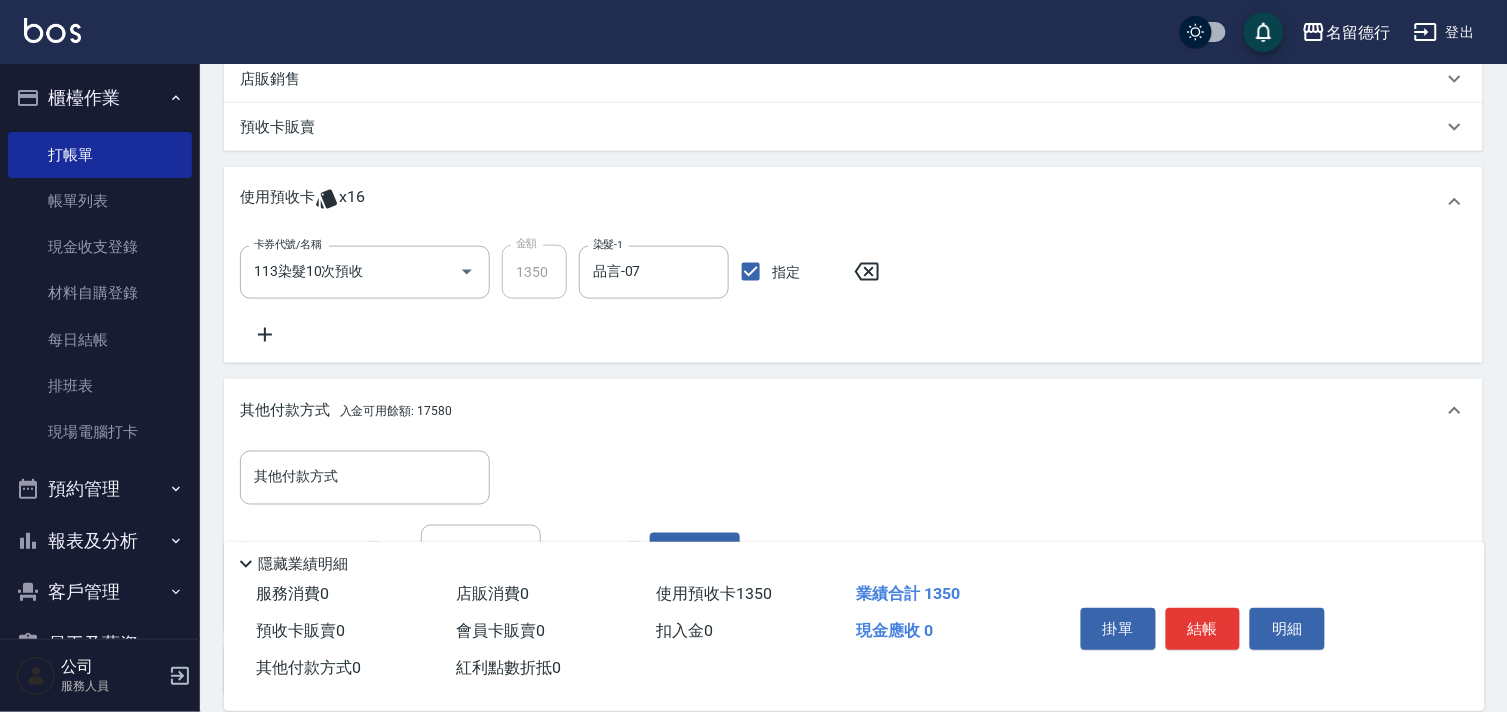 click 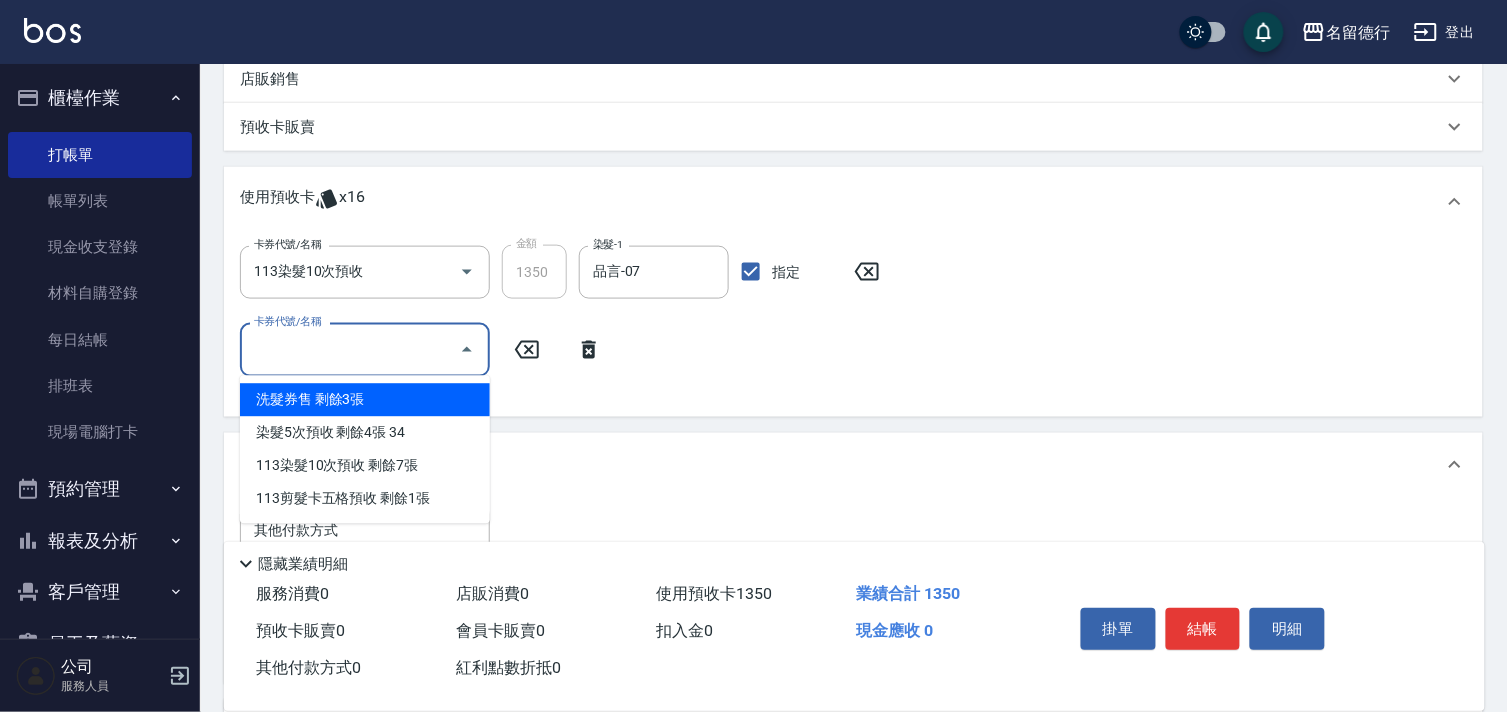 click on "卡券代號/名稱" at bounding box center (350, 349) 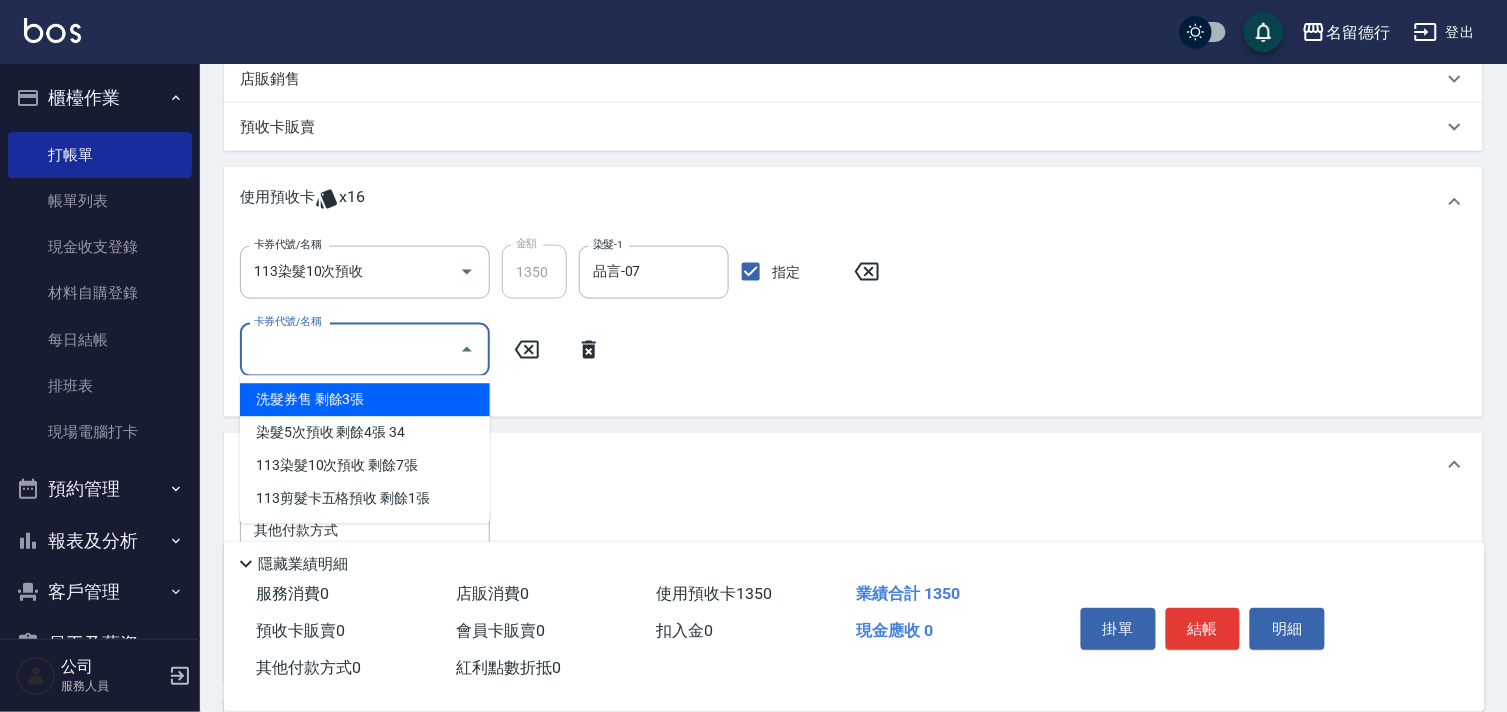 click on "洗髮券售 剩餘3張" at bounding box center (365, 400) 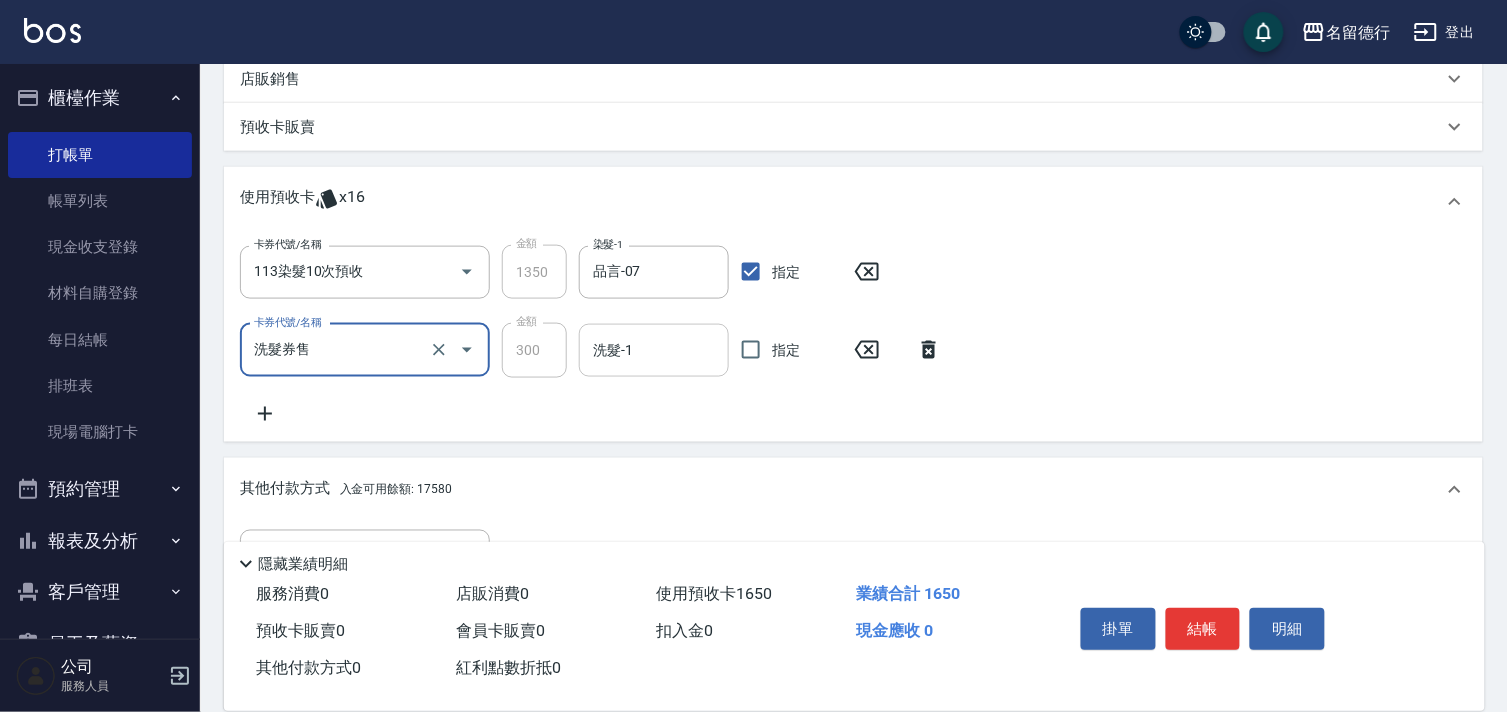 click on "洗髮-1" at bounding box center [654, 350] 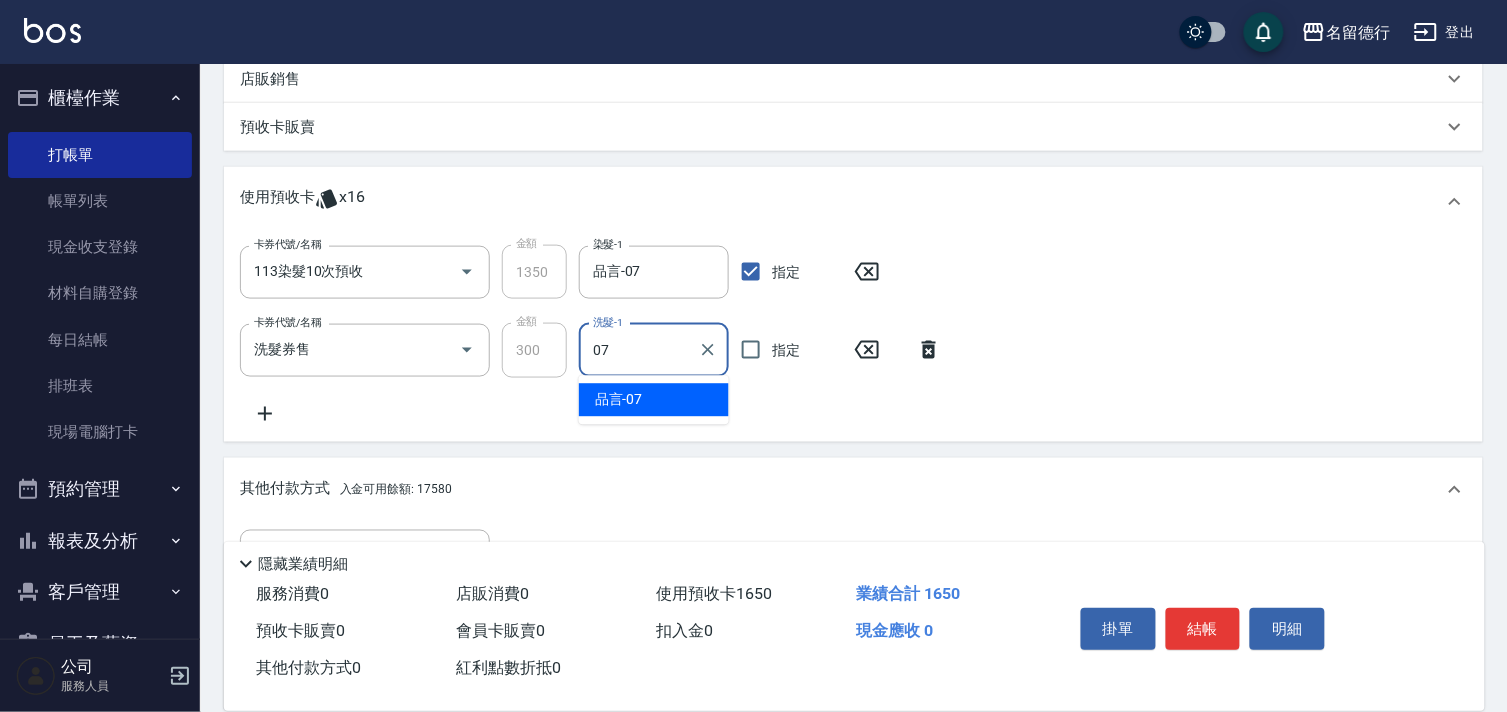 click on "品言 -07" at bounding box center (654, 400) 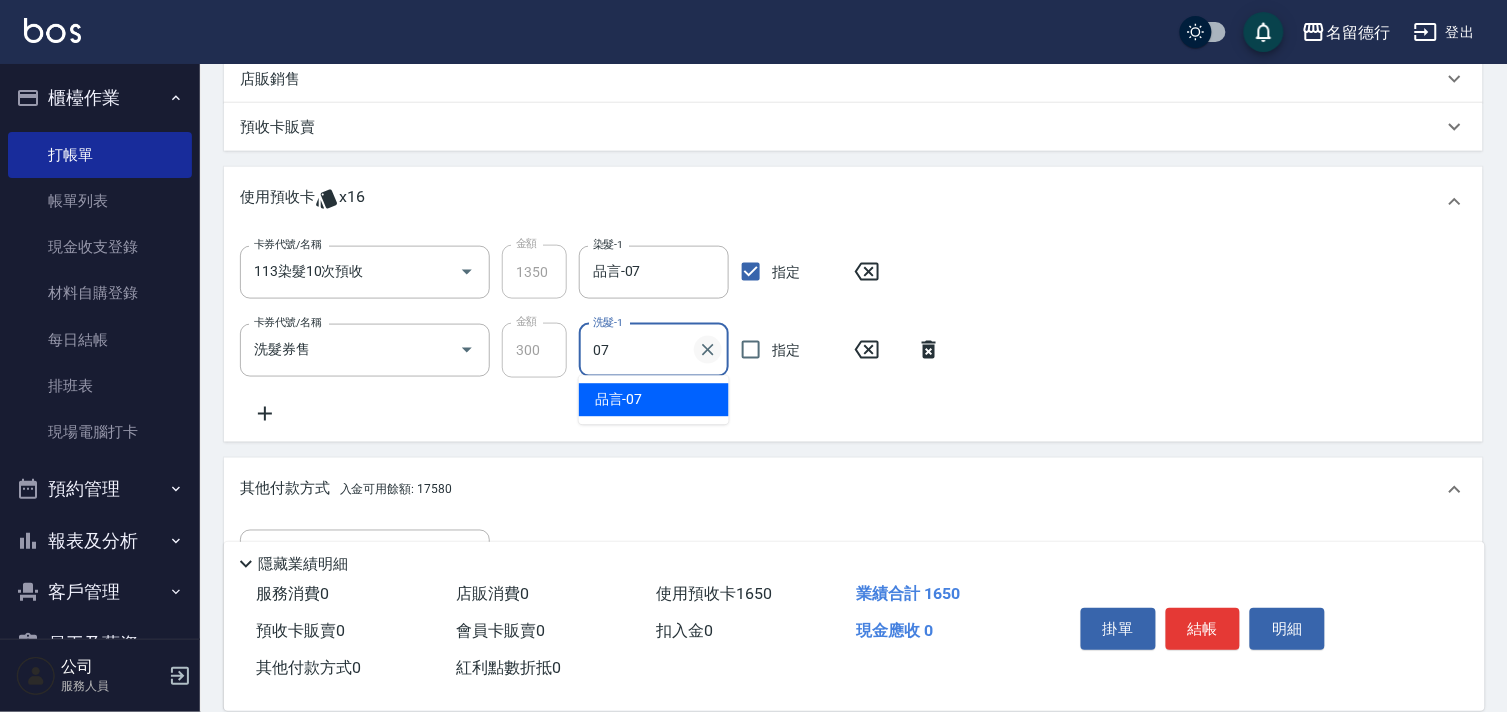 type on "品言-07" 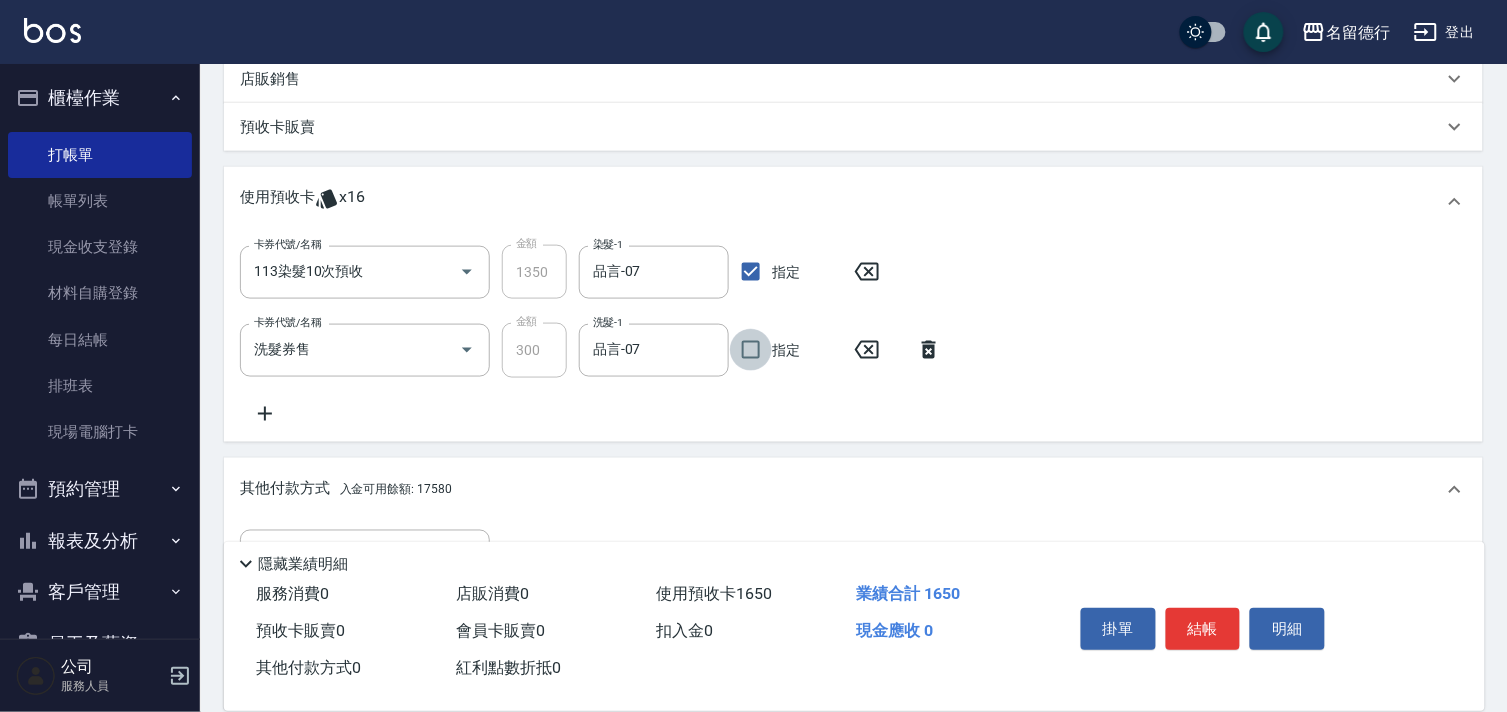 click on "指定" at bounding box center [751, 350] 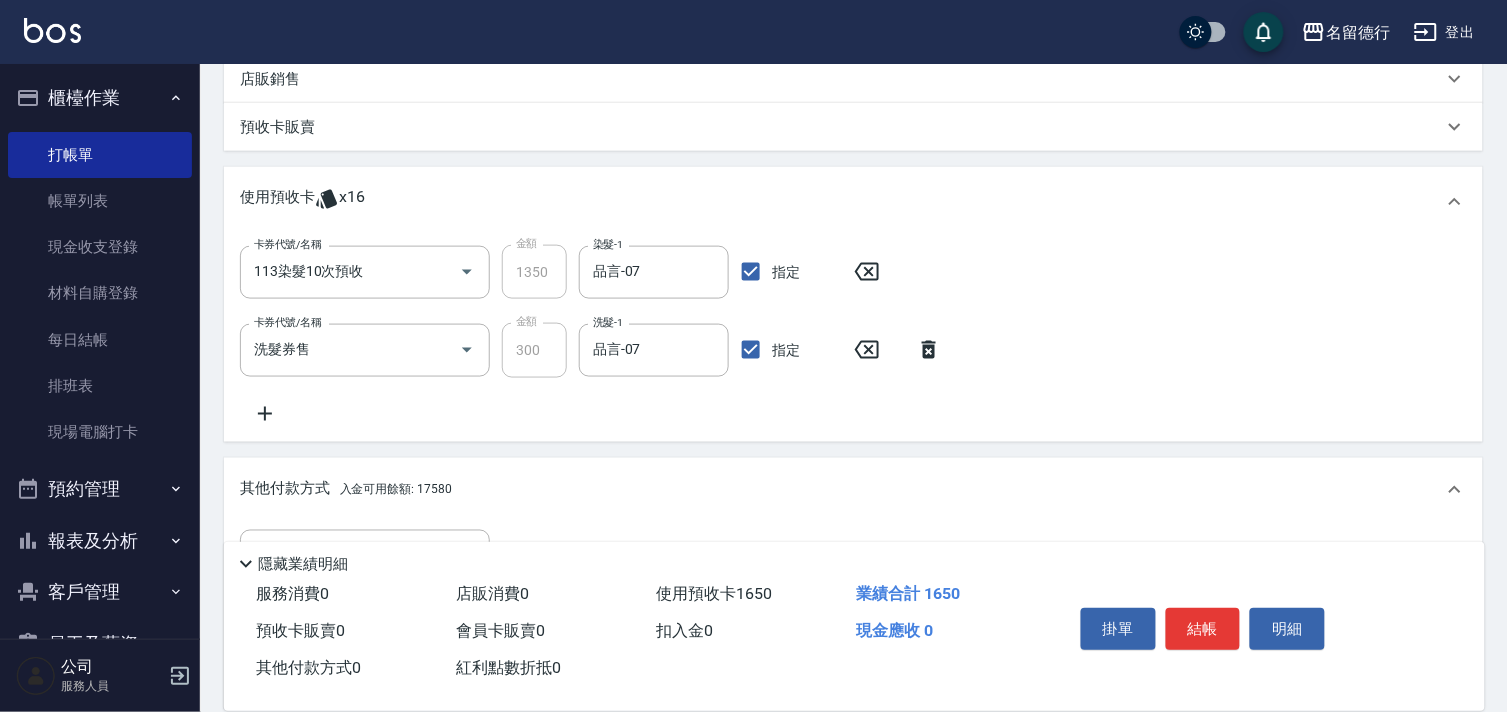 click 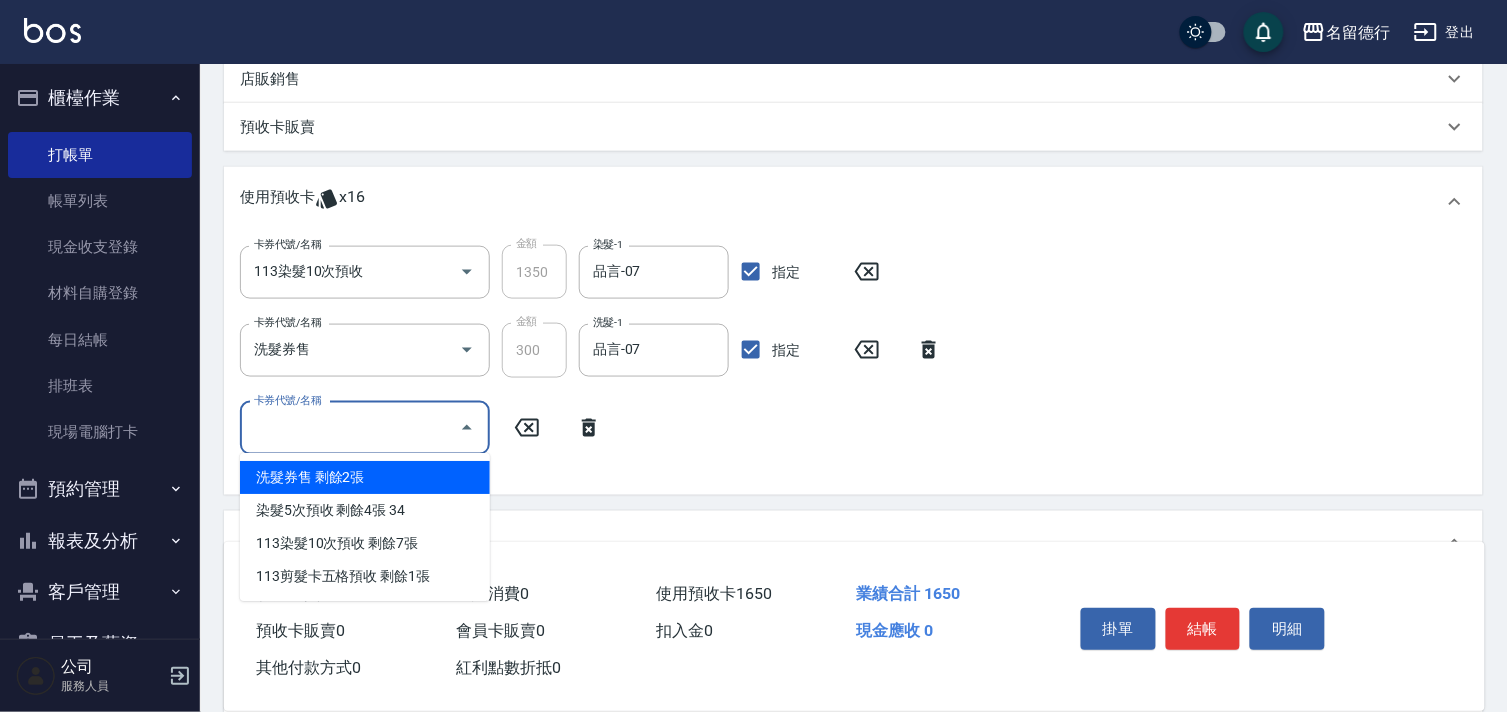 click on "卡券代號/名稱 卡券代號/名稱" at bounding box center (365, 428) 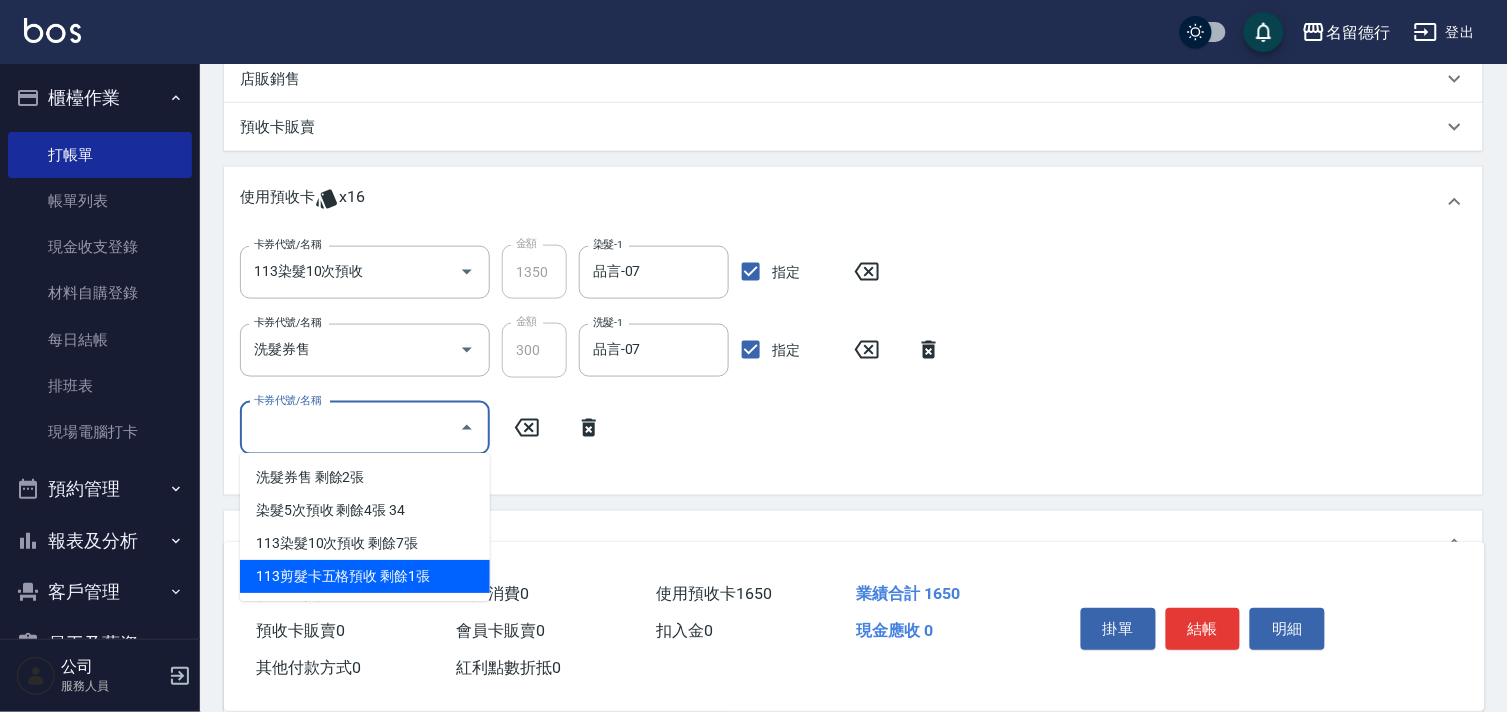 click on "113剪髮卡五格預收 剩餘1張" at bounding box center (365, 576) 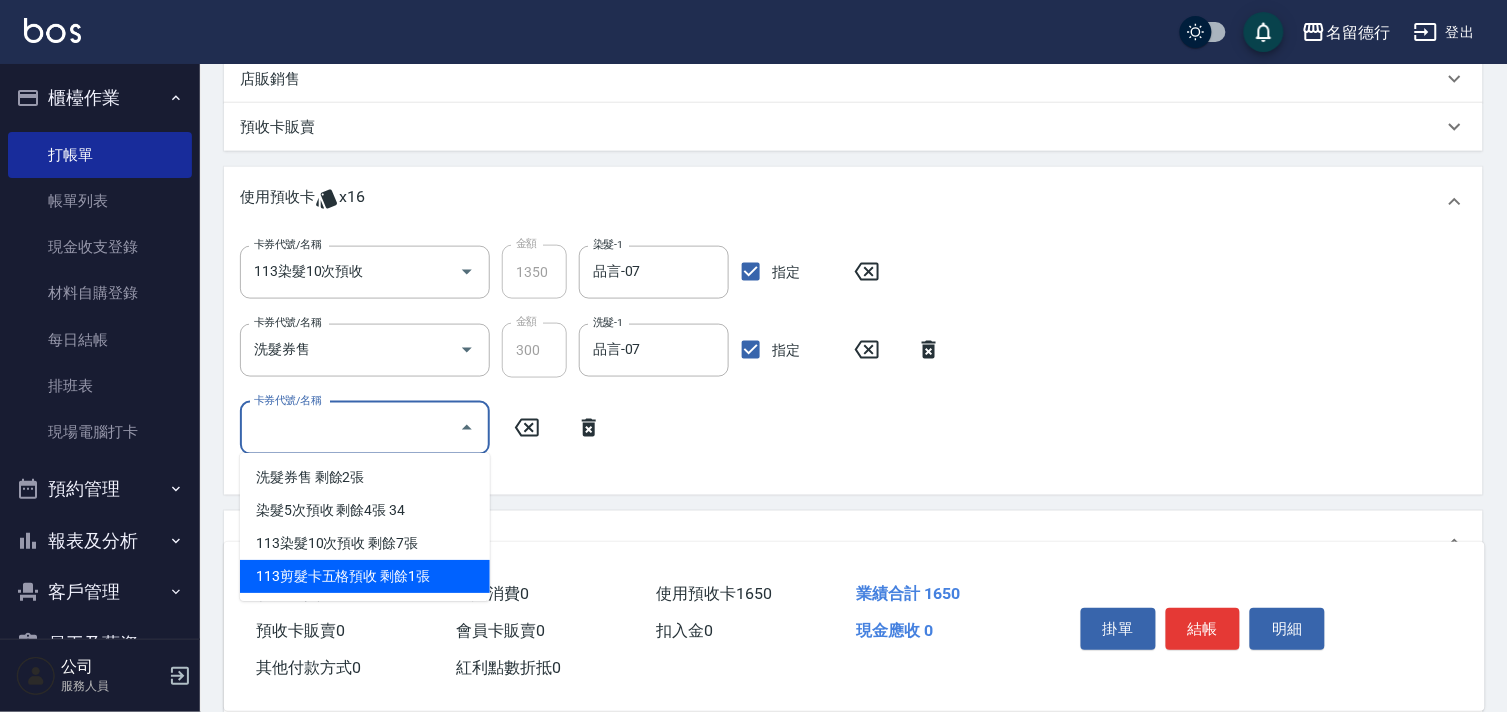 type on "113剪髮卡五格預收" 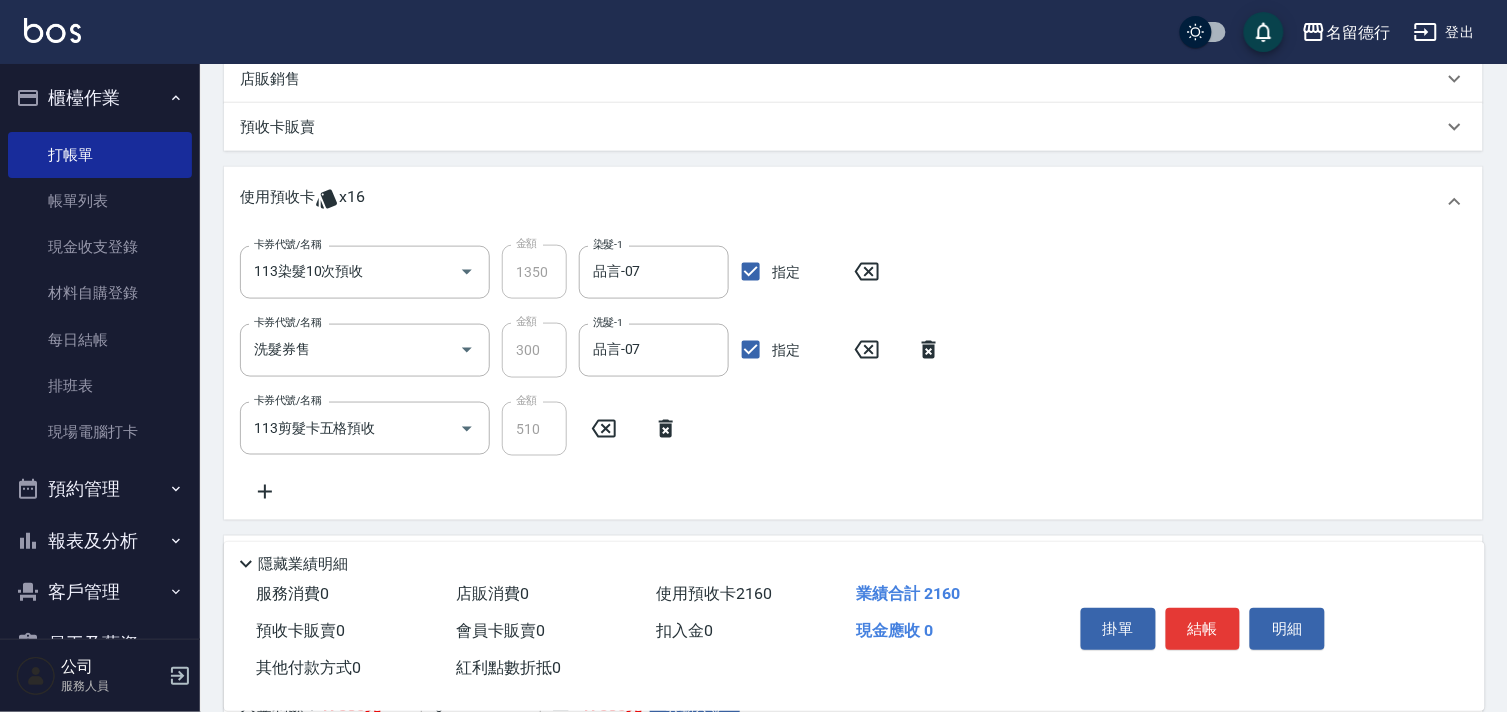 click on "項目消費 服務名稱/代號 服務名稱/代號 店販銷售 服務人員姓名/編號 服務人員姓名/編號 商品代號/名稱 商品代號/名稱 預收卡販賣 卡券名稱/代號 卡券名稱/代號 使用預收卡 x16 卡券代號/名稱 [ITEM] 卡券代號/名稱 金額 [PRICE] 金額 [ITEM] [NAME] [ITEM] 指定 卡券代號/名稱 [ITEM] 卡券代號/名稱 金額 [PRICE] 金額 [ITEM] [NAME] [ITEM] 指定 卡券代號/名稱 [ITEM] 卡券代號/名稱 金額 [PRICE] 金額 其他付款方式 入金可用餘額: 17580 其他付款方式 其他付款方式 入金剩餘： 17580元 0 ​ 整筆扣入金 17580元 異動入金 備註及來源 備註 備註 訂單來源 ​ 訂單來源" at bounding box center [853, 344] 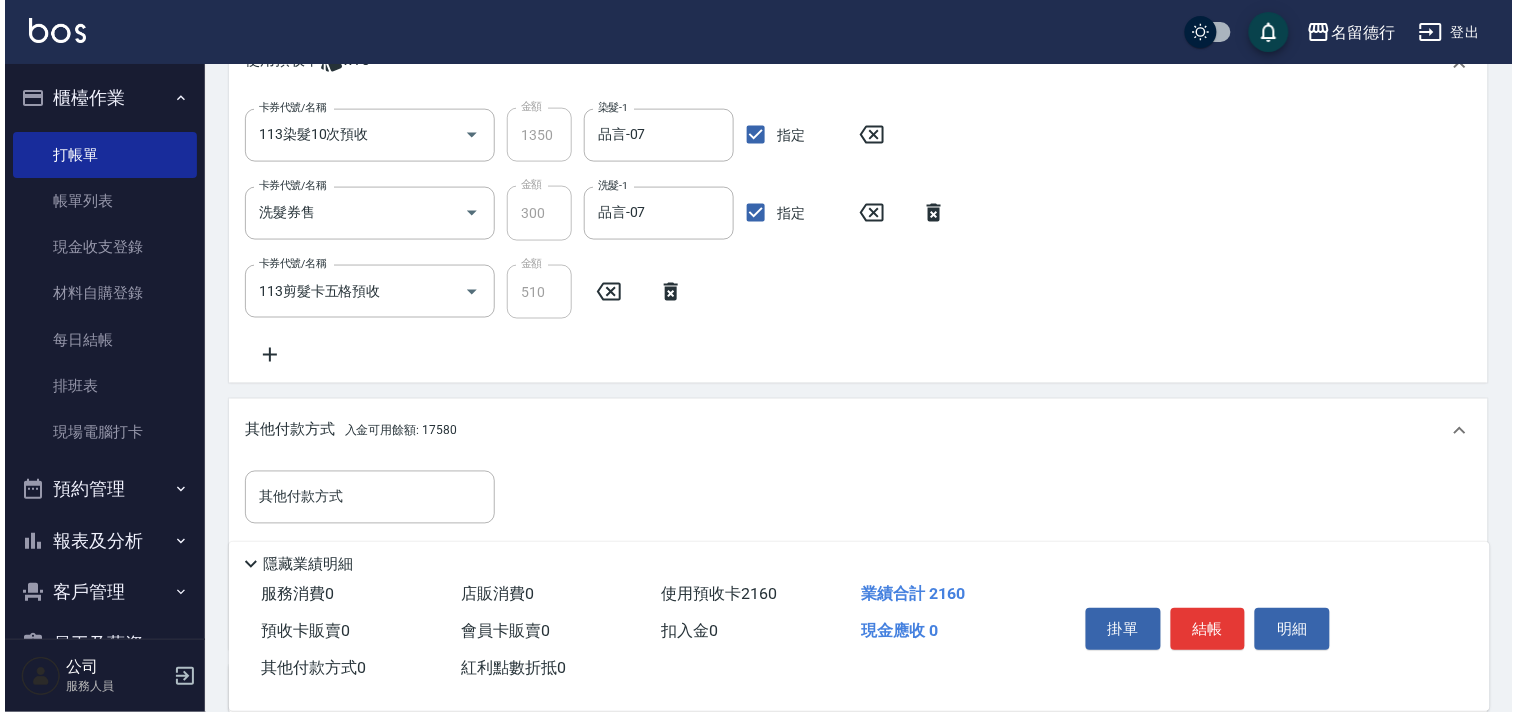 scroll, scrollTop: 818, scrollLeft: 0, axis: vertical 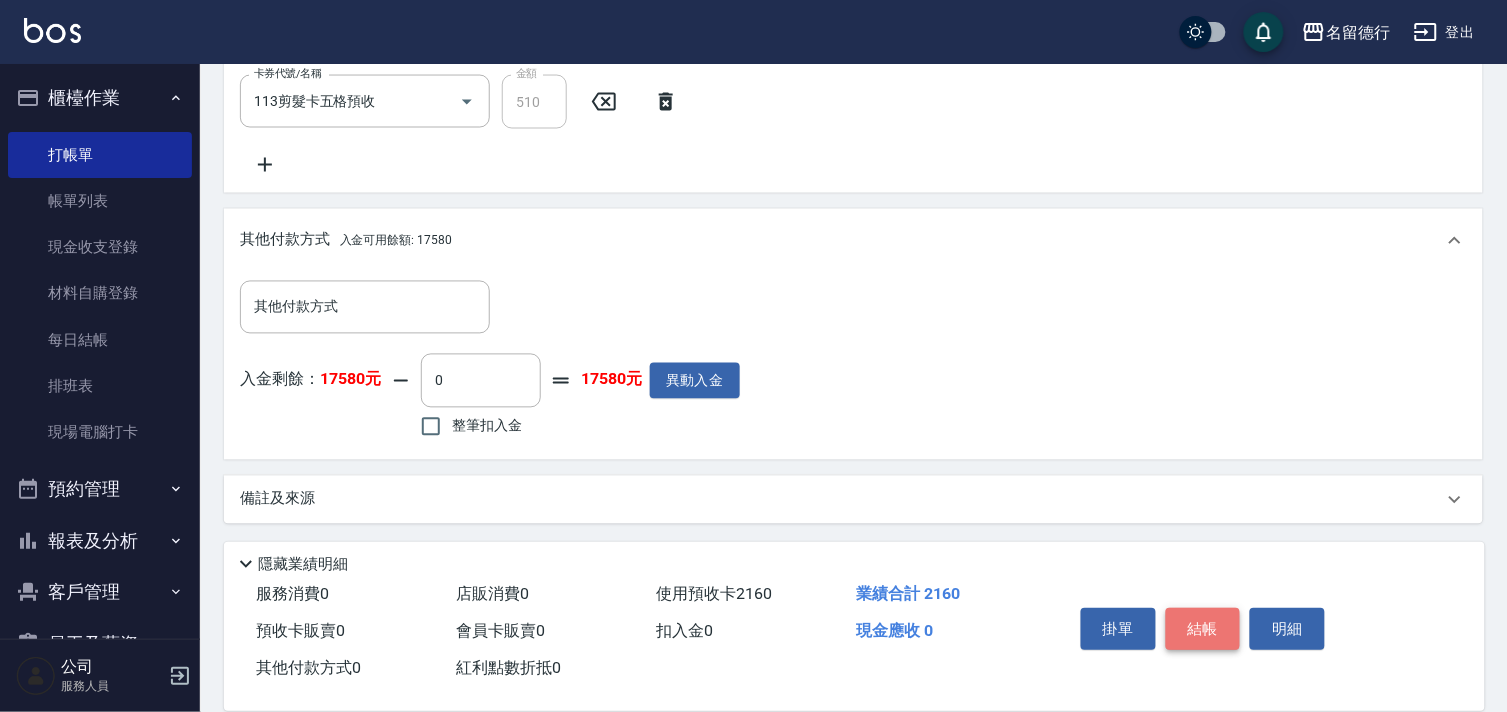 click on "結帳" at bounding box center [1203, 629] 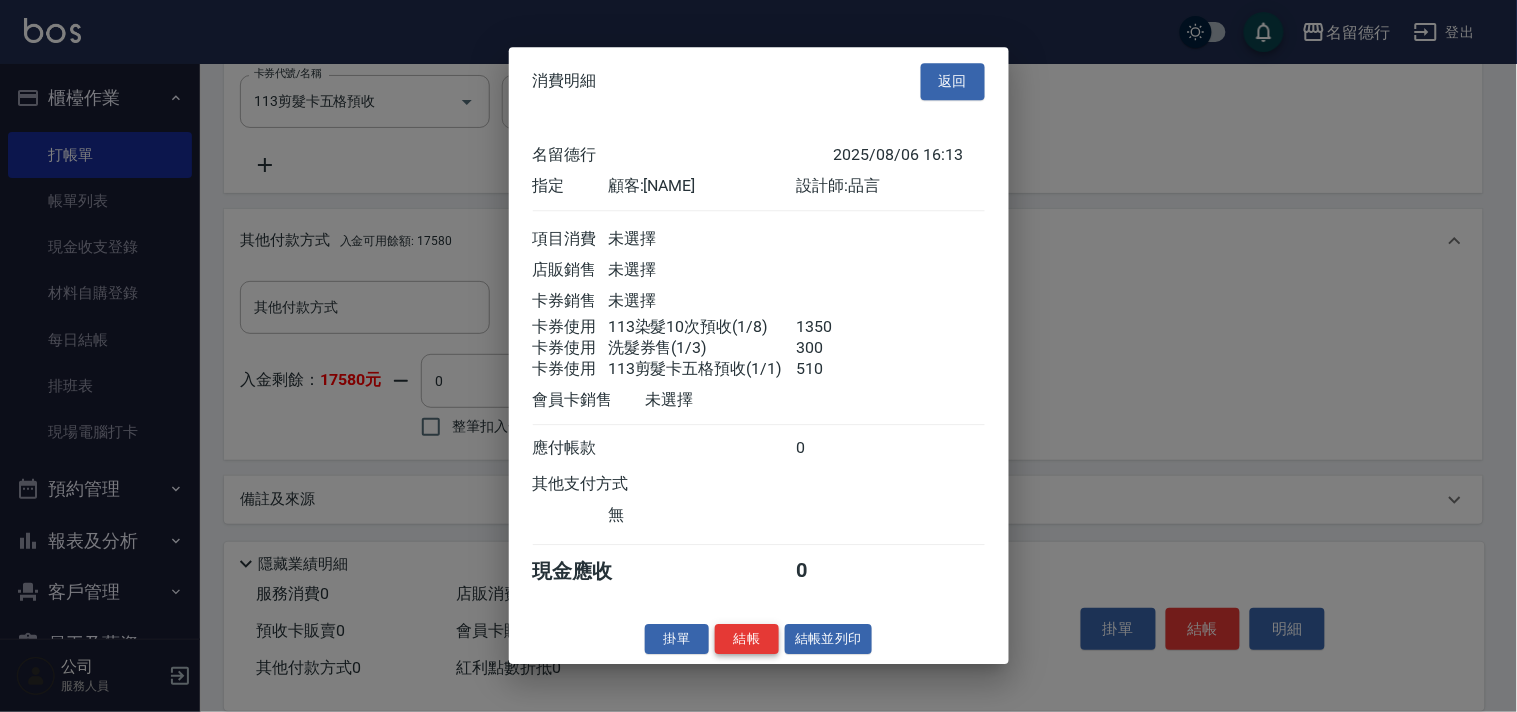 click on "結帳" at bounding box center [747, 639] 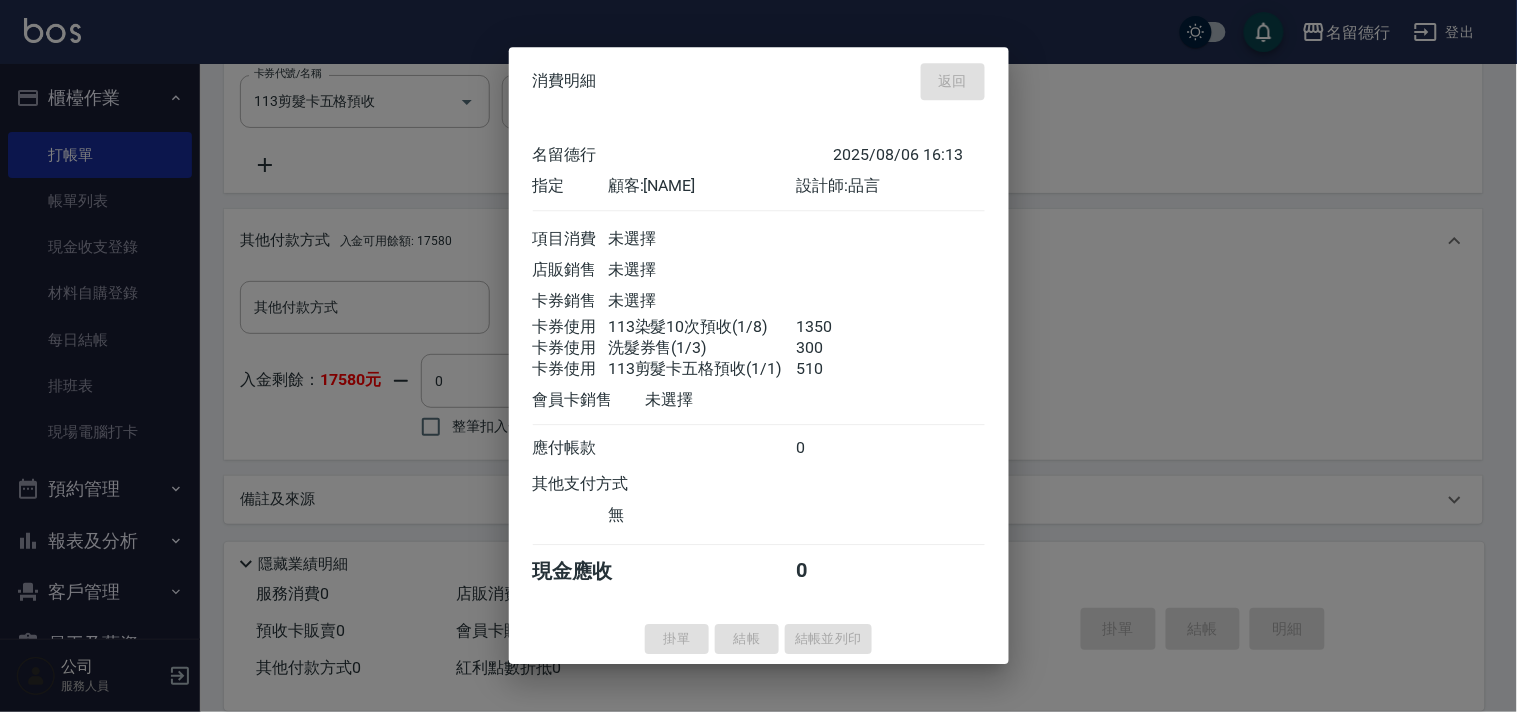 type on "[DATE] [TIME]" 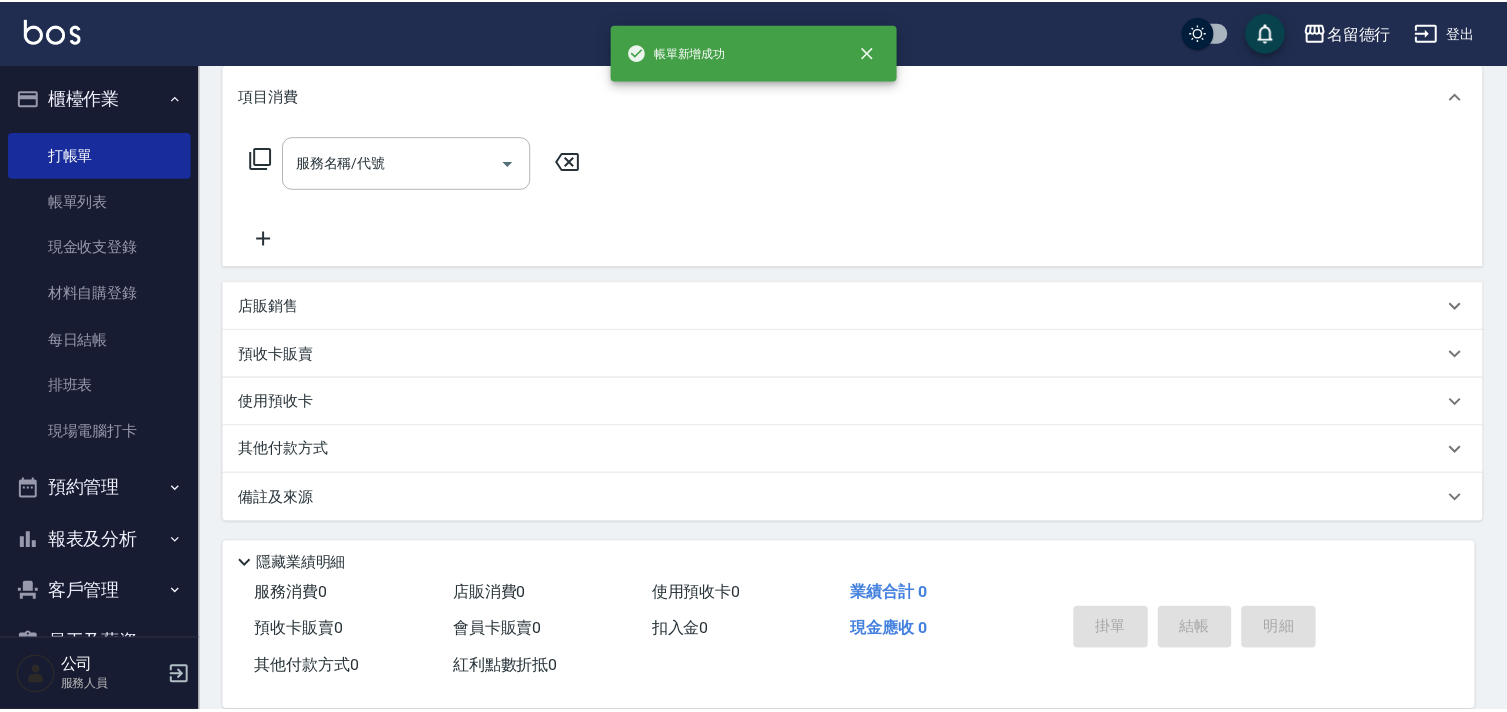 scroll, scrollTop: 0, scrollLeft: 0, axis: both 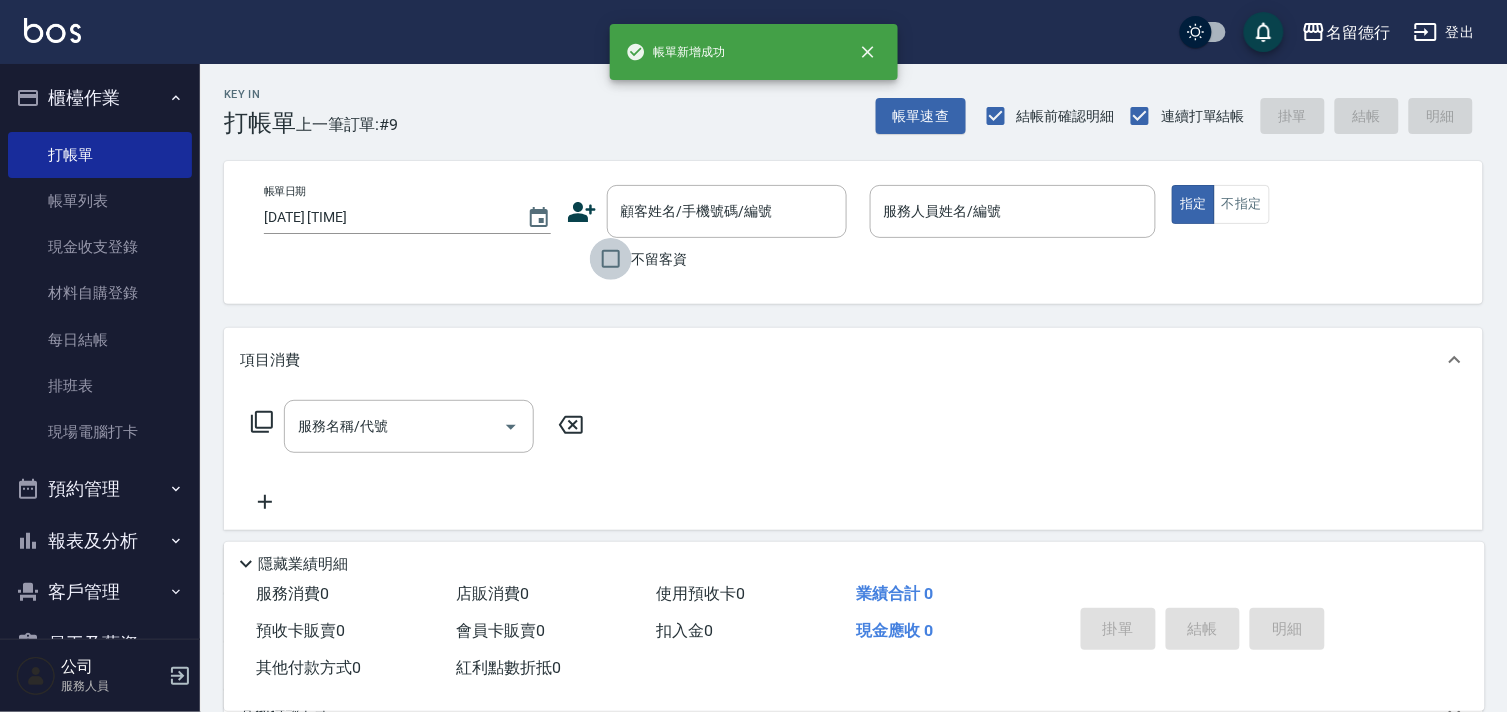 click on "不留客資" at bounding box center (611, 259) 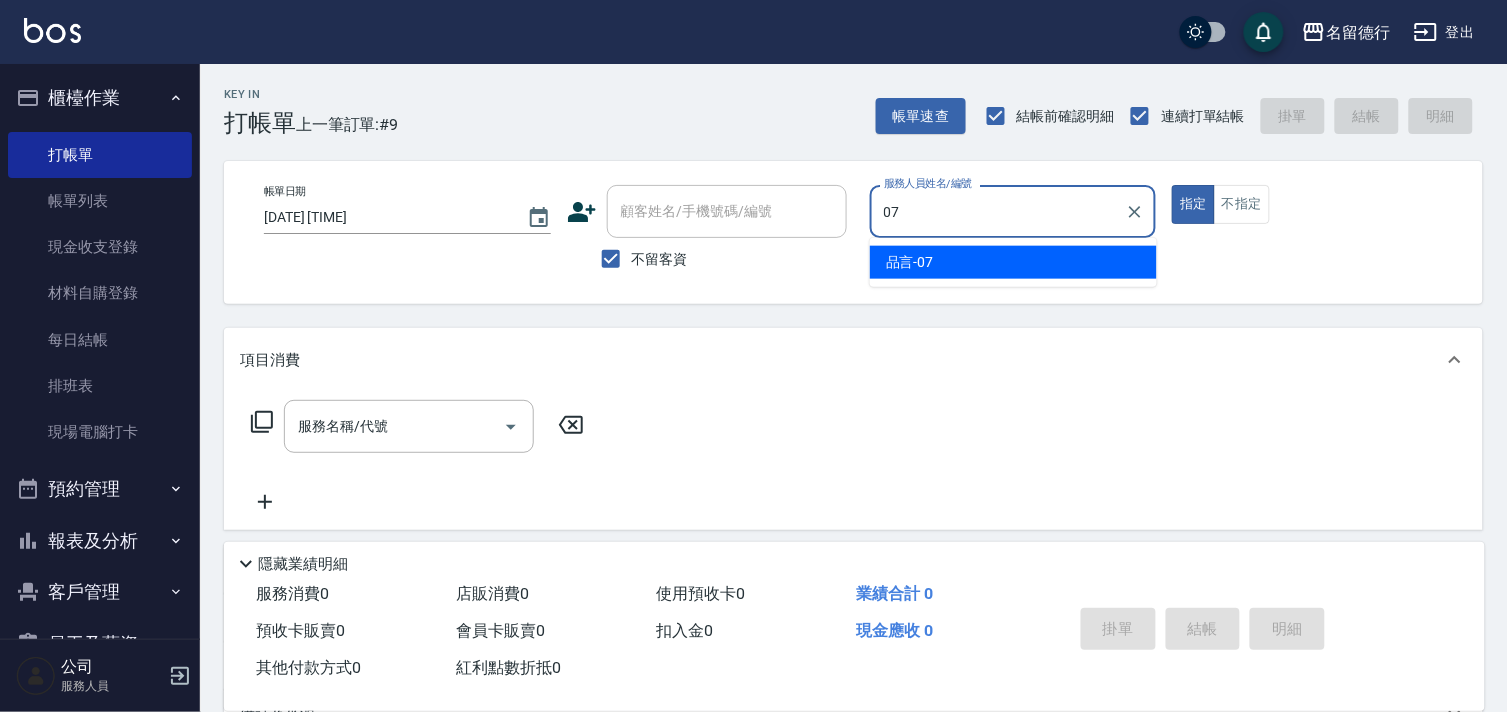 click on "品言 -07" at bounding box center [910, 262] 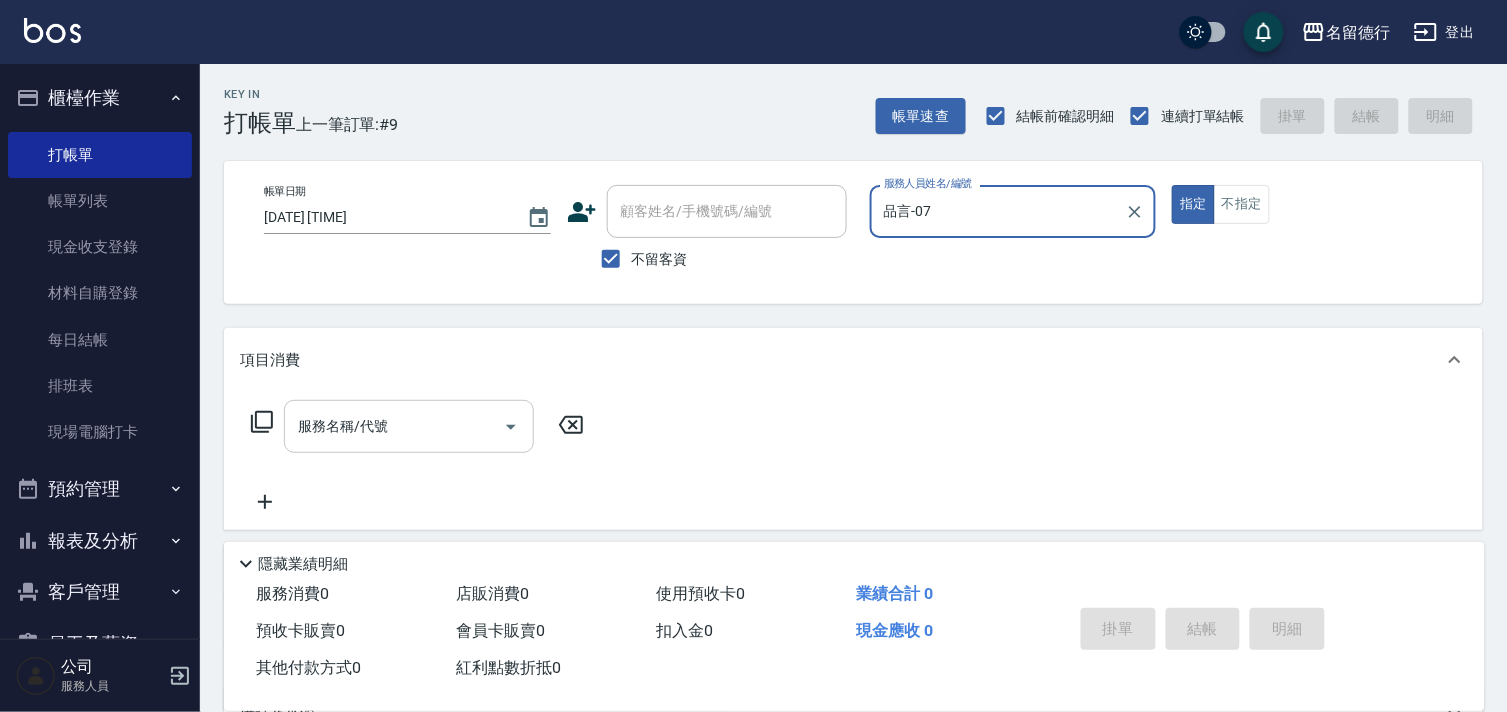 type on "品言-07" 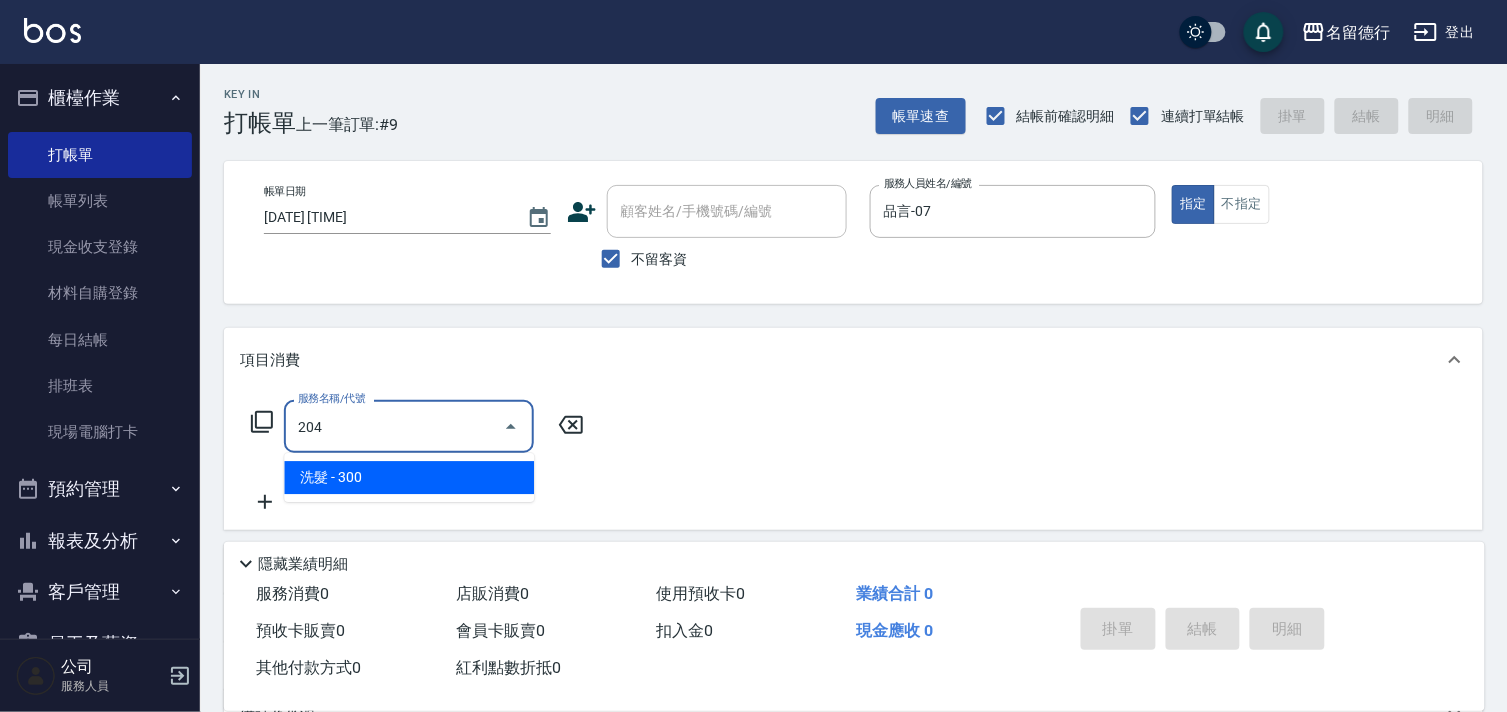 click on "洗髮 - 300" at bounding box center [409, 477] 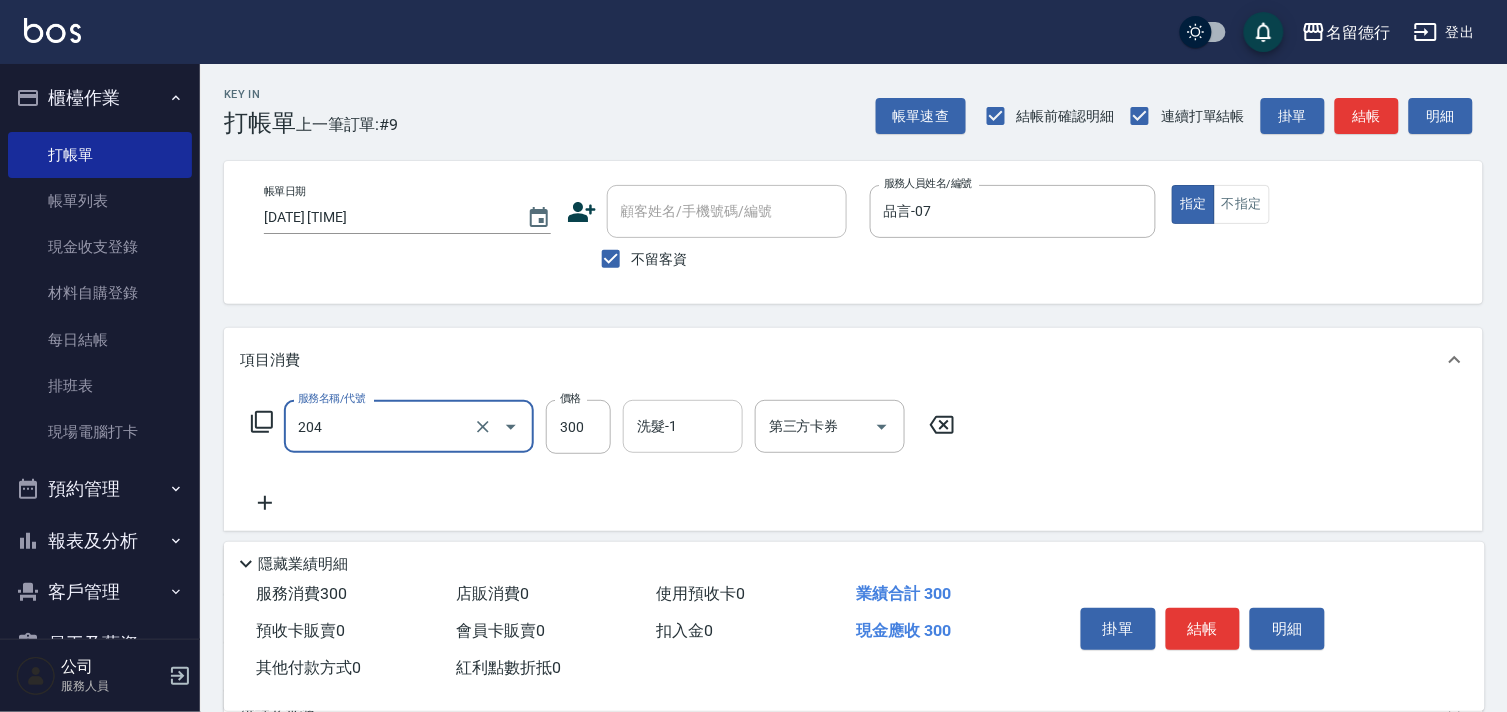 click on "洗髮-1" at bounding box center [683, 426] 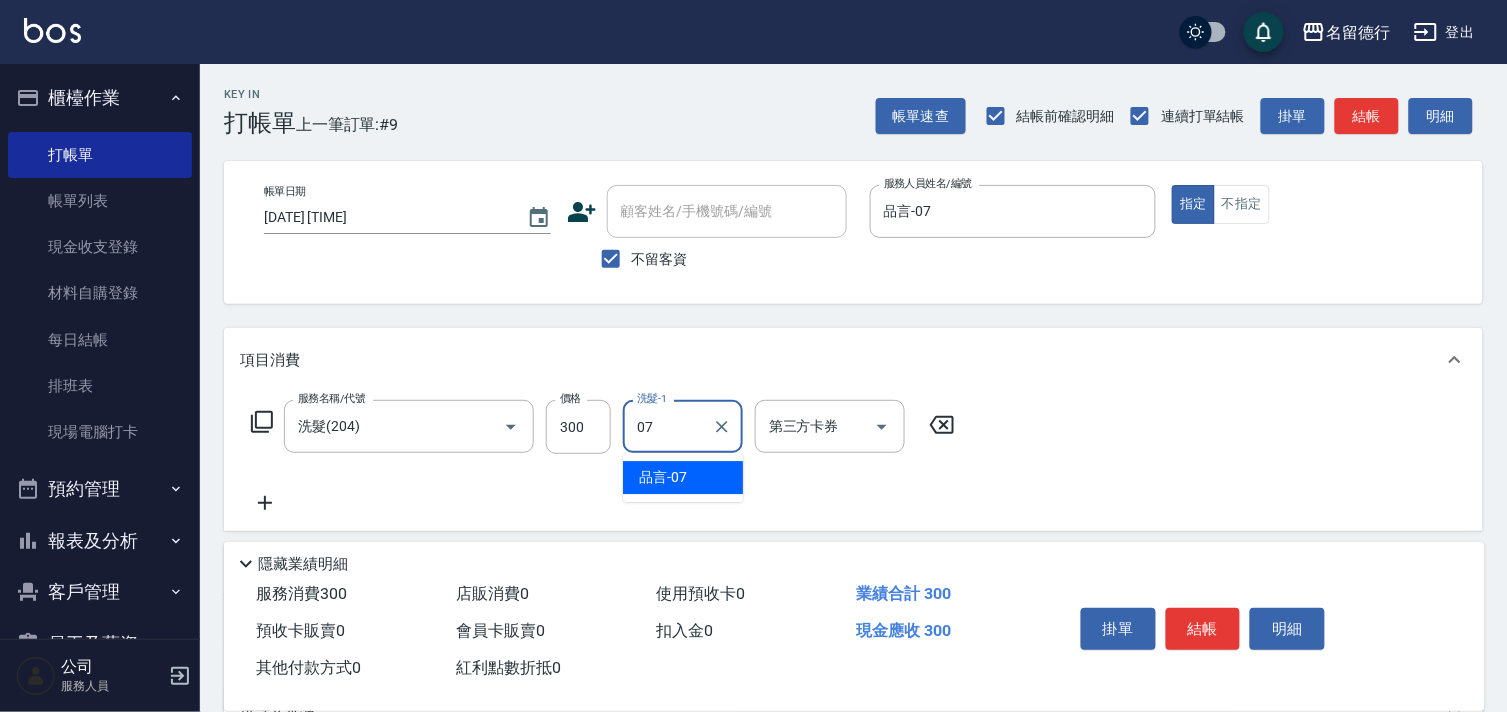 click on "品言 -07" at bounding box center [663, 477] 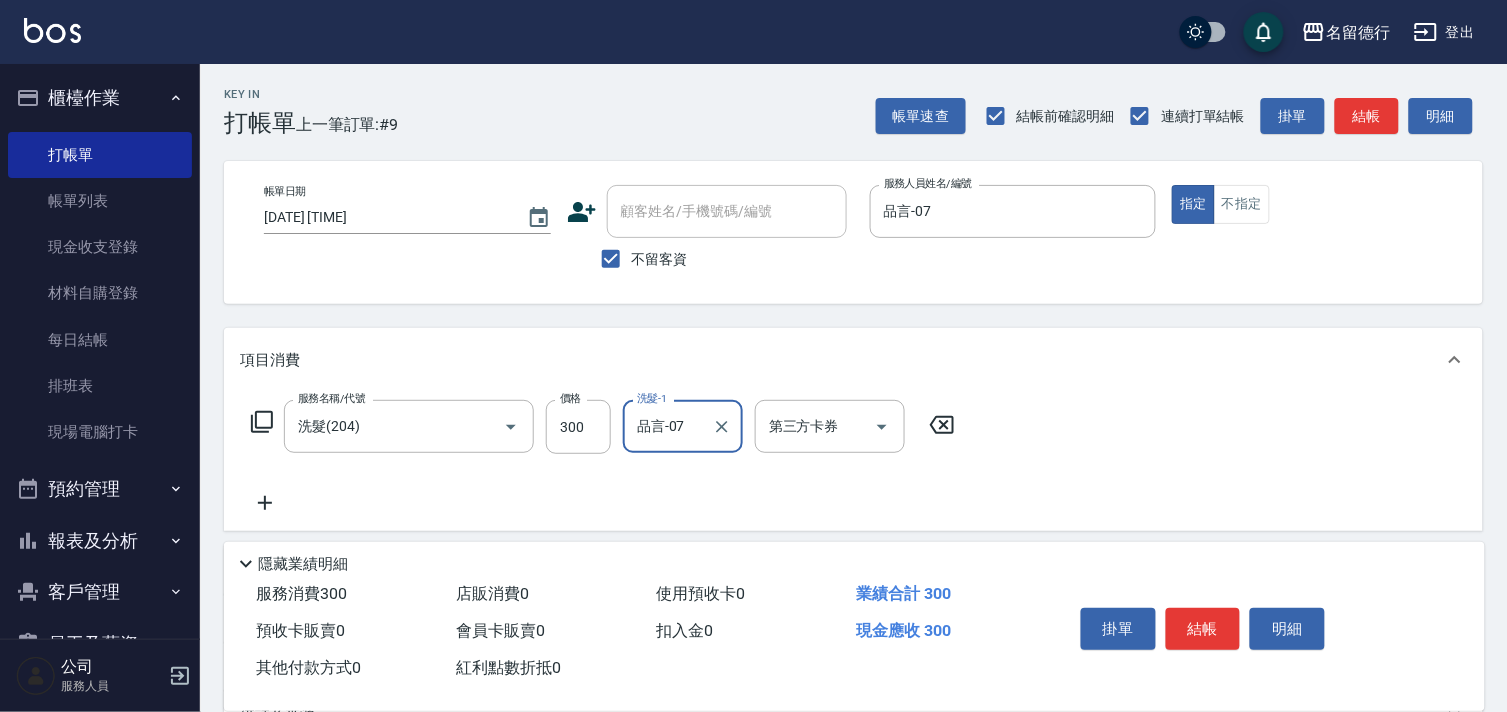 type on "品言-07" 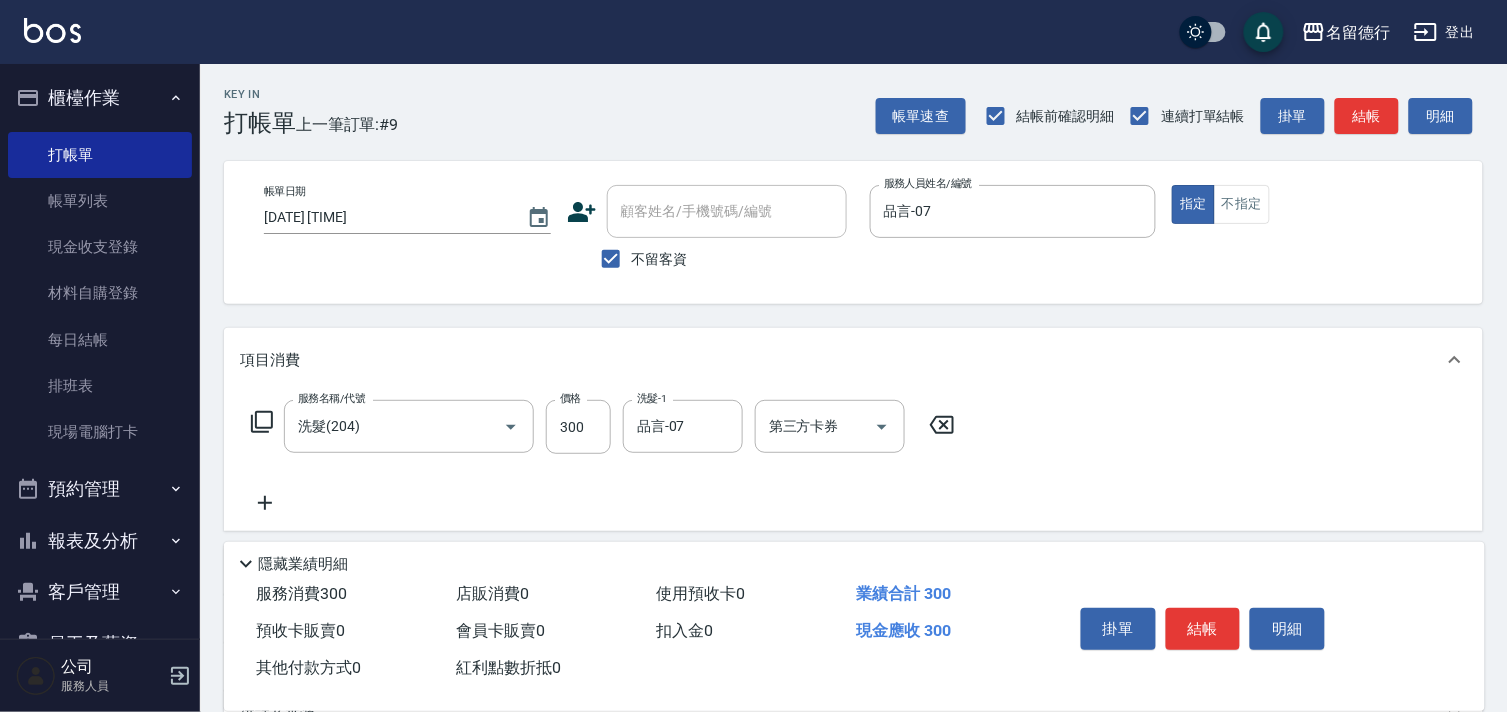 click 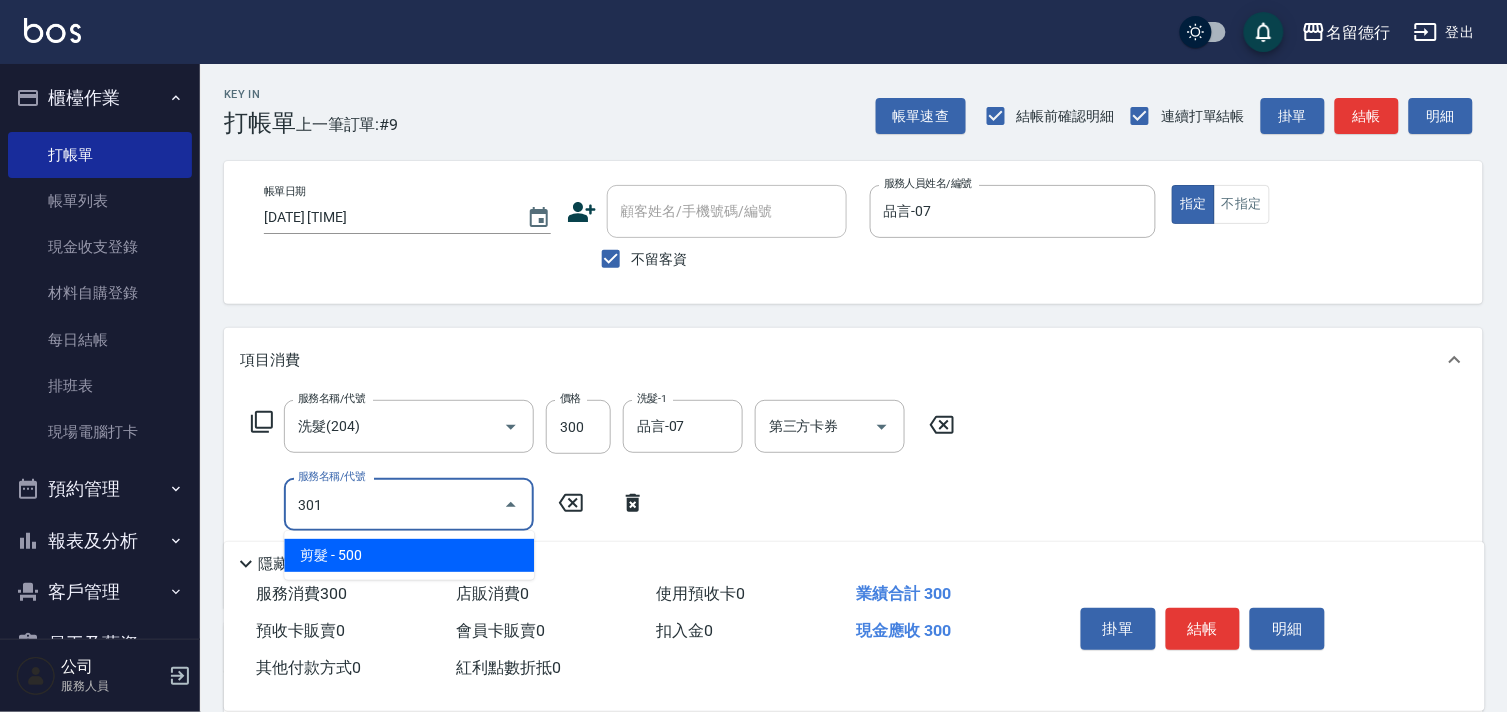 click on "剪髮 - 500" at bounding box center (409, 555) 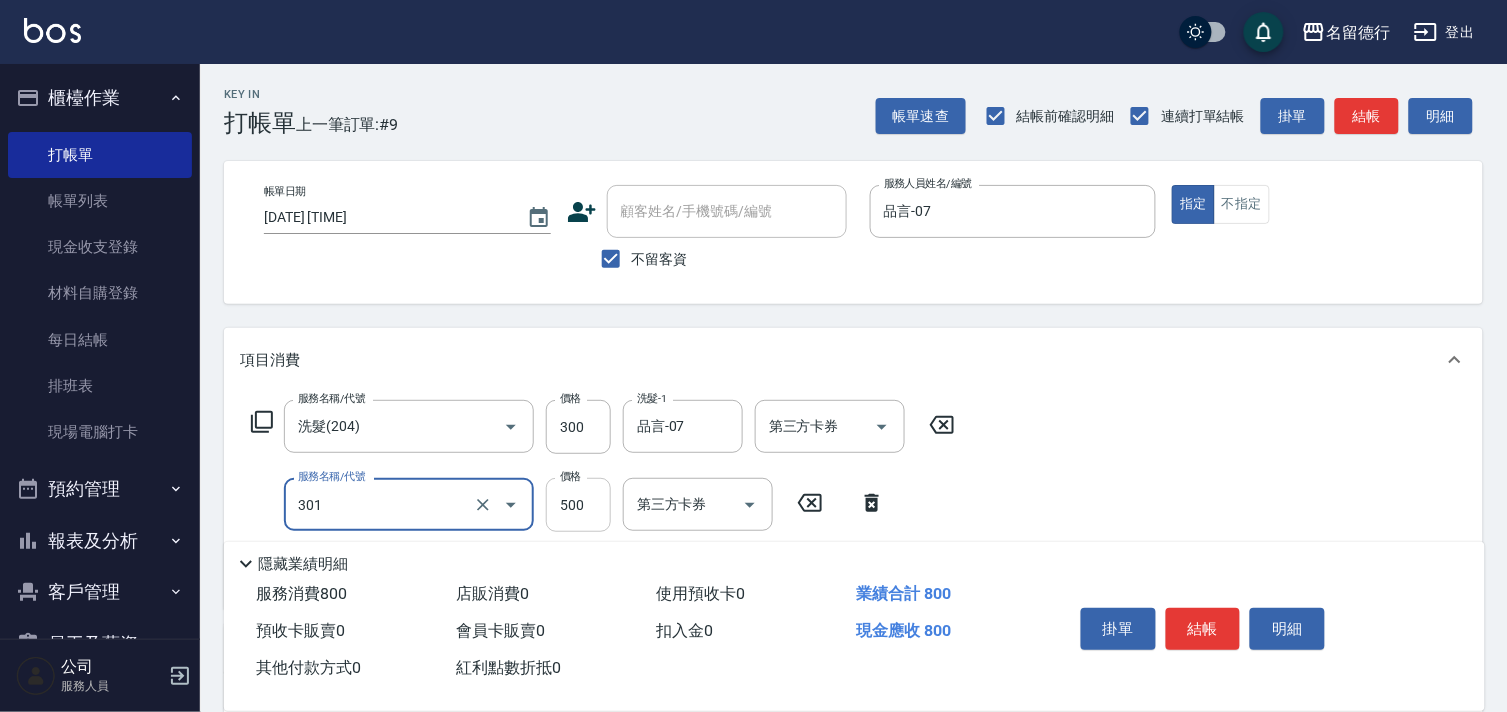 type on "剪髮(301)" 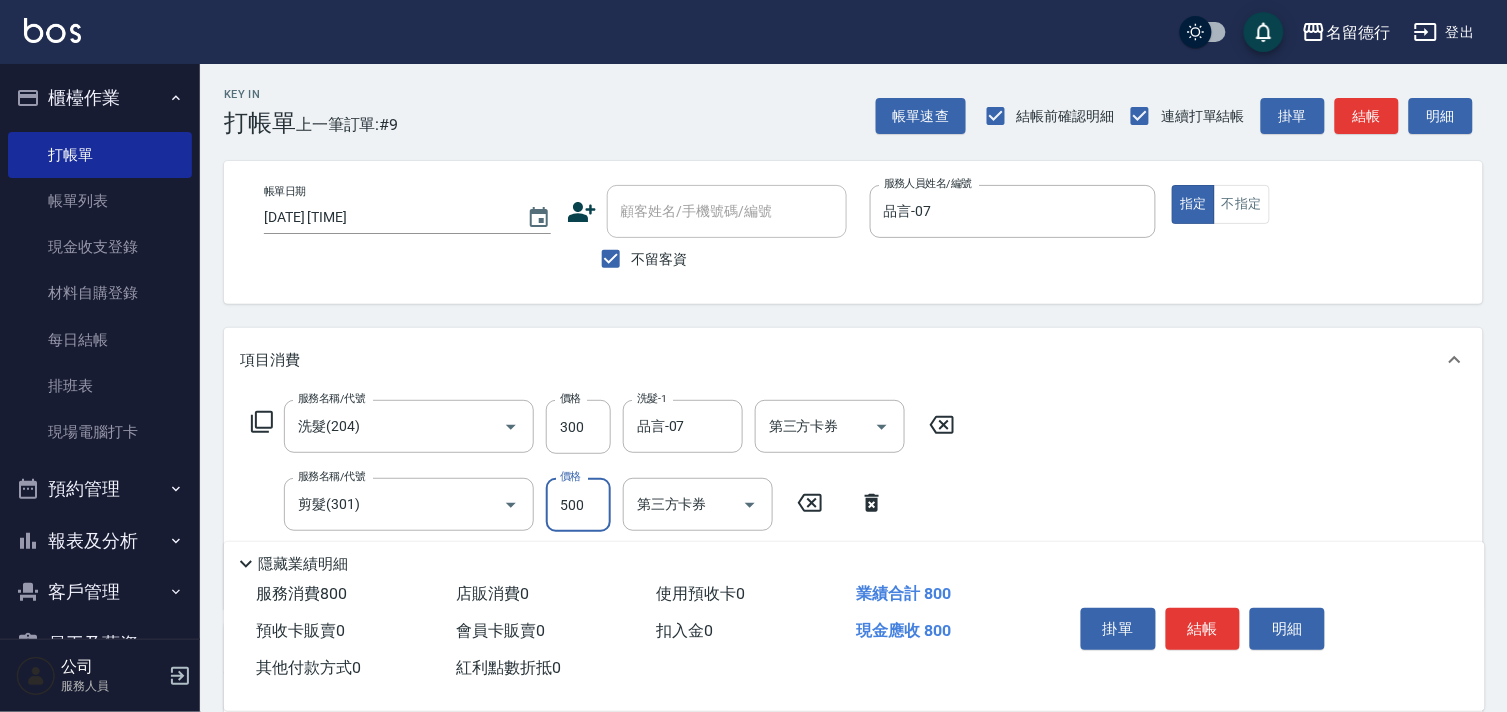 click on "500" at bounding box center (578, 505) 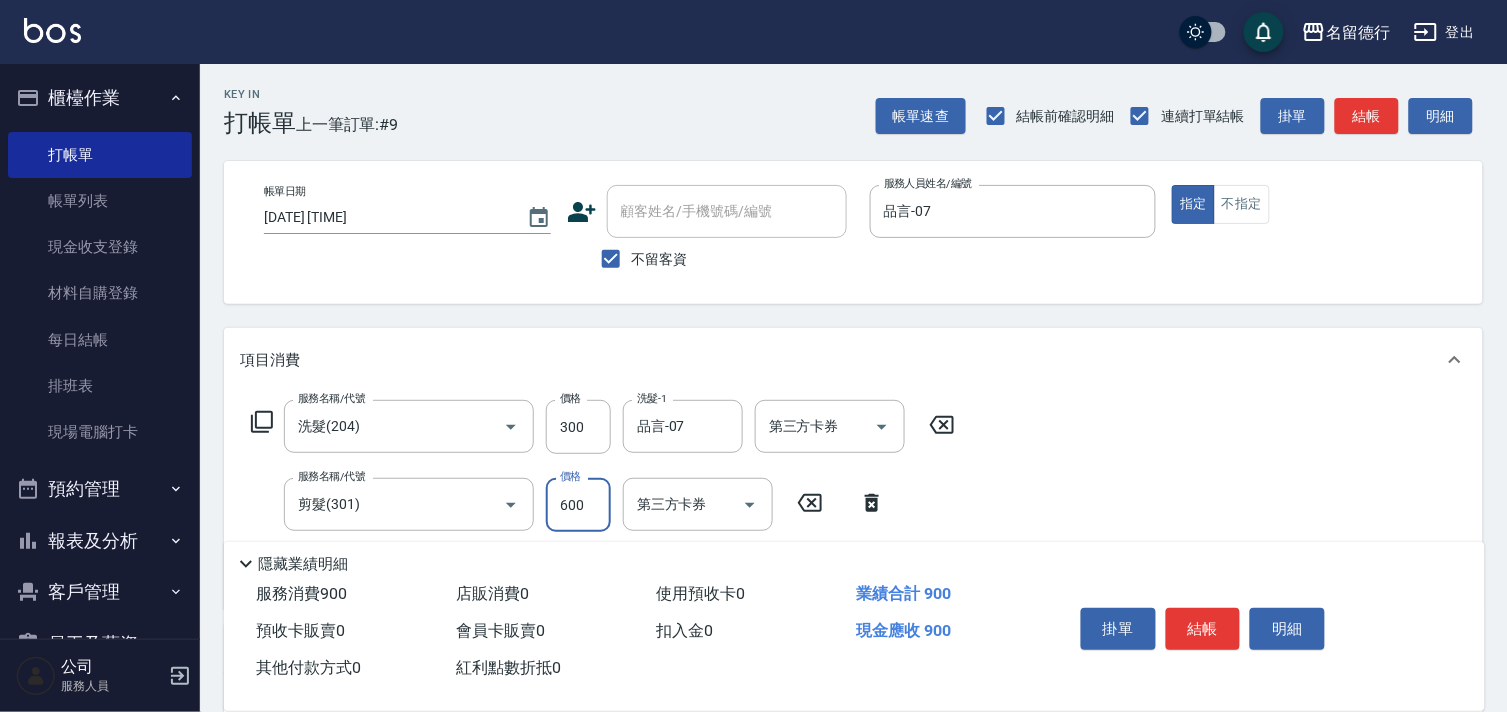 type on "600" 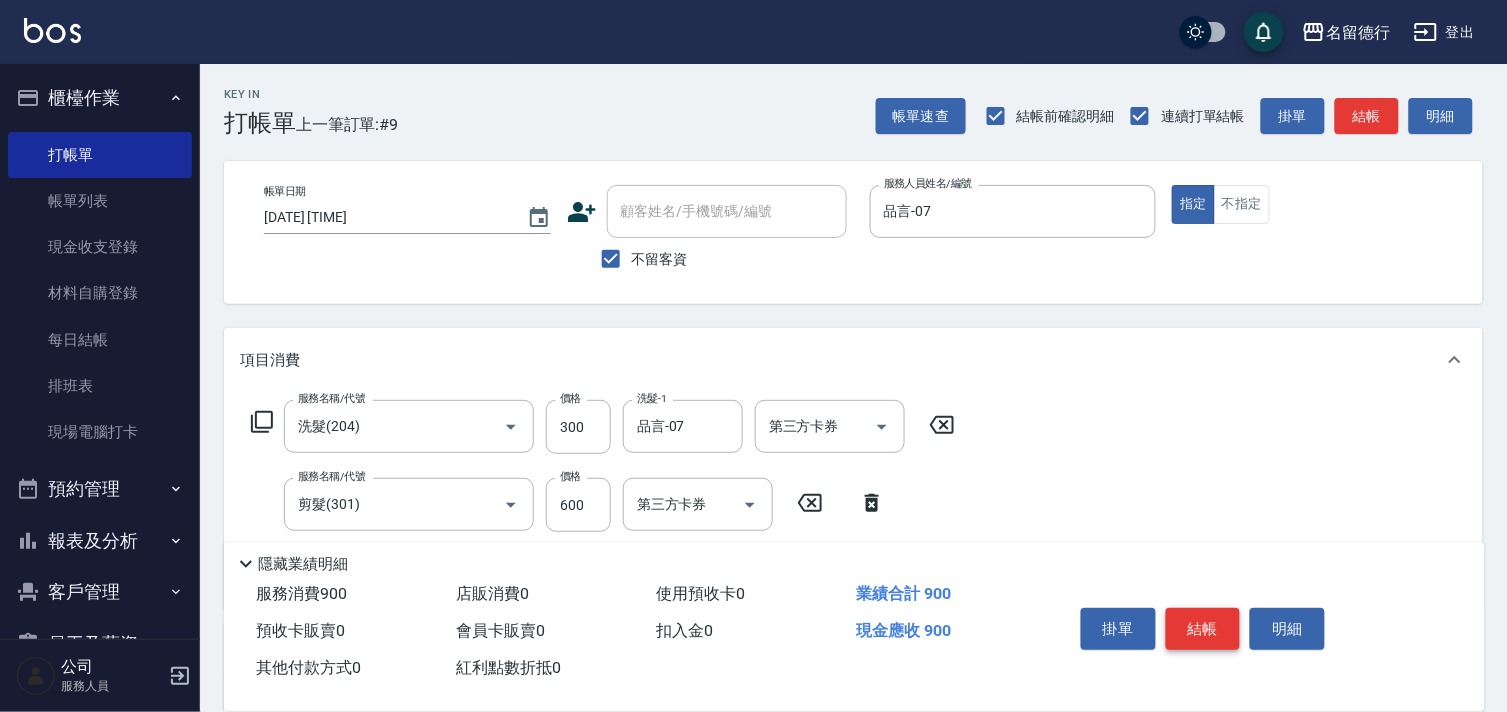 click on "結帳" at bounding box center [1203, 629] 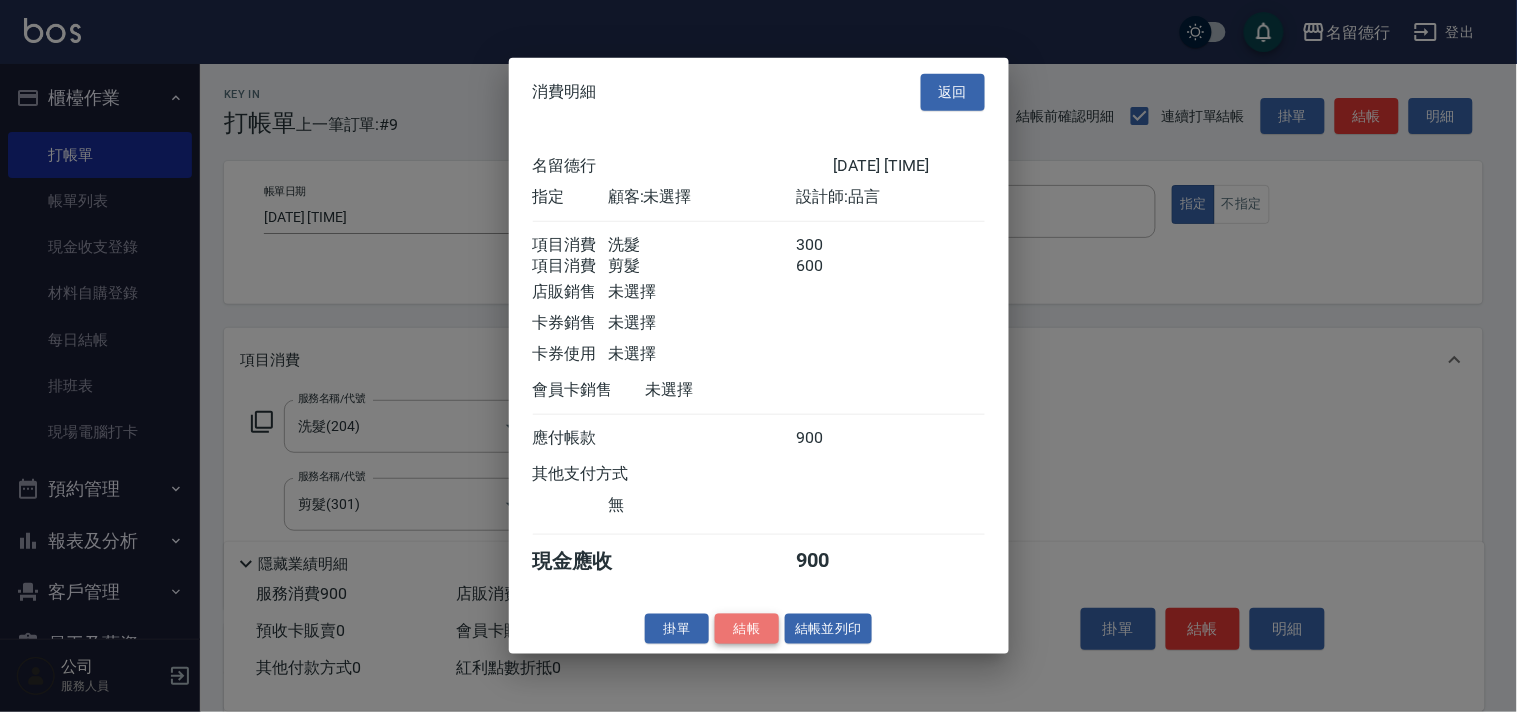 click on "結帳" at bounding box center (747, 628) 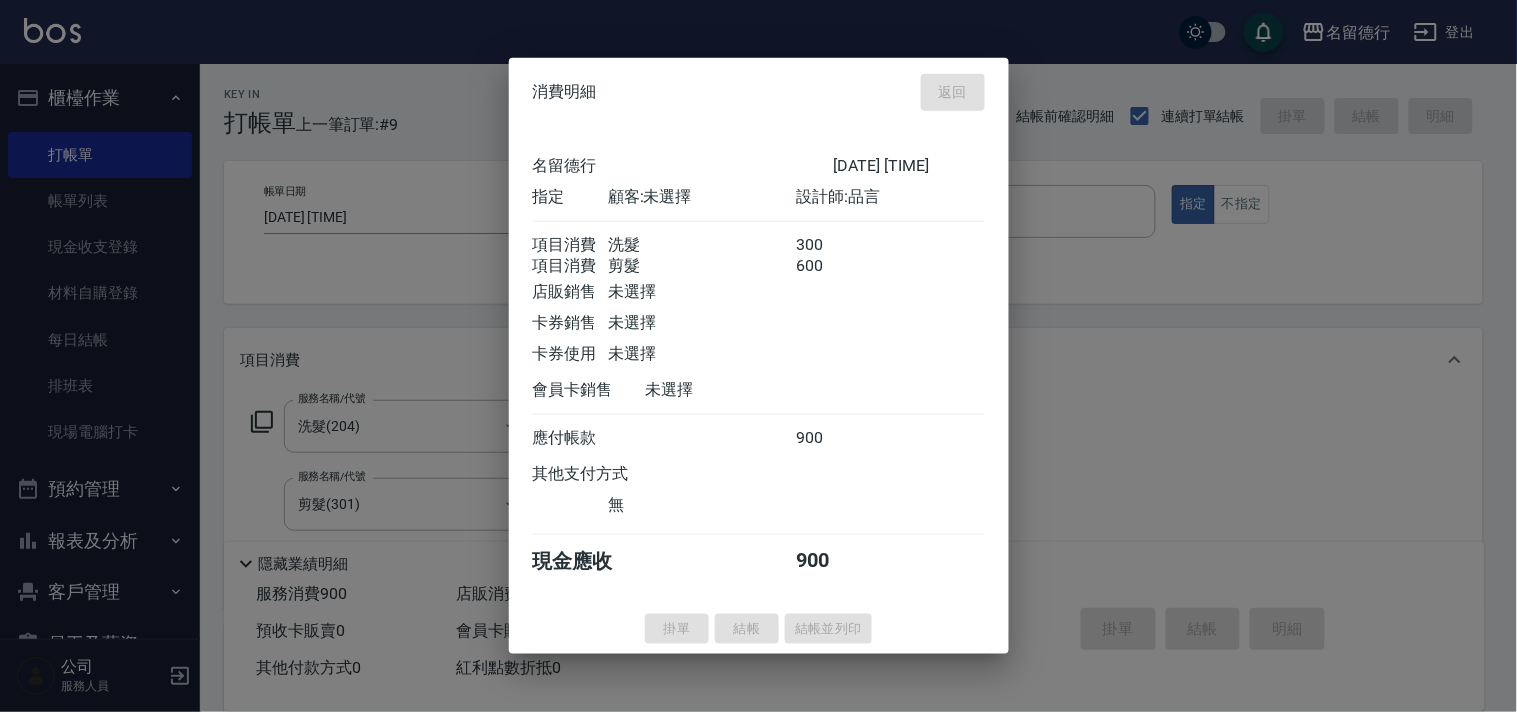 type 